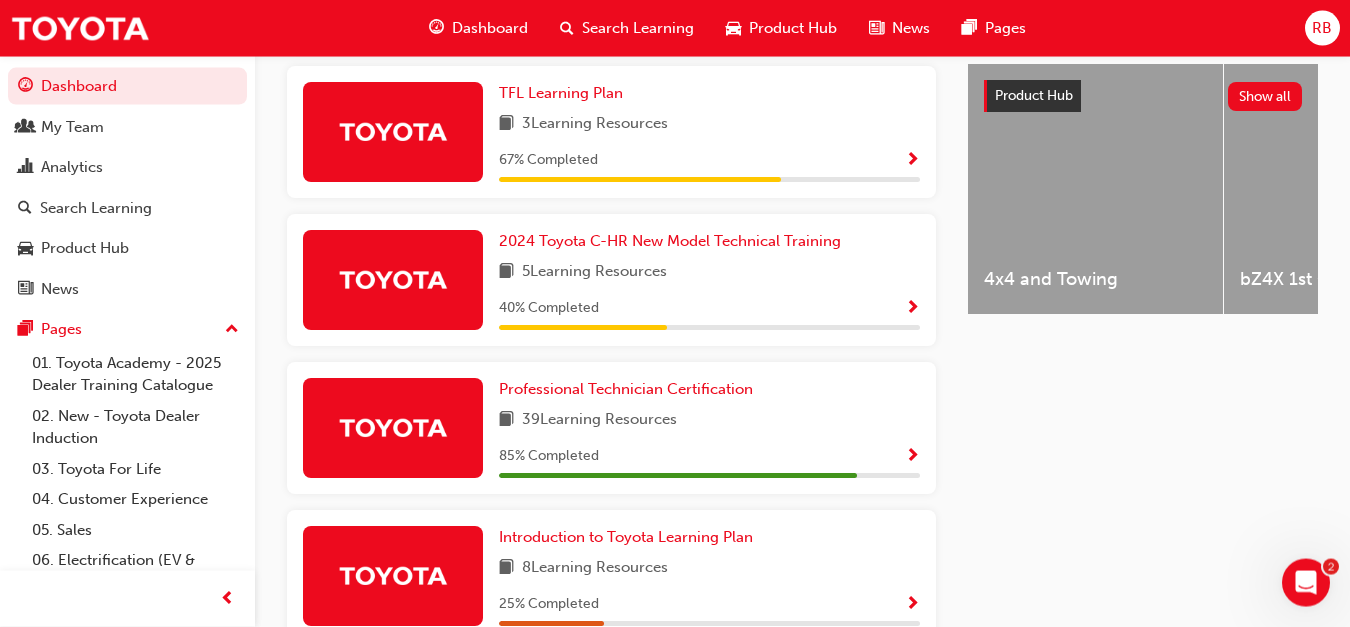 scroll, scrollTop: 835, scrollLeft: 0, axis: vertical 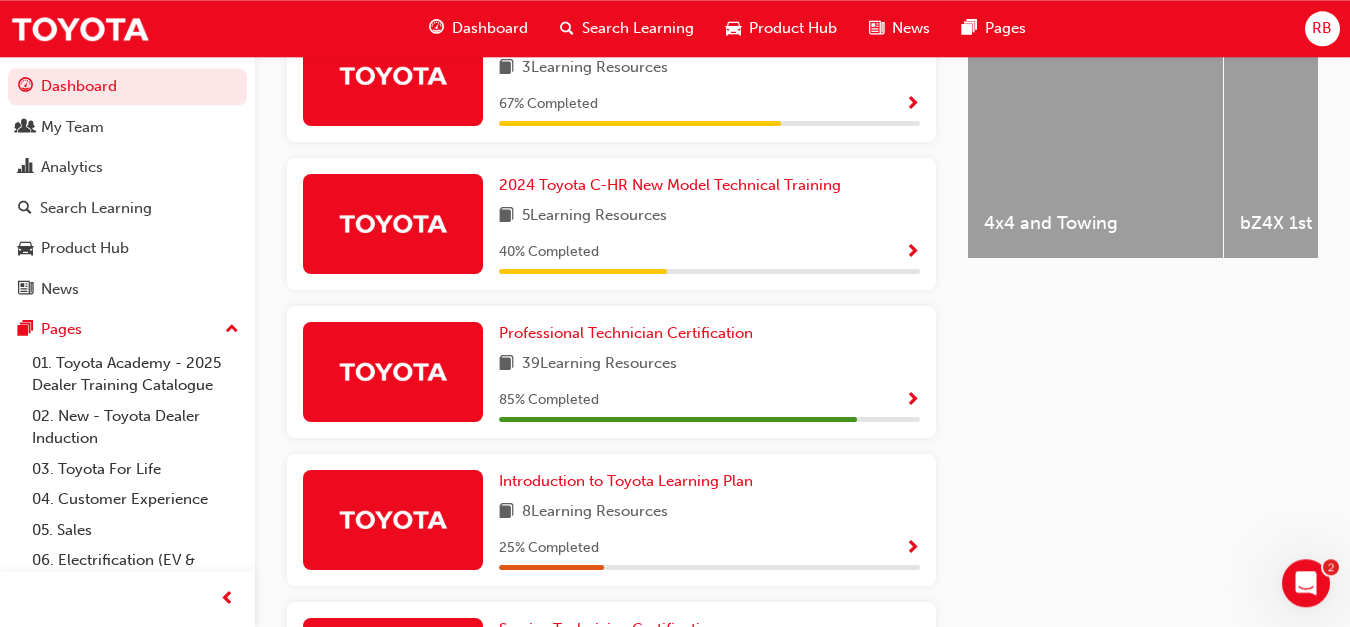 click at bounding box center (912, 401) 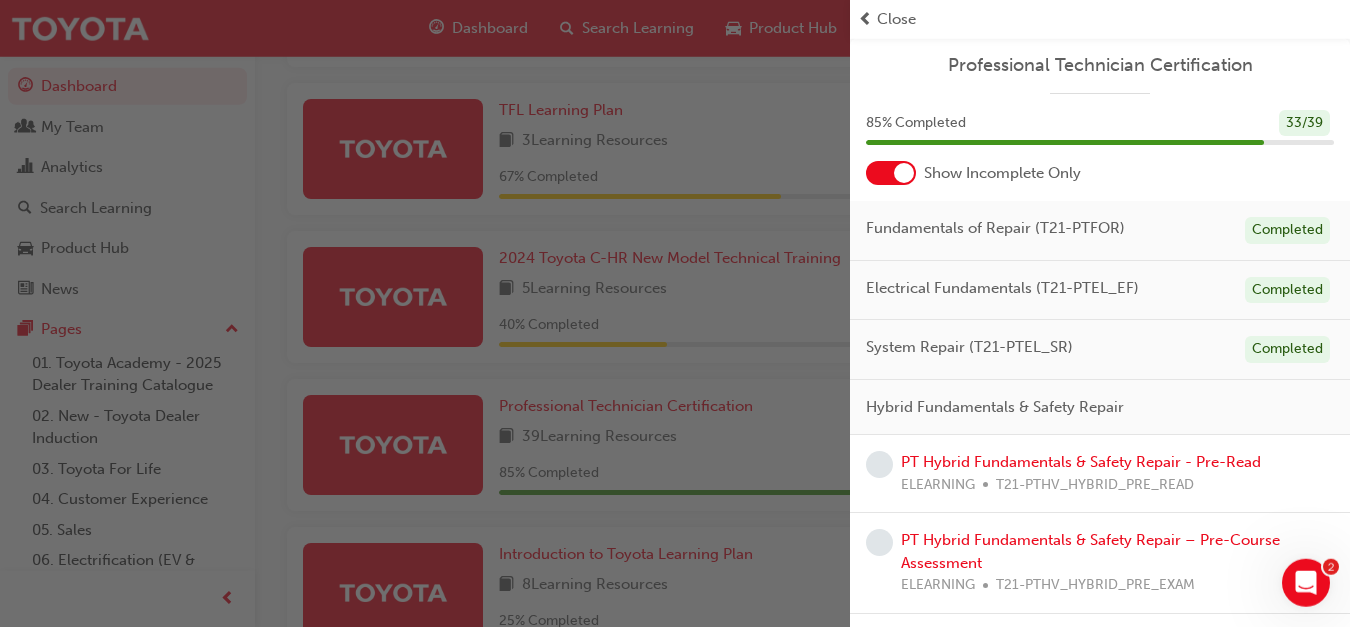 scroll, scrollTop: 761, scrollLeft: 0, axis: vertical 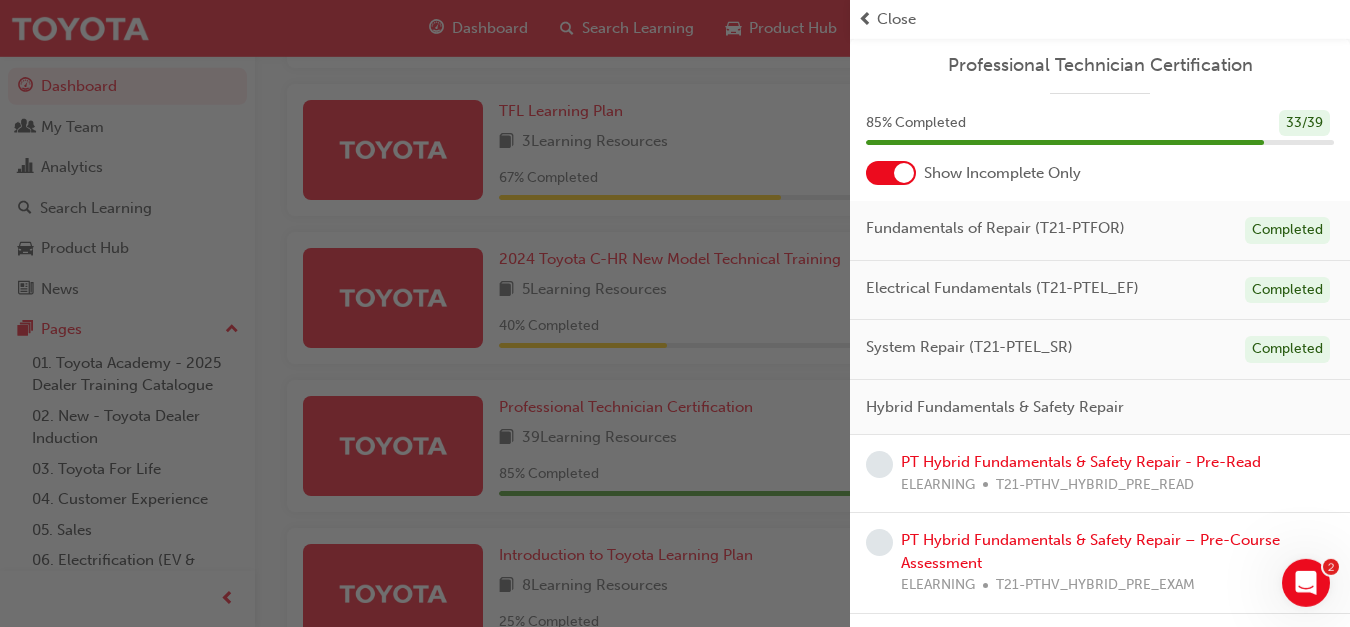 click at bounding box center (425, 313) 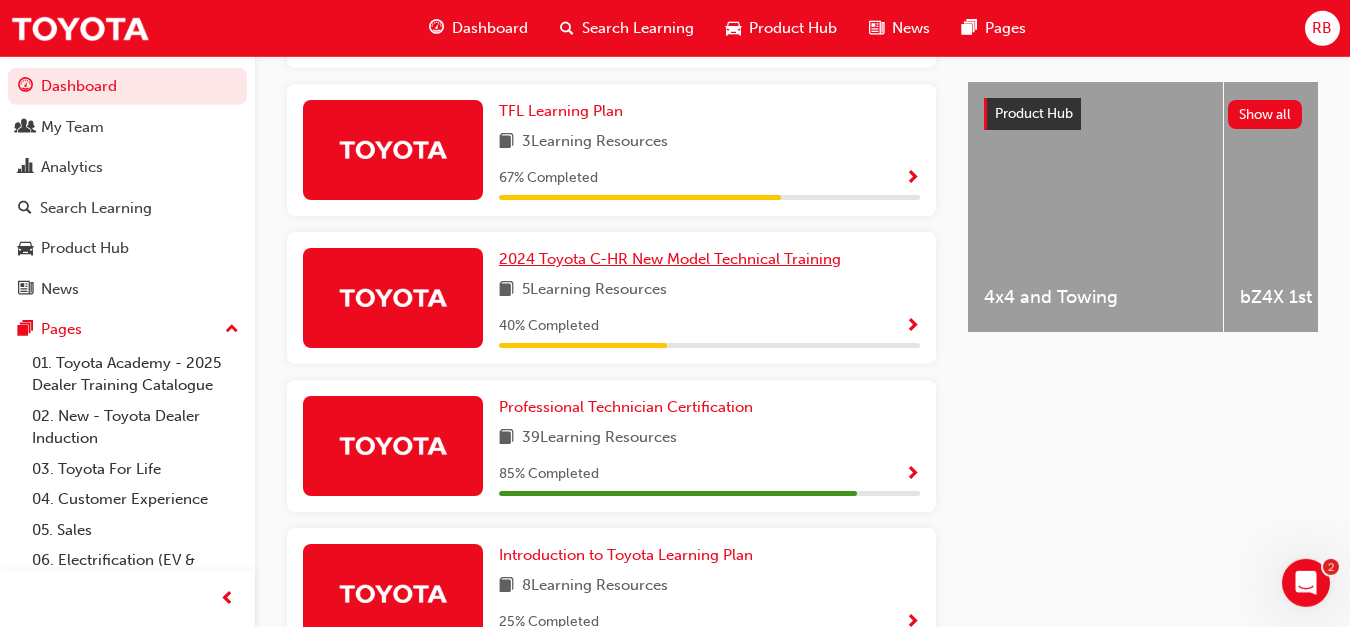 click on "2024 Toyota C-HR New Model Technical Training" at bounding box center (670, 259) 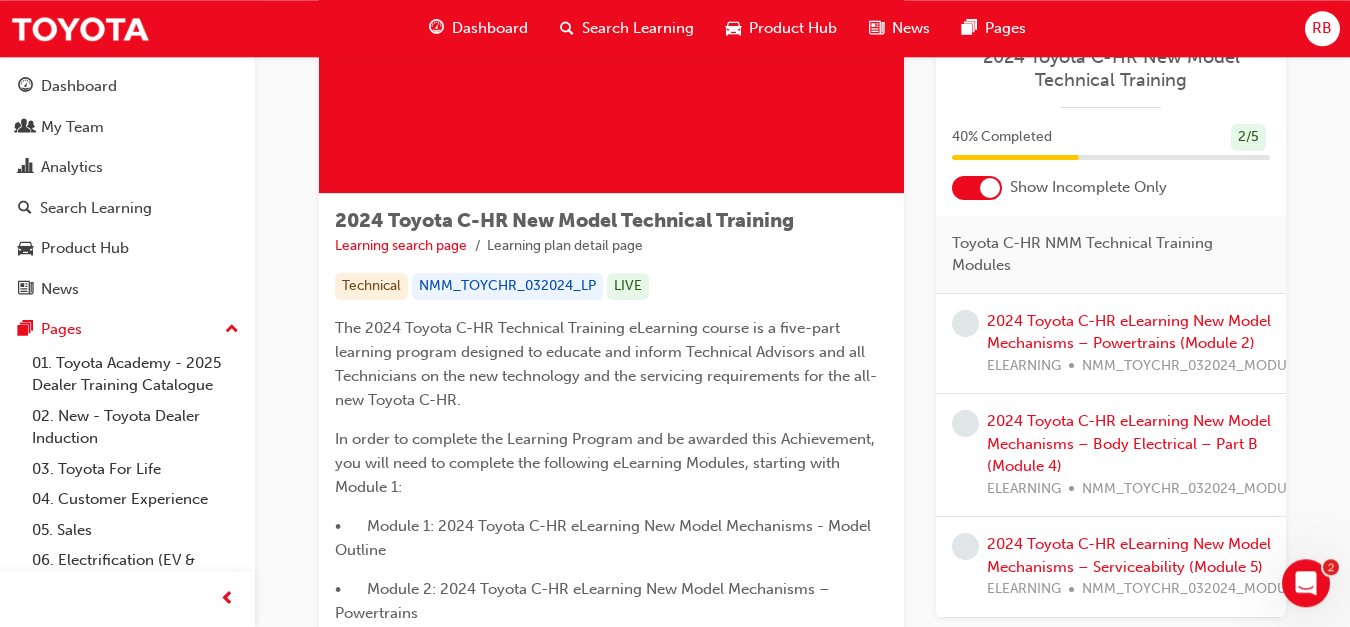 scroll, scrollTop: 214, scrollLeft: 0, axis: vertical 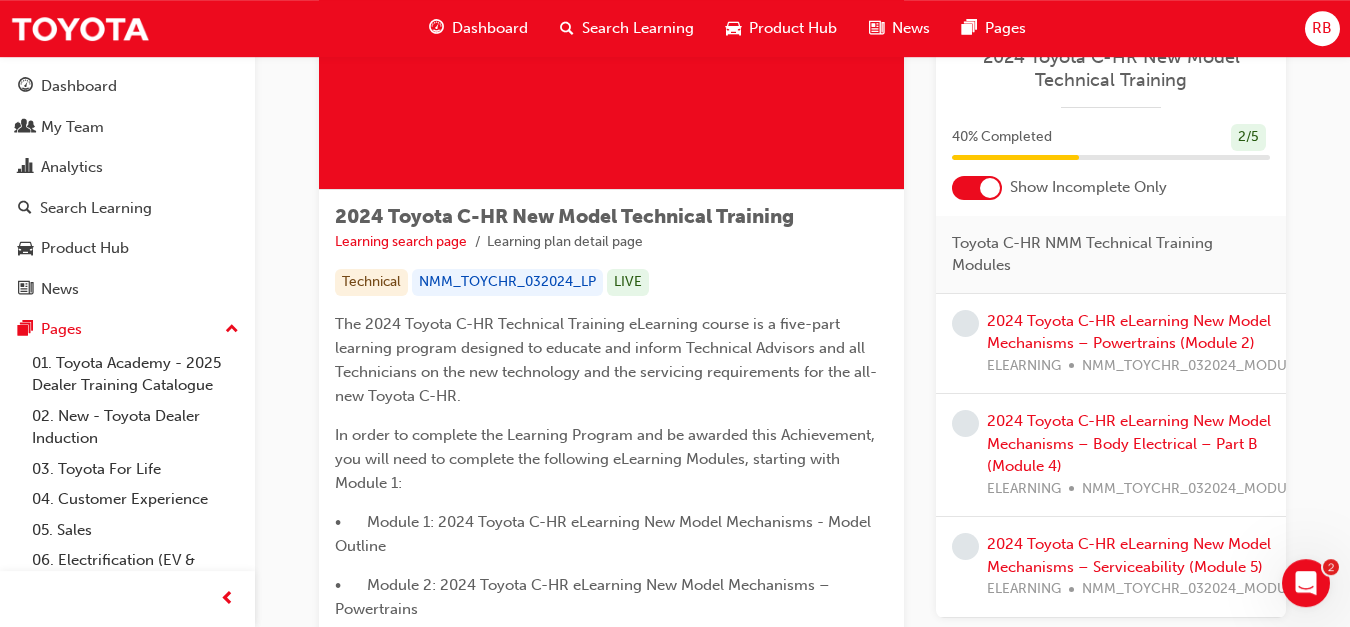 click on "In order to complete the Learning Program and be awarded this Achievement, you will need to complete the following eLearning Modules, starting with Module 1:" at bounding box center (607, 459) 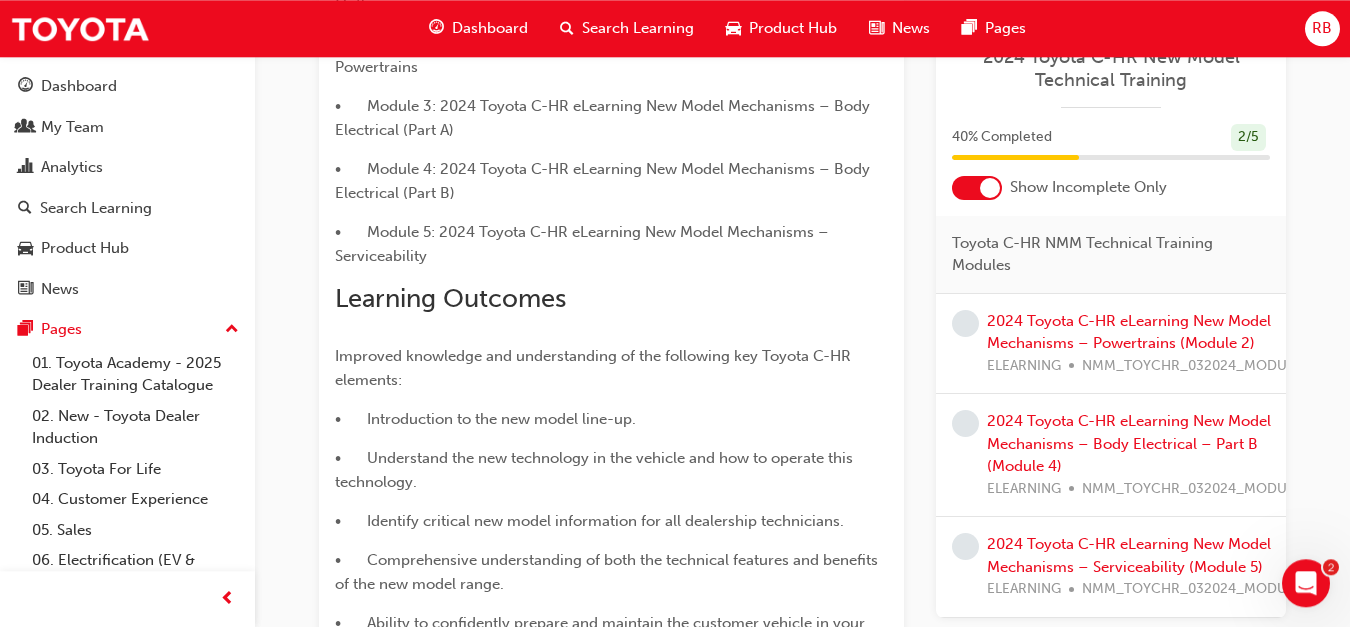 scroll, scrollTop: 755, scrollLeft: 0, axis: vertical 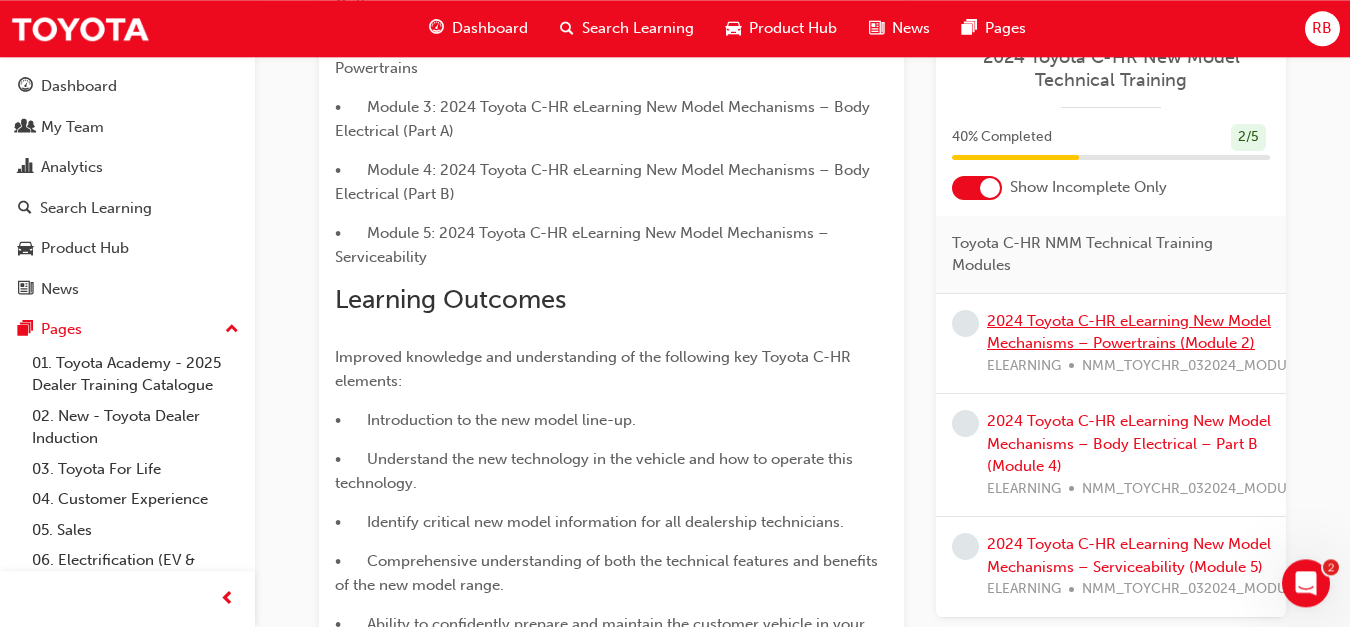 click on "2024 Toyota C-HR eLearning New Model Mechanisms – Powertrains (Module 2)" at bounding box center [1129, 332] 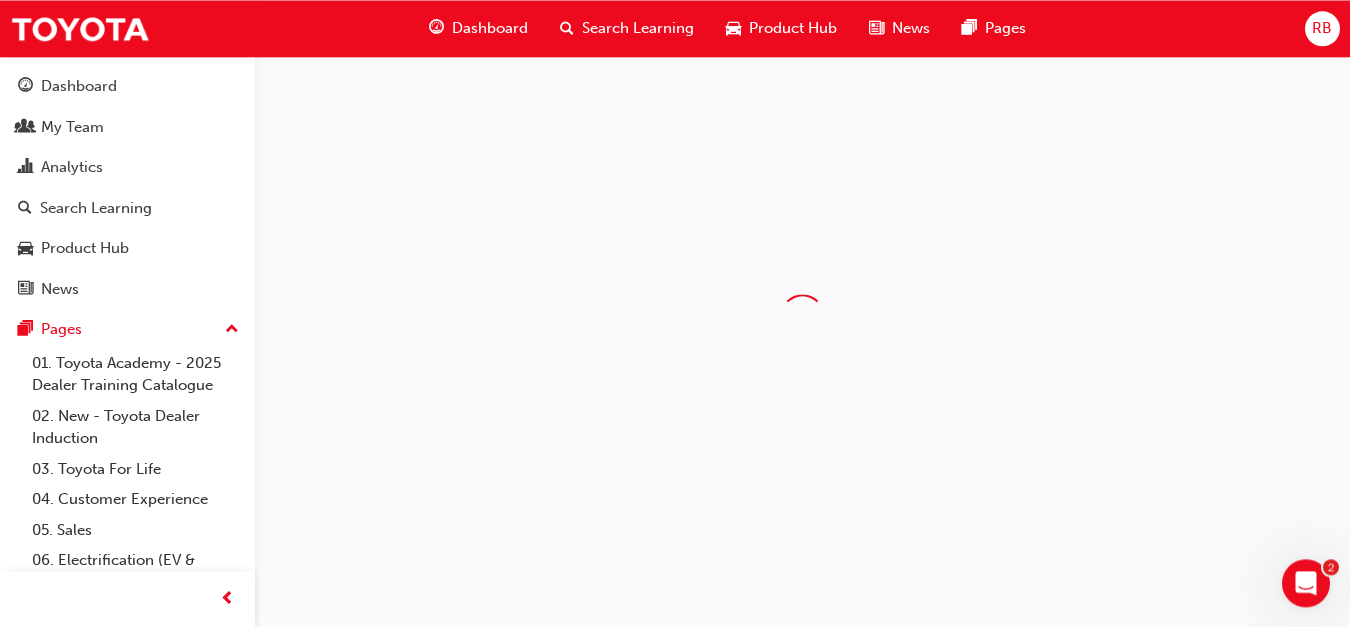 scroll, scrollTop: 0, scrollLeft: 0, axis: both 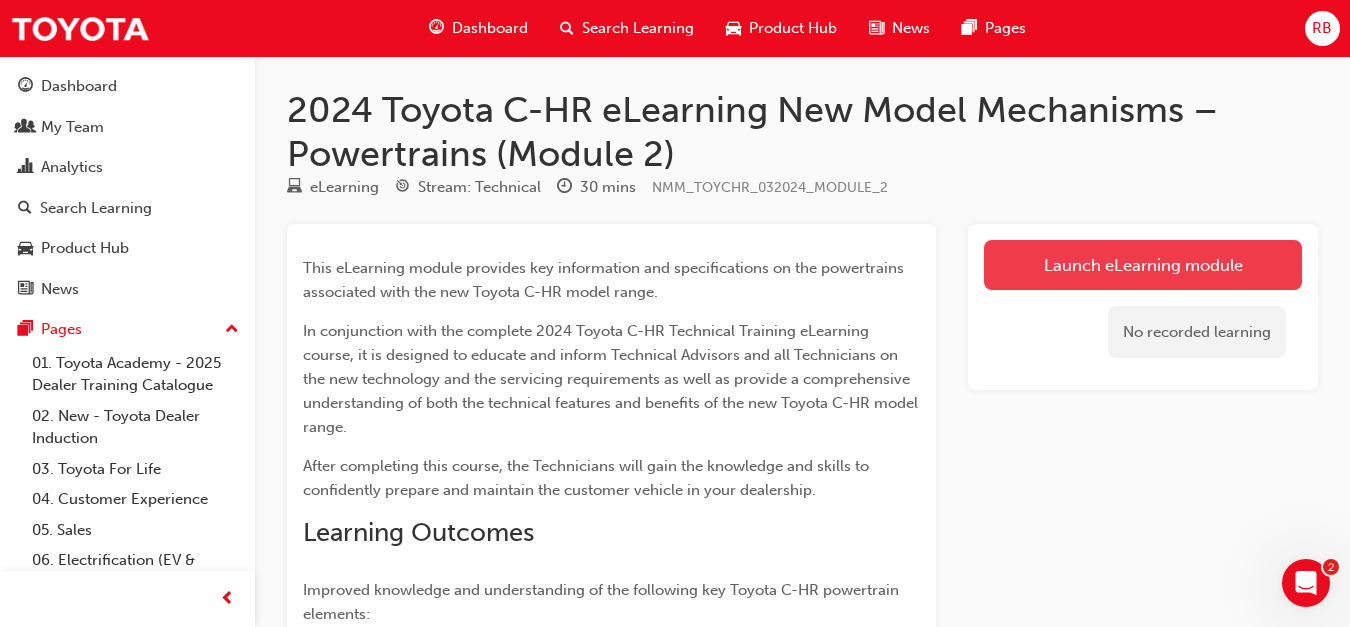 click on "Launch eLearning module" at bounding box center (1143, 265) 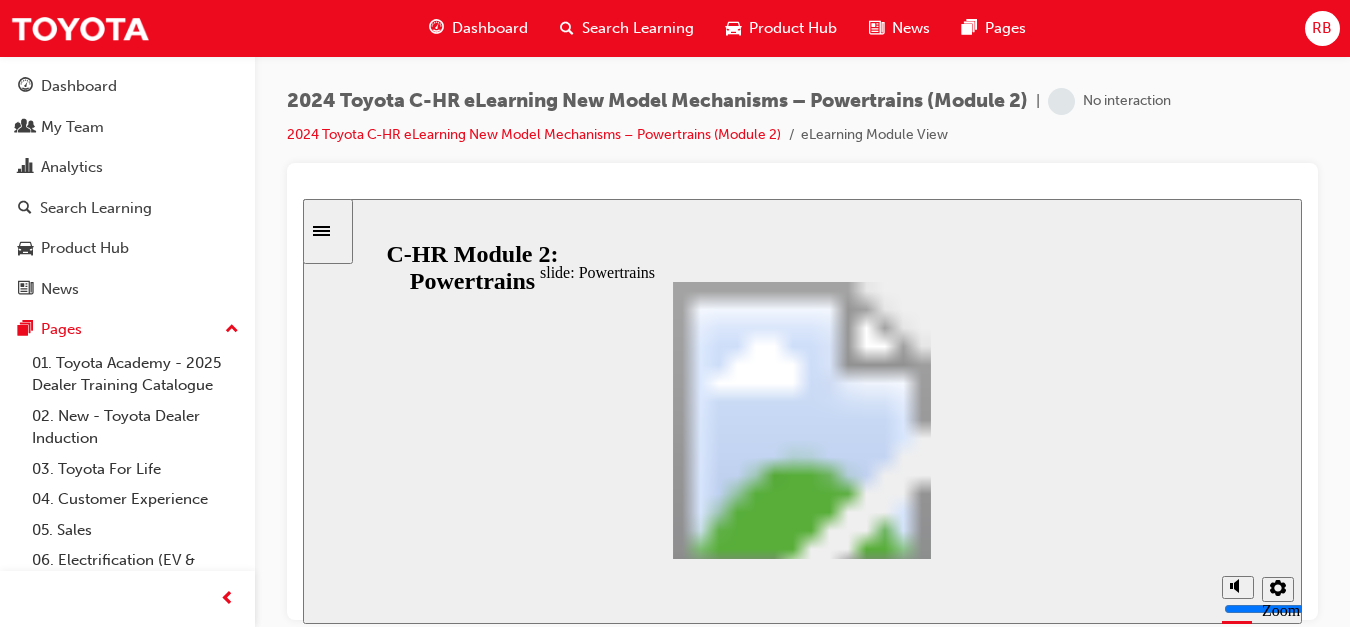 scroll, scrollTop: 0, scrollLeft: 0, axis: both 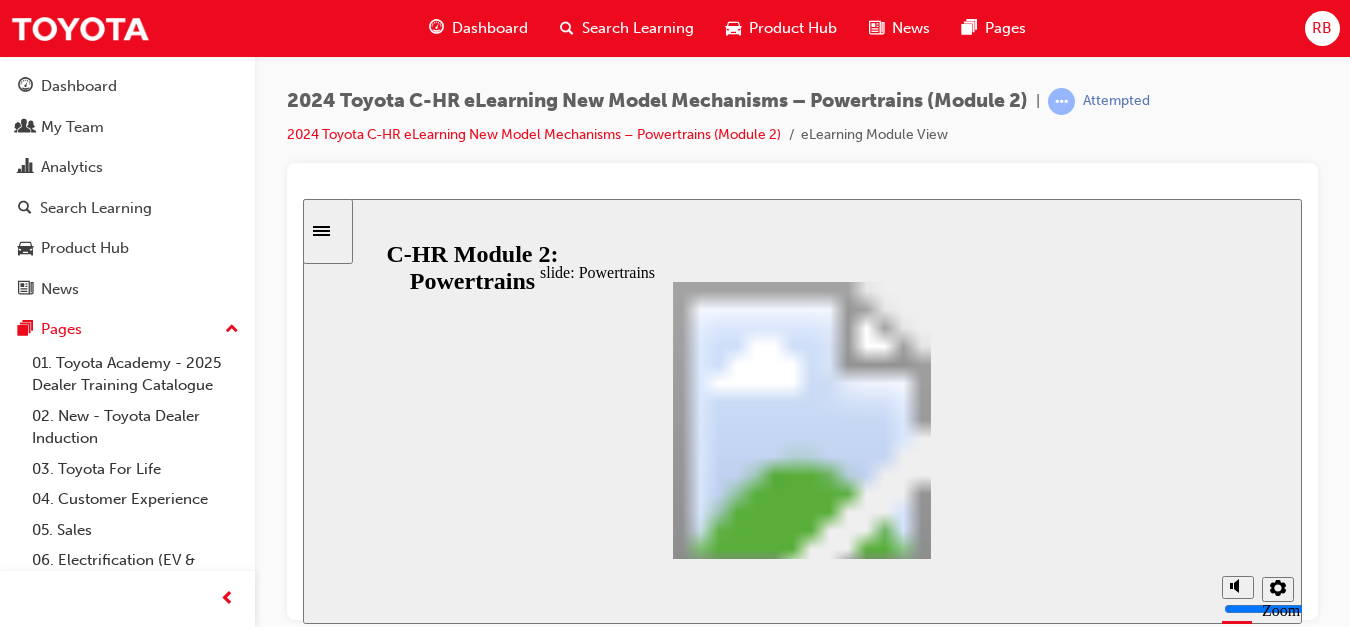 click 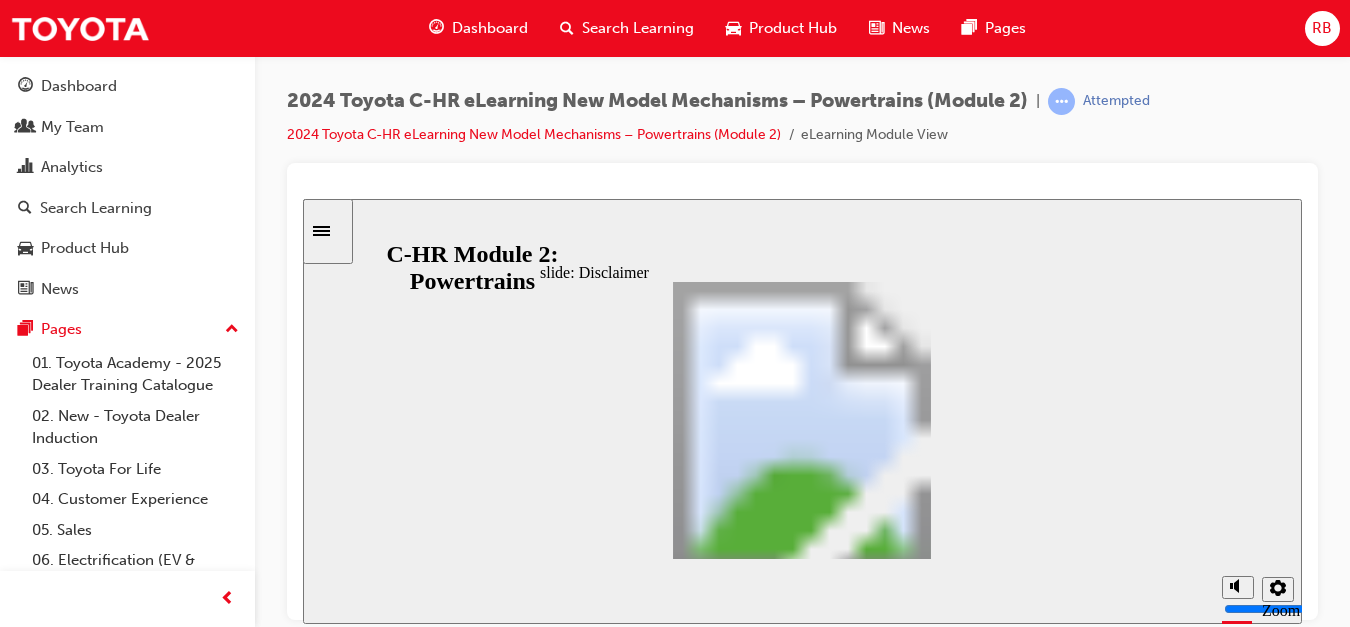 click 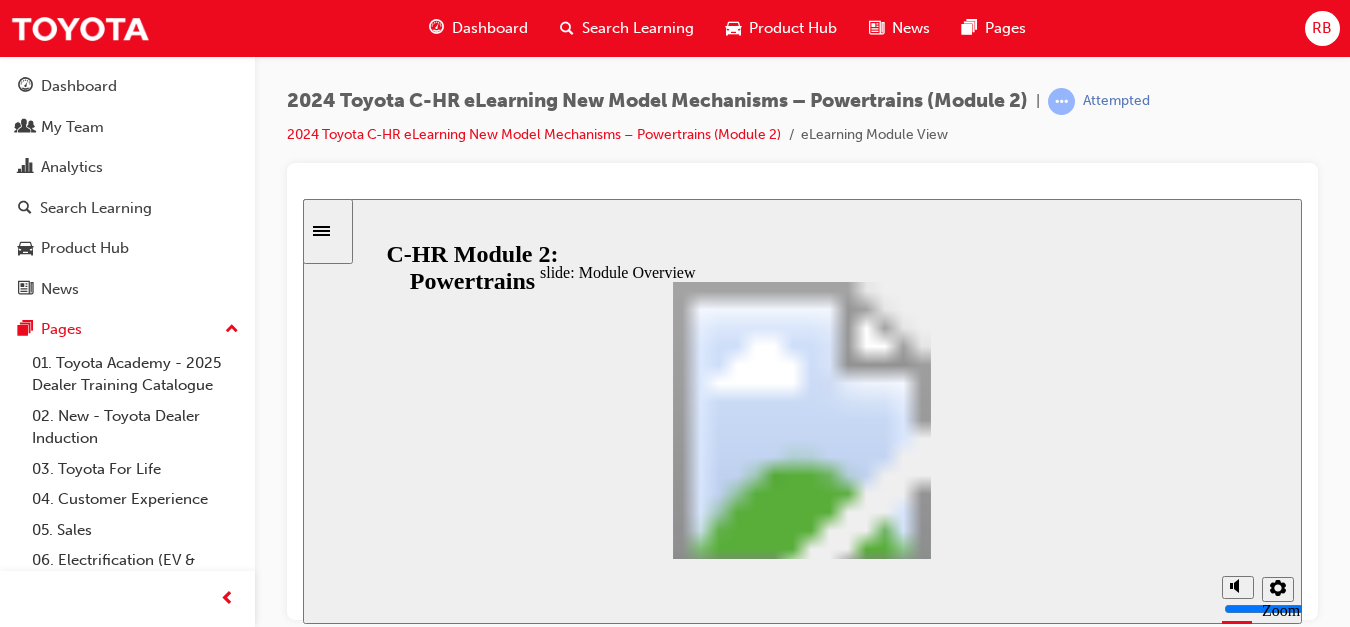 click 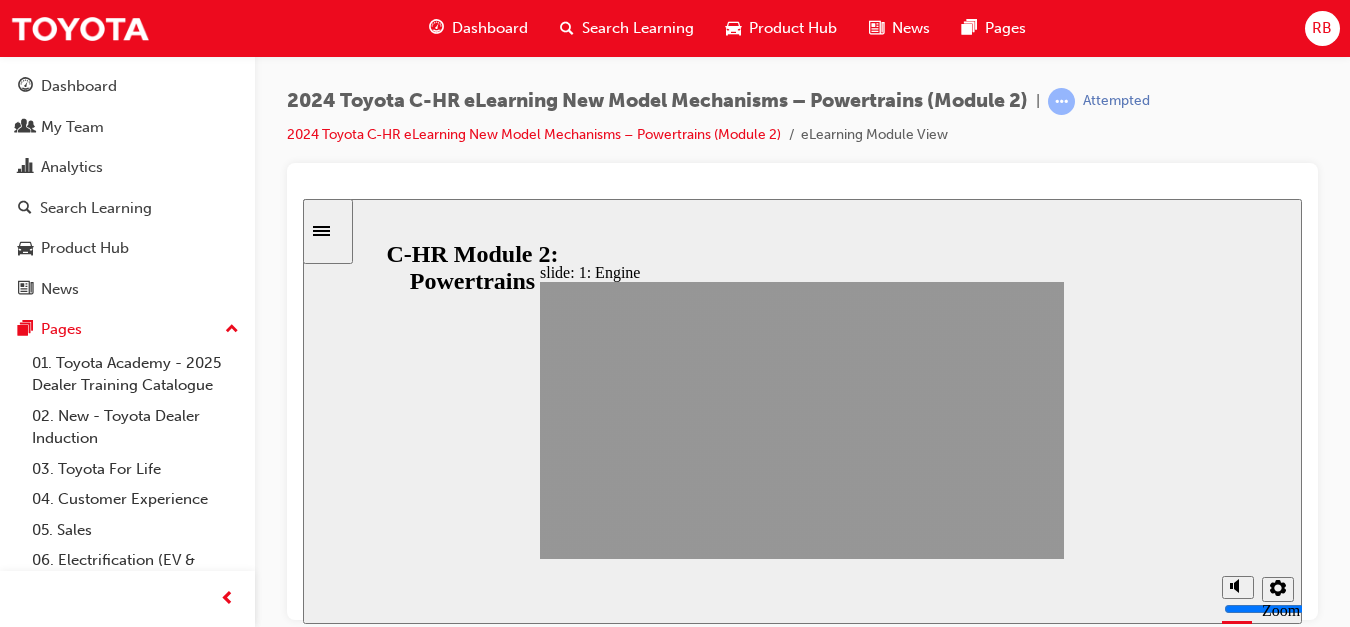 click 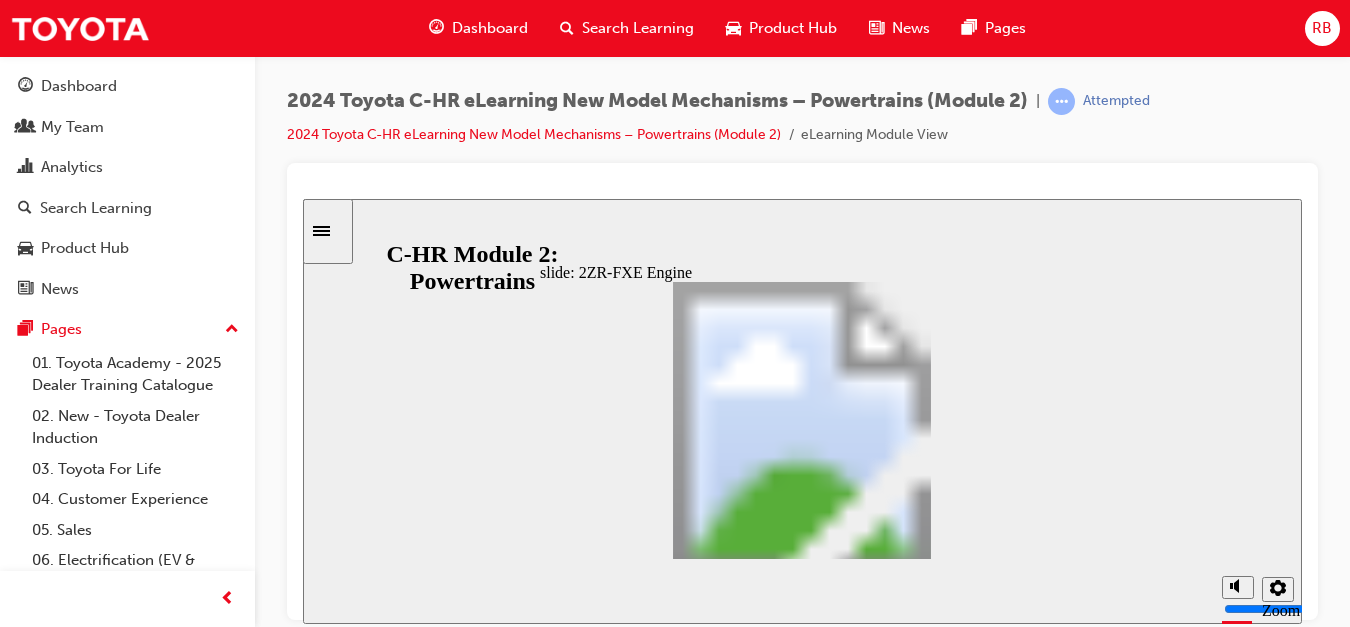 click 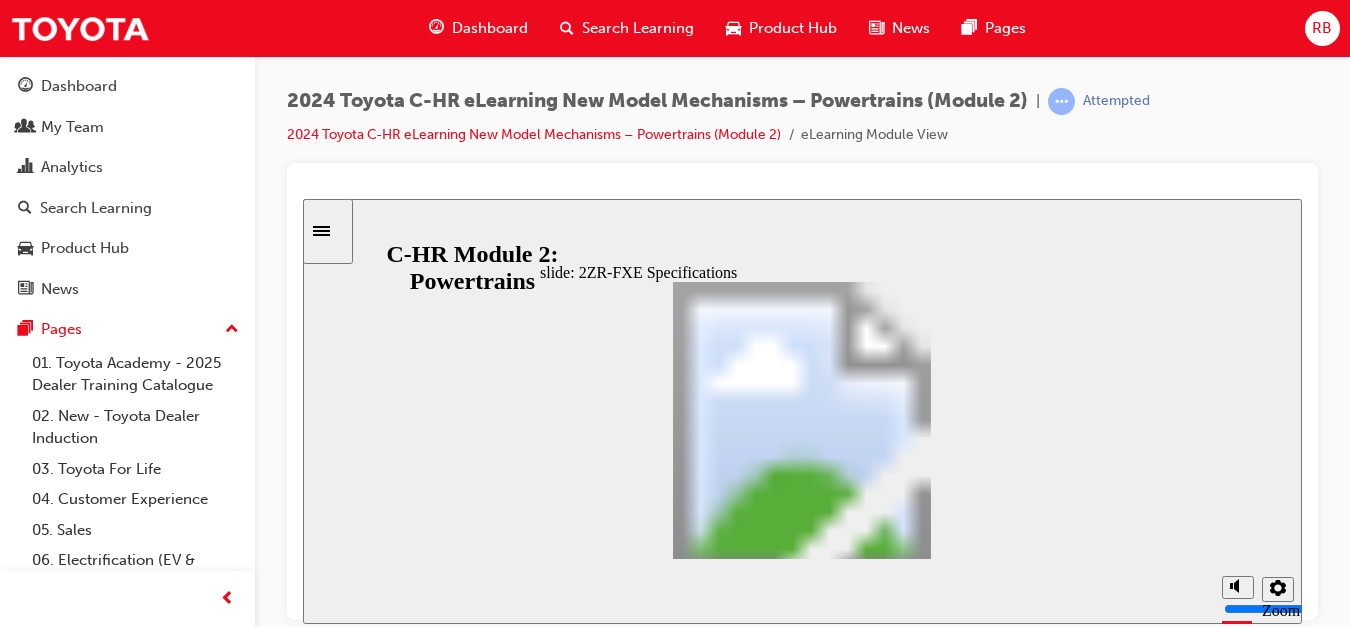 click 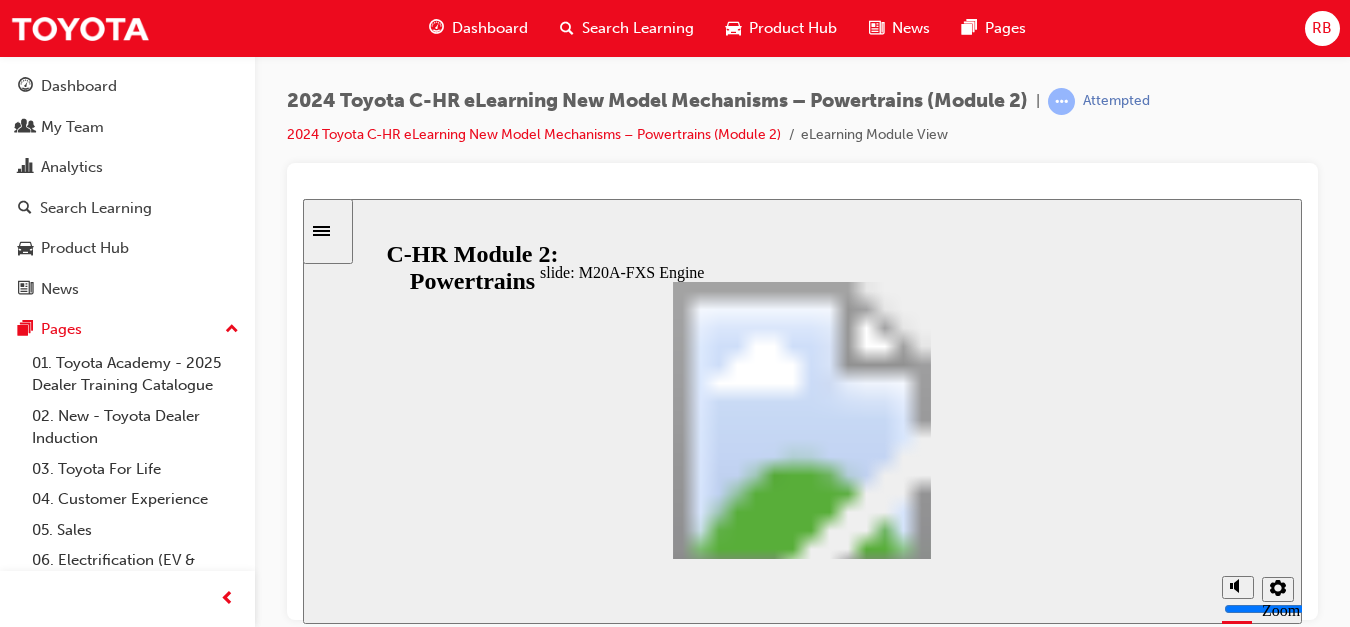 click 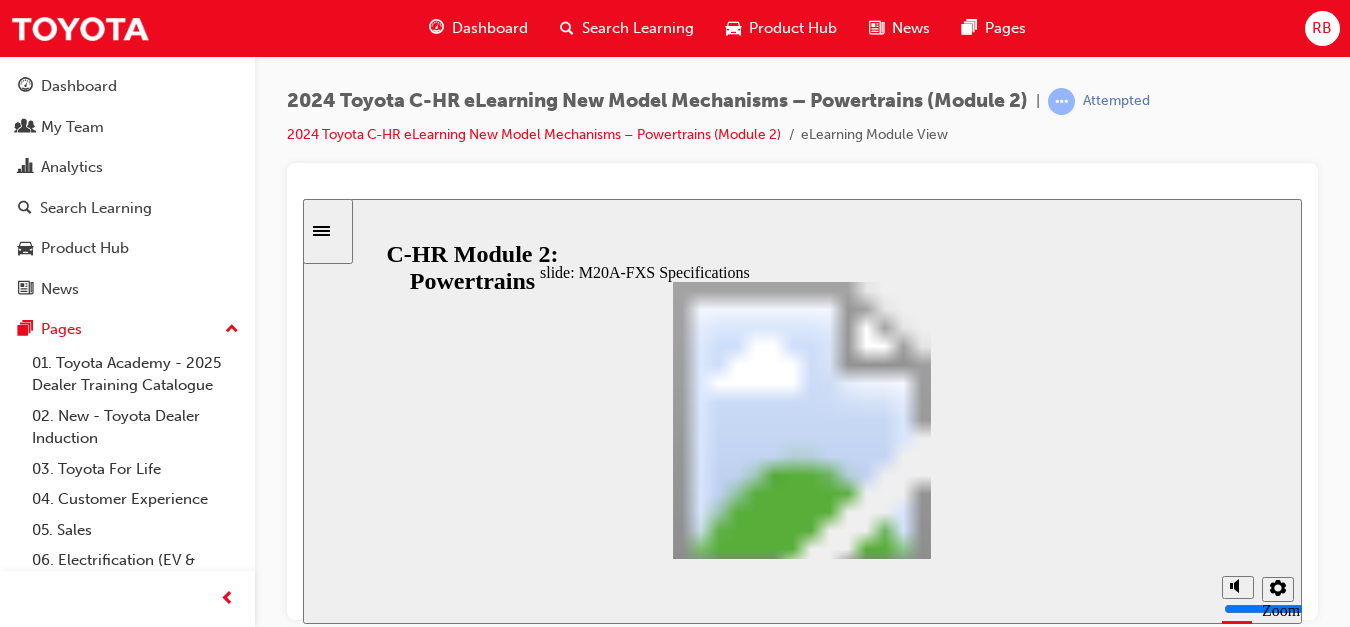 click 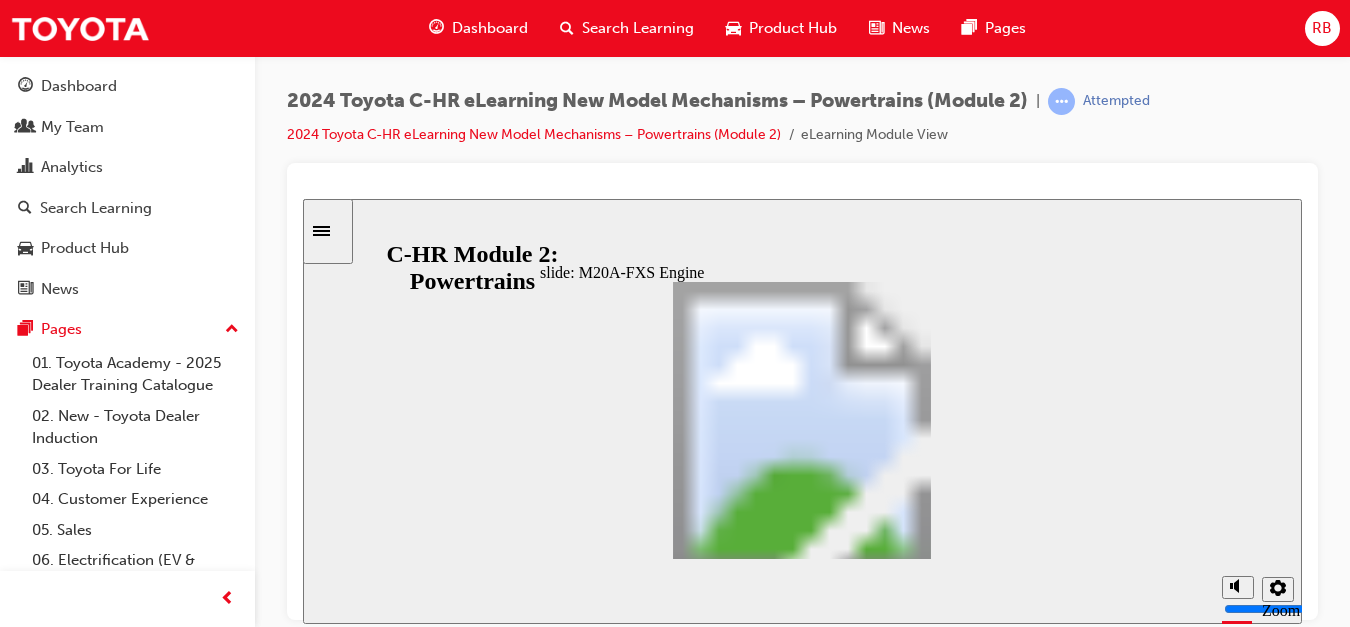 drag, startPoint x: 864, startPoint y: 552, endPoint x: 945, endPoint y: 562, distance: 81.61495 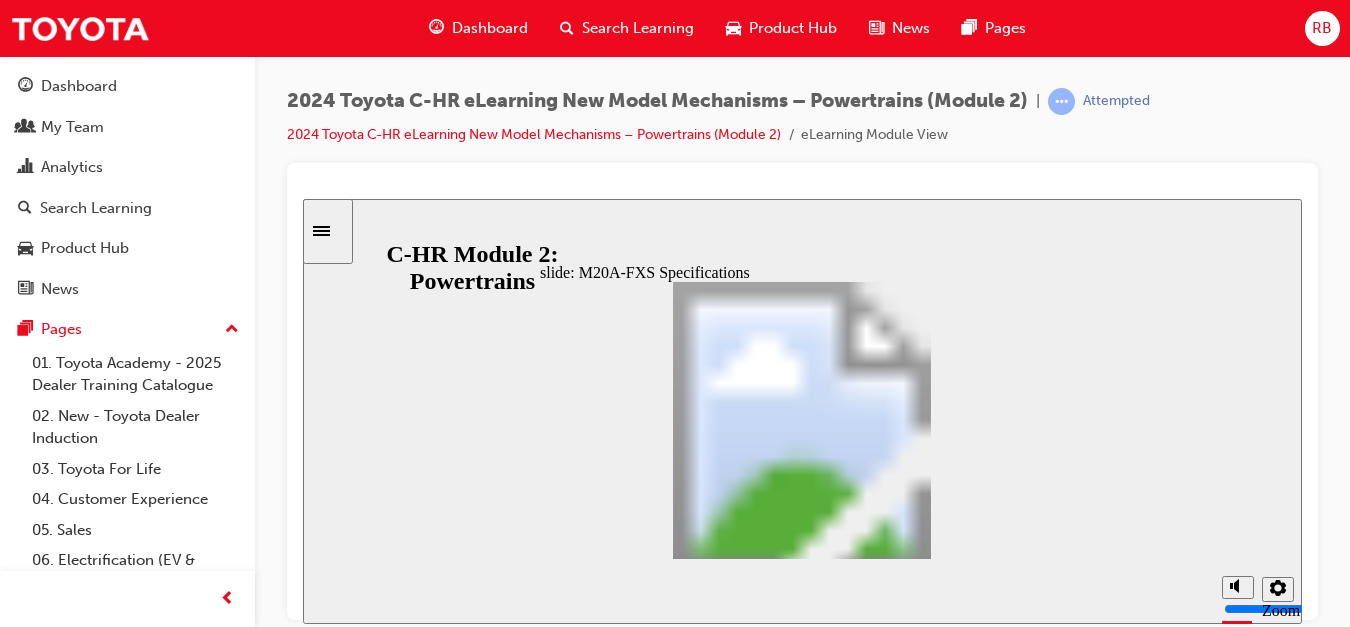 click 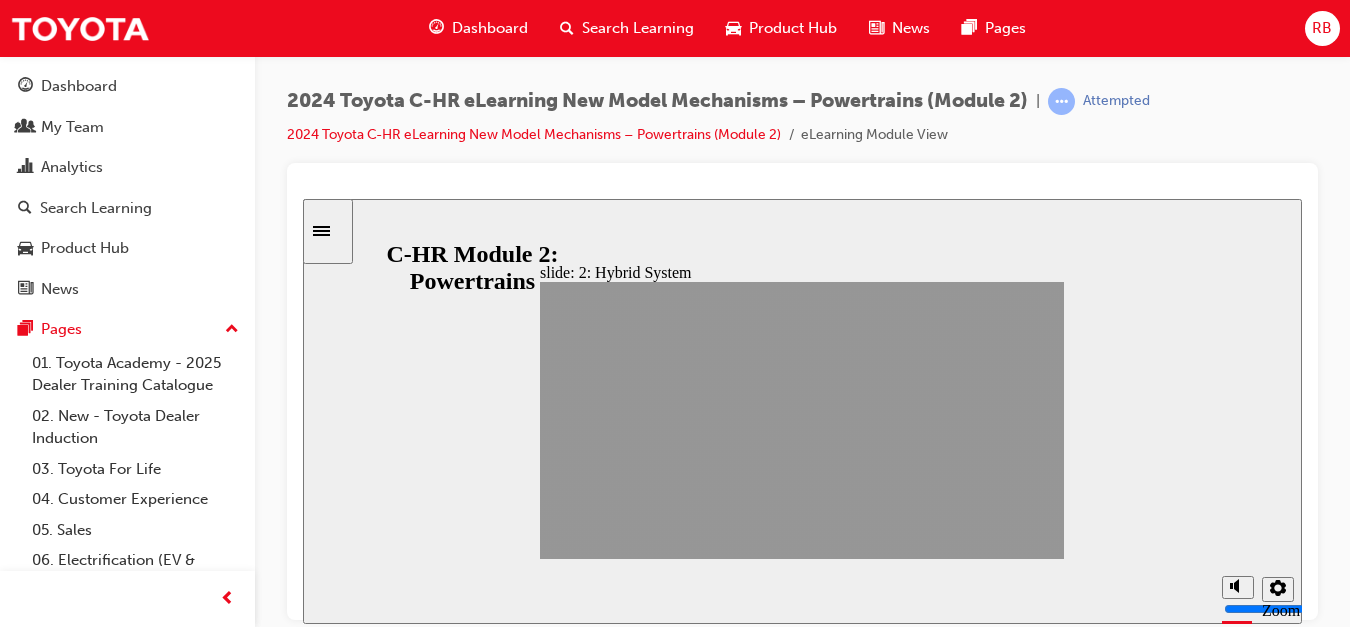 click 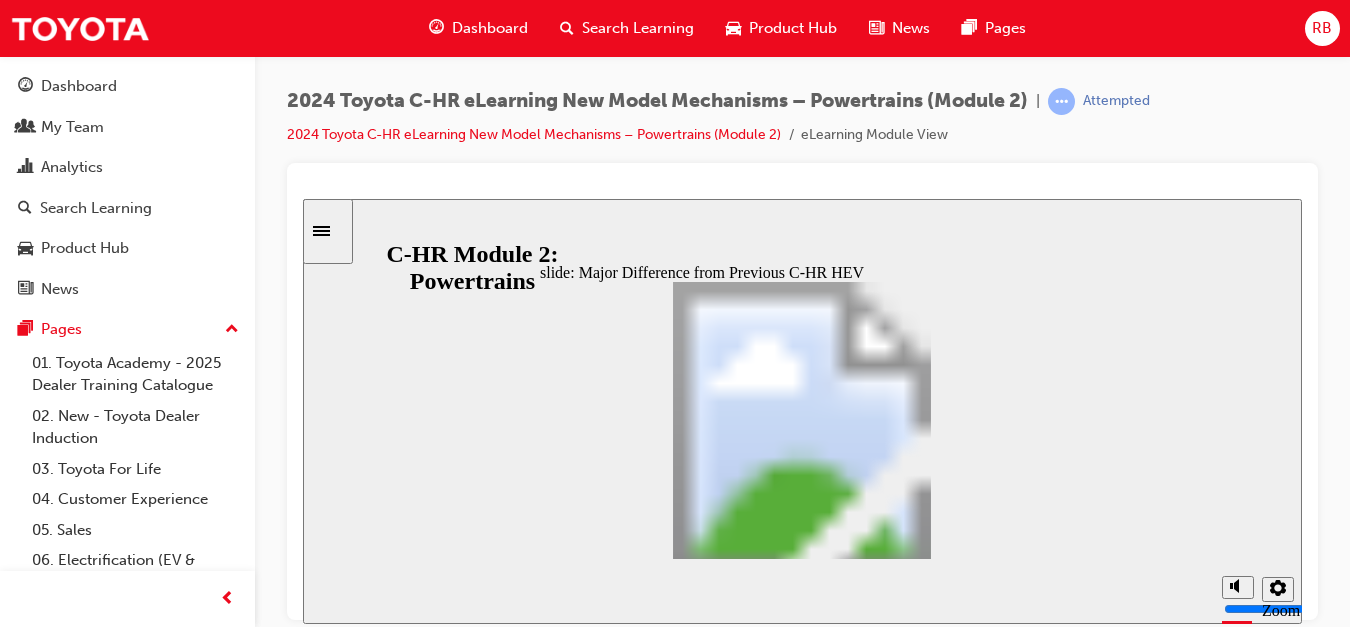 click 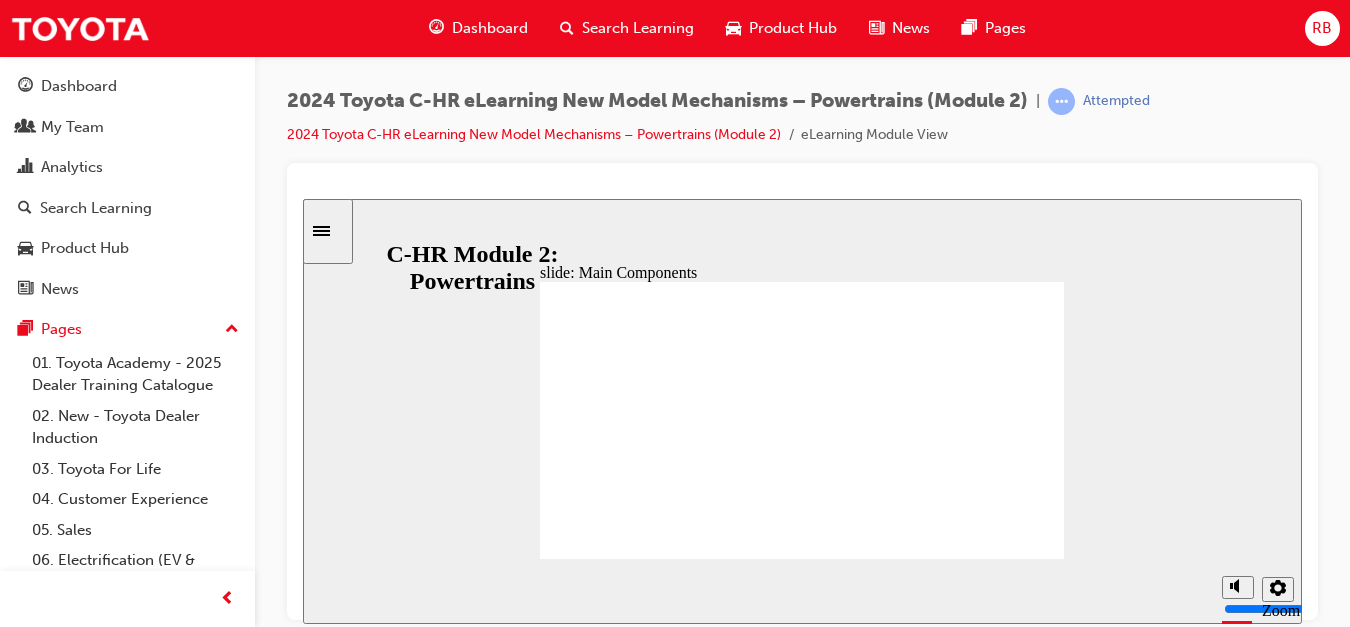 click 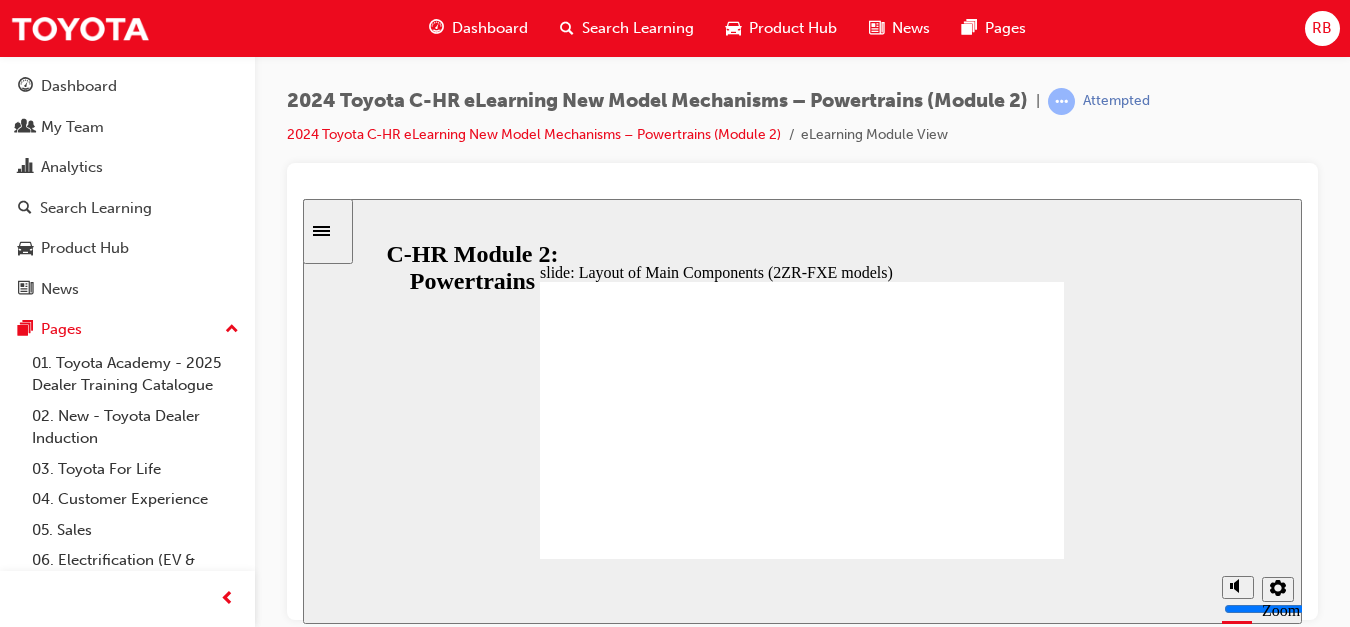 click 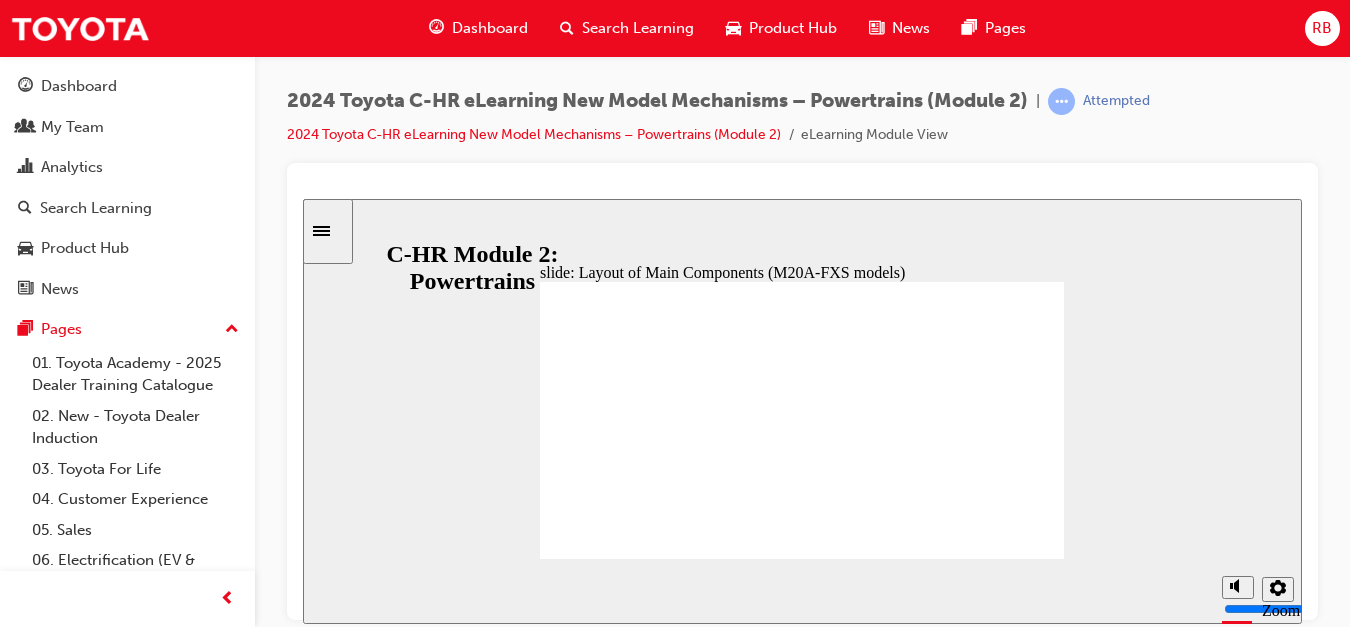 click 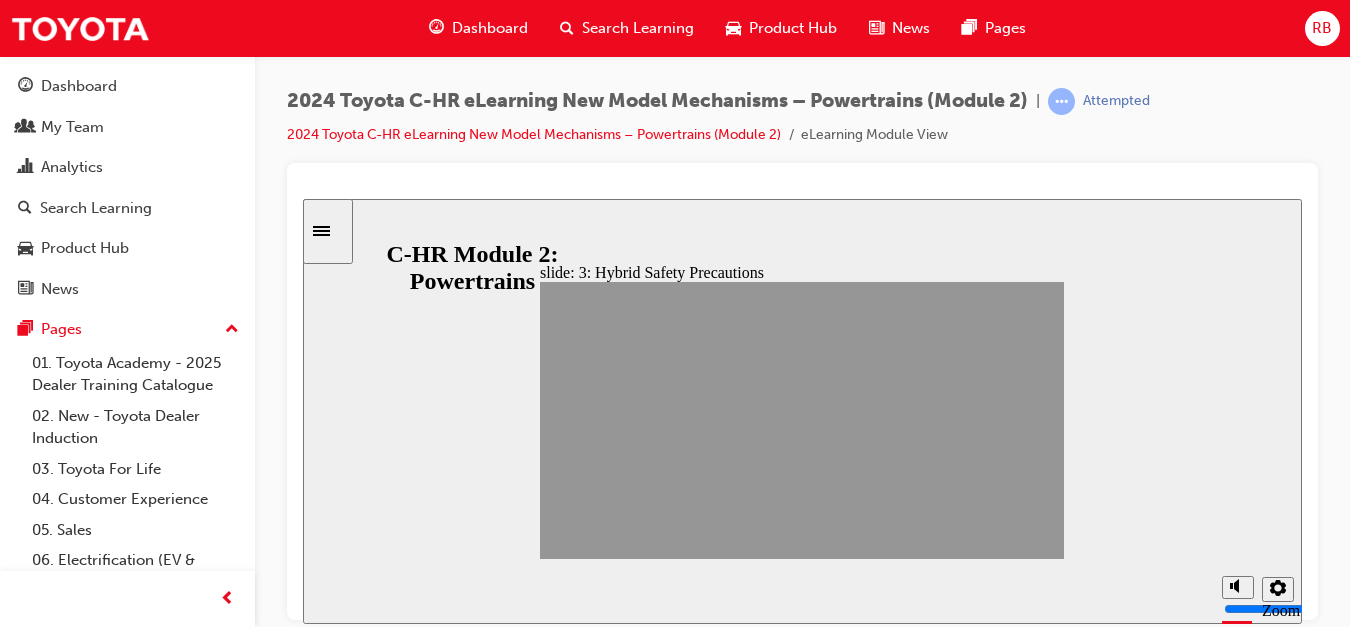 click 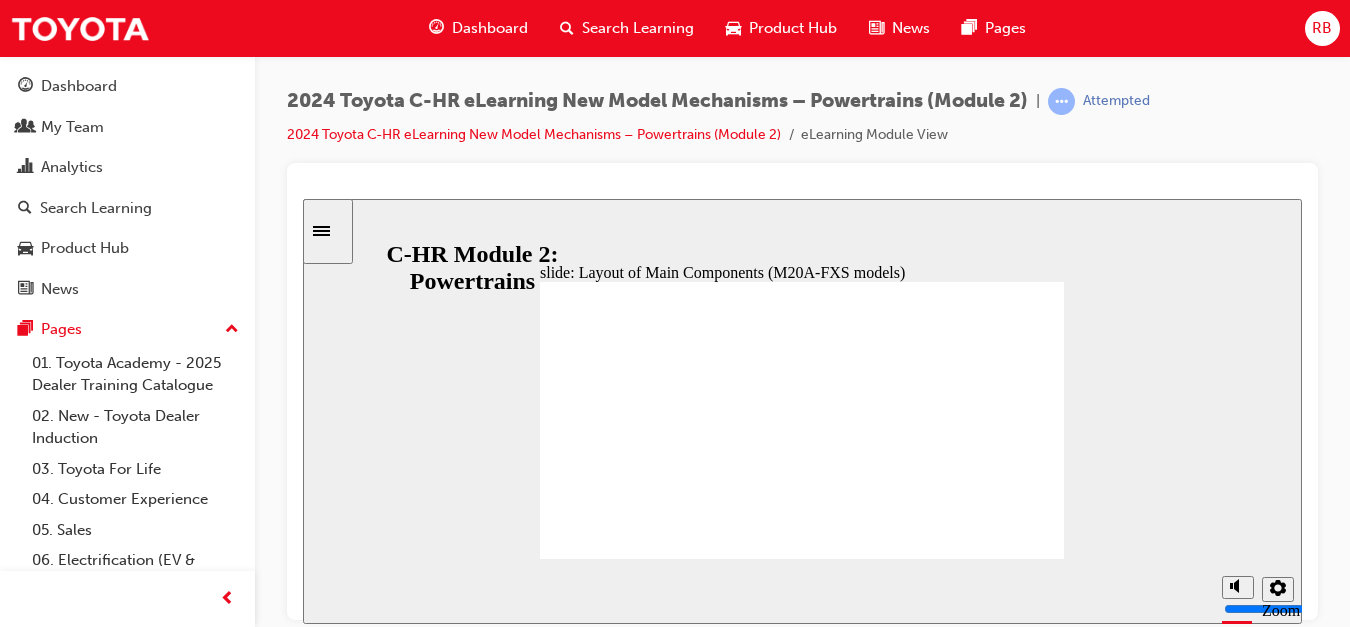 click 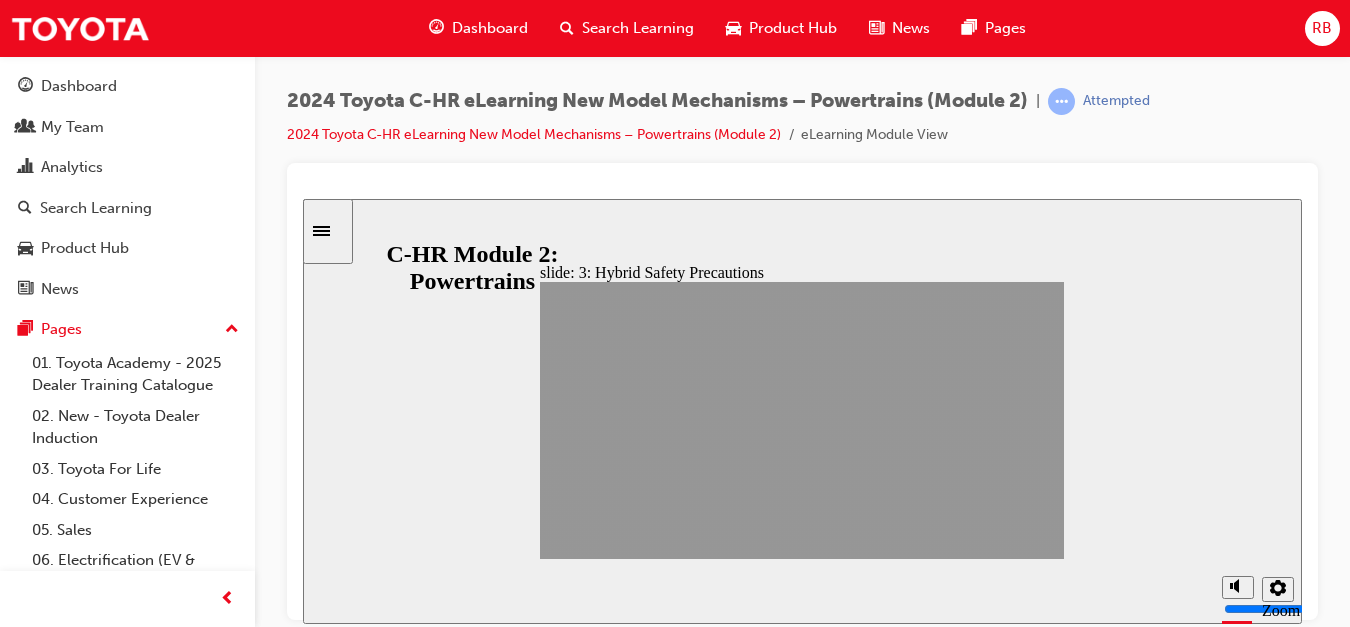 click 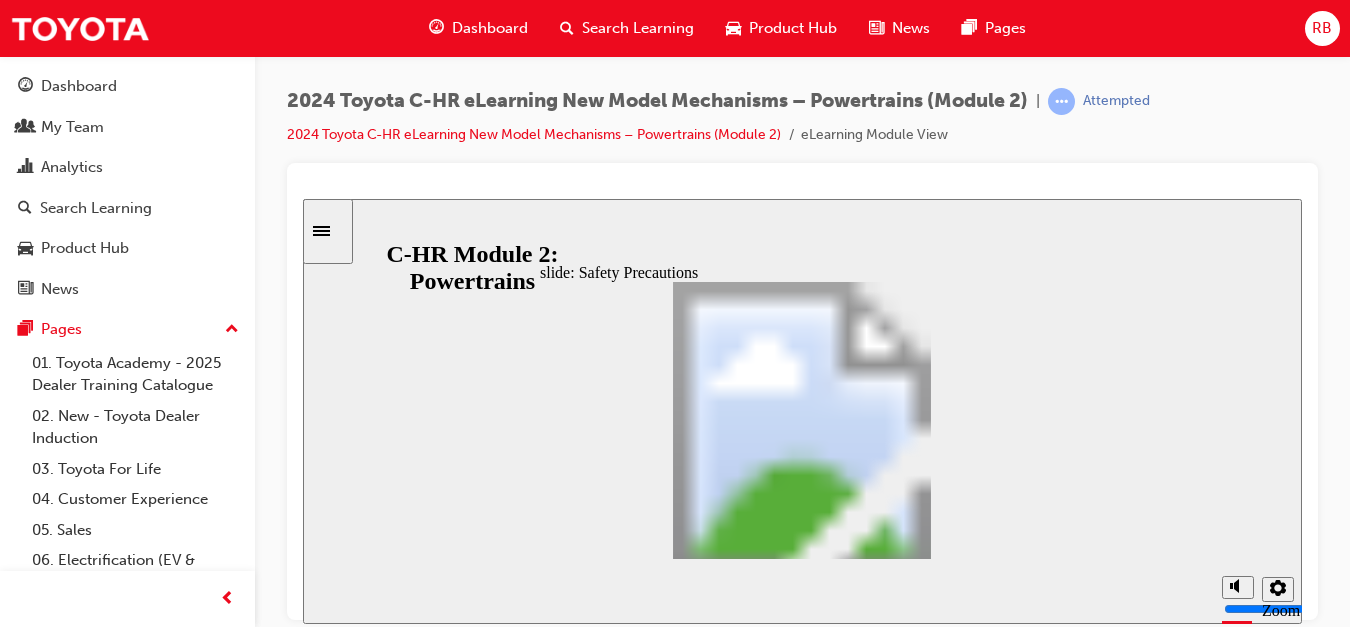 click 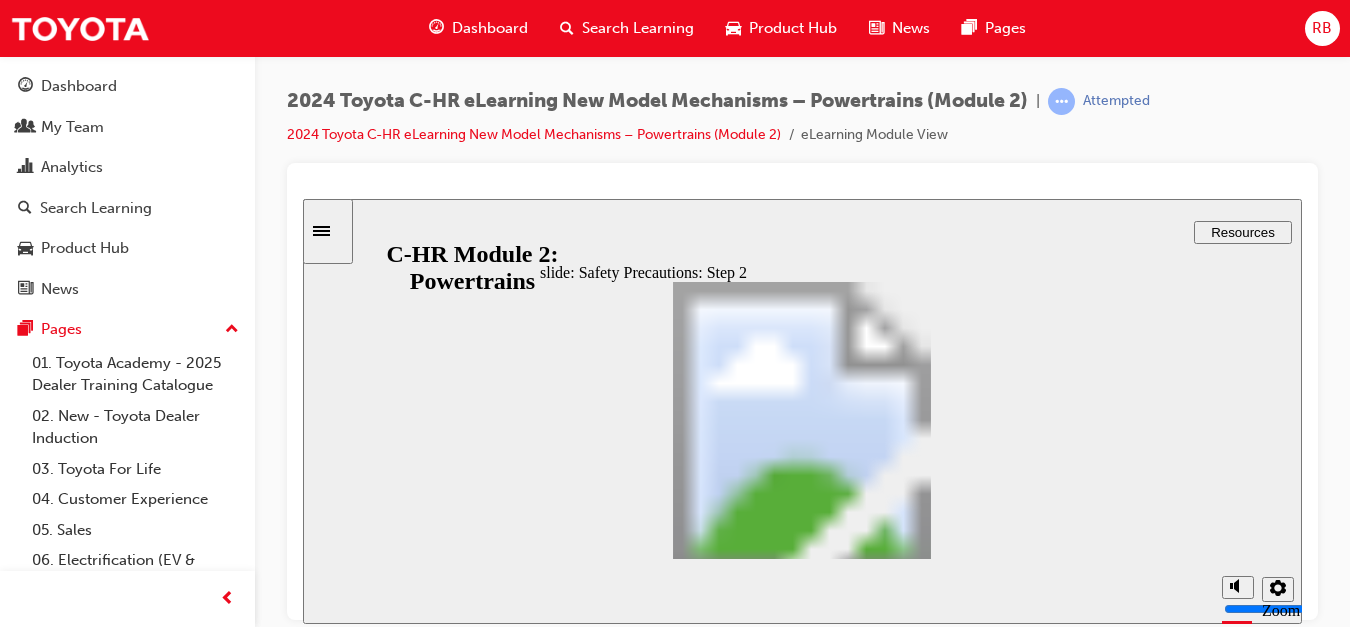 click 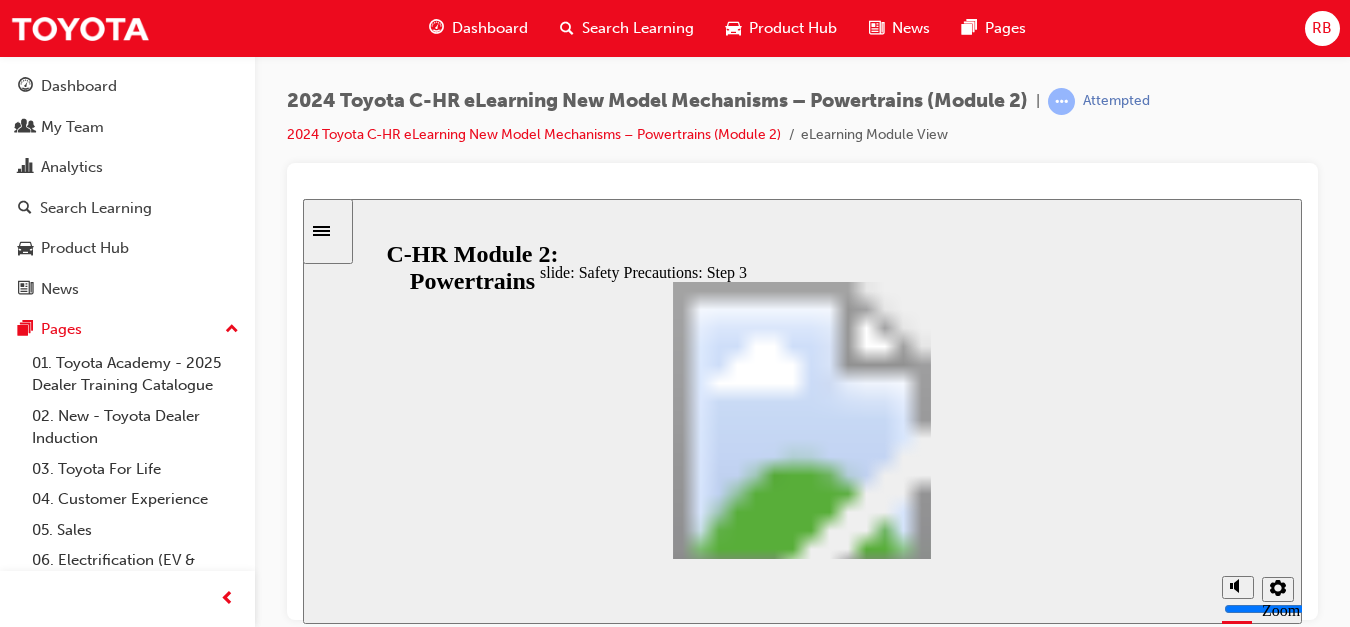 click 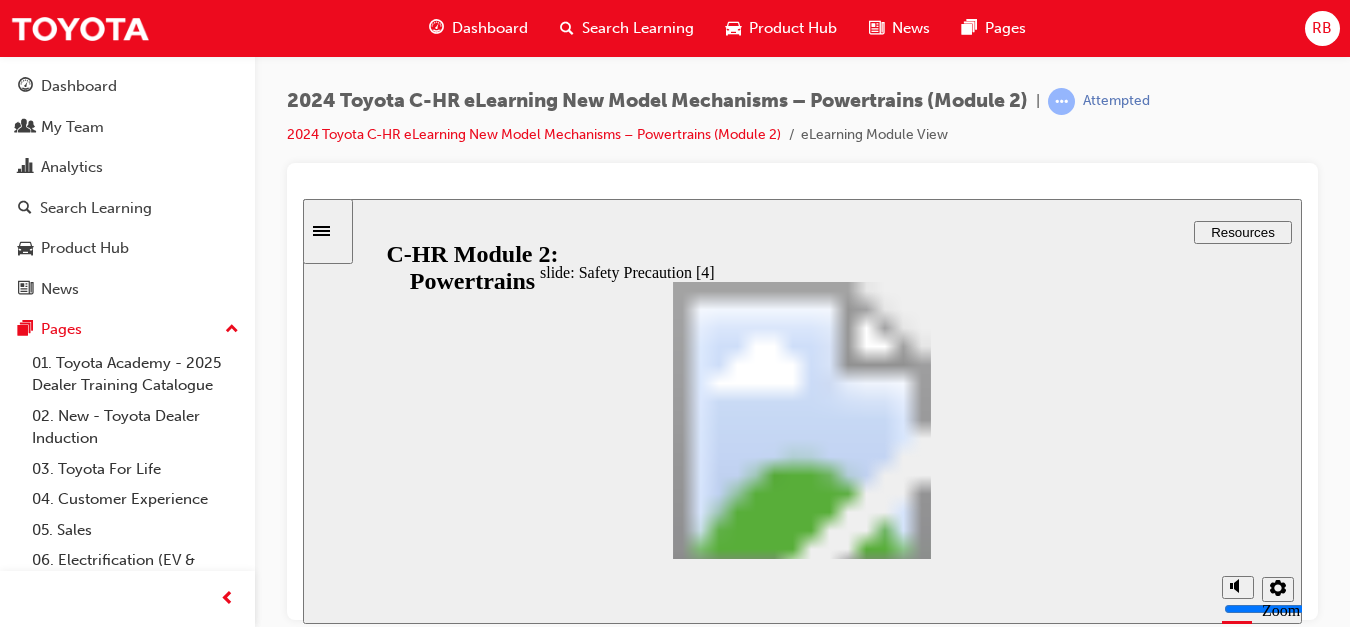 click 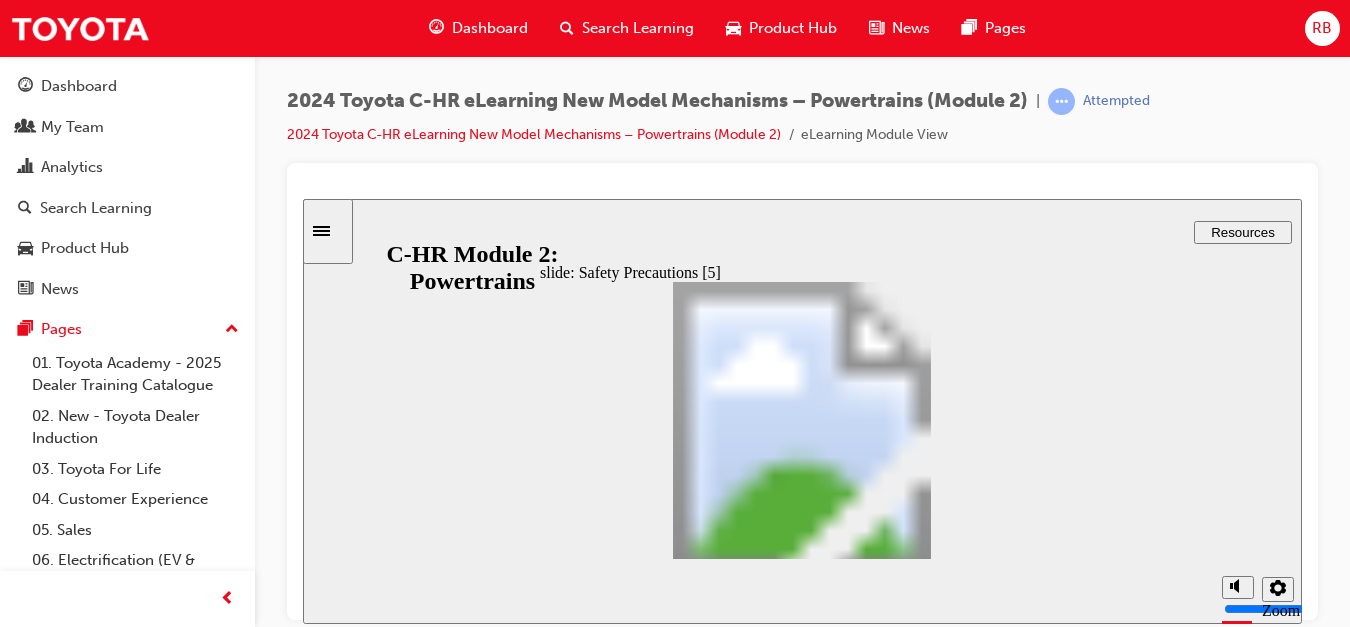 click 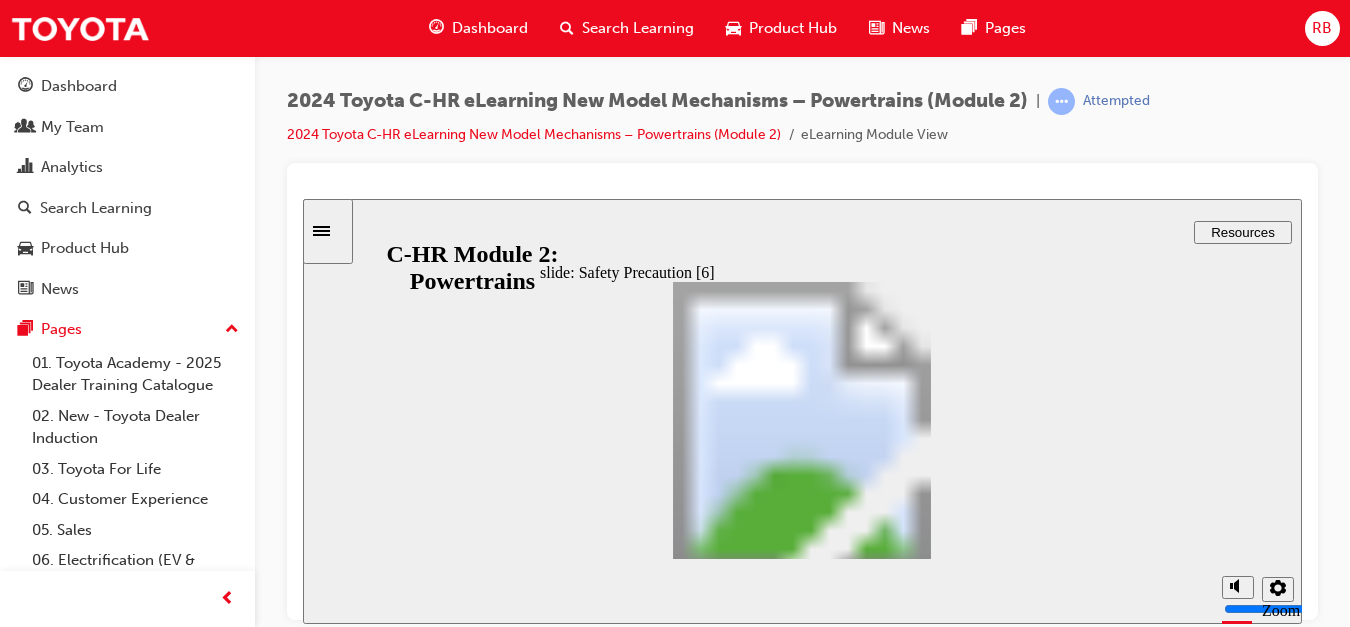 click 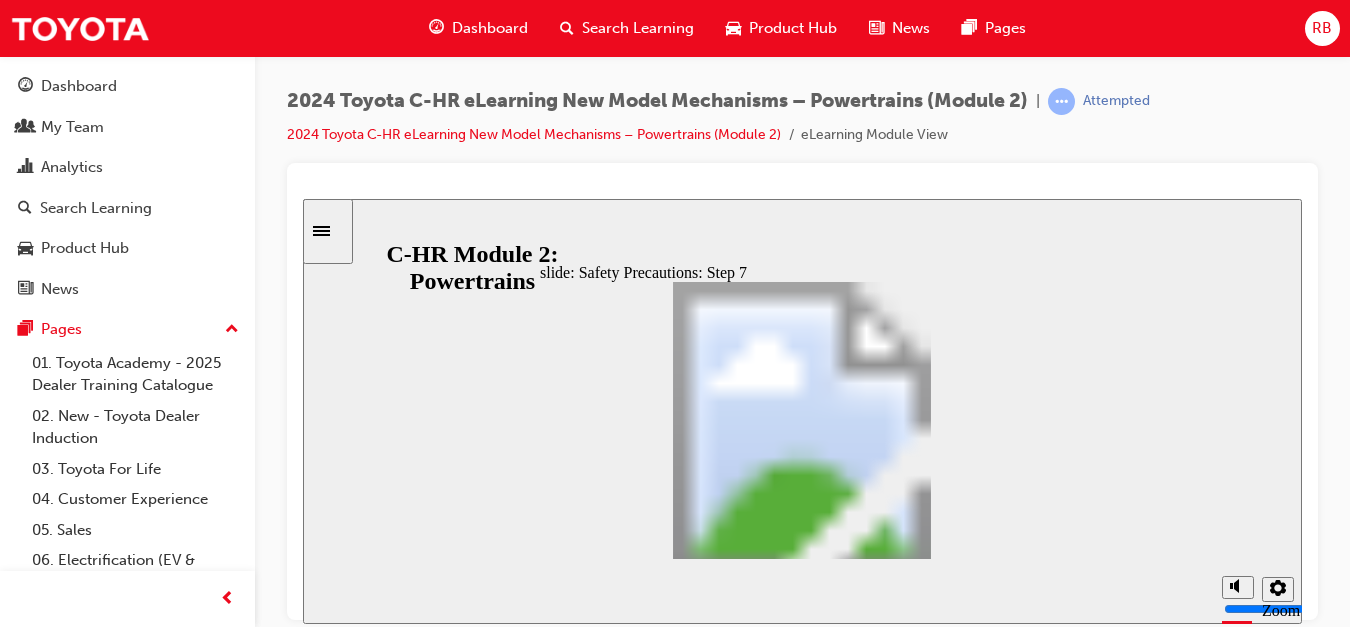 click 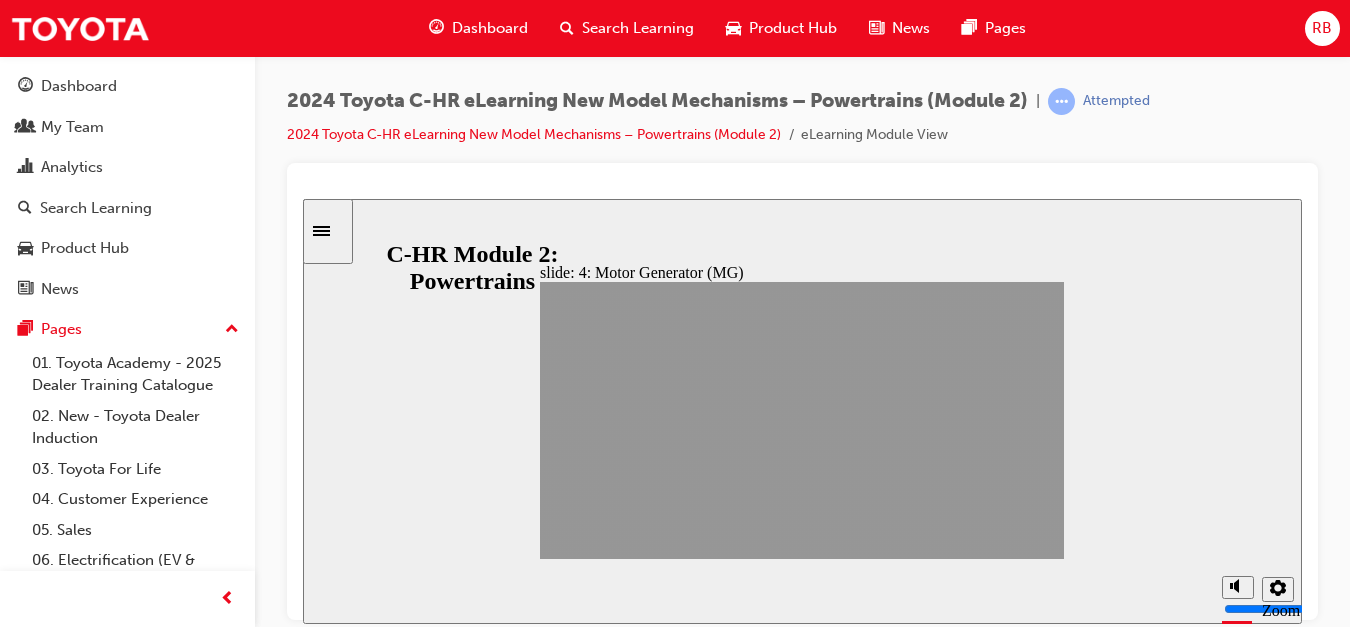 click 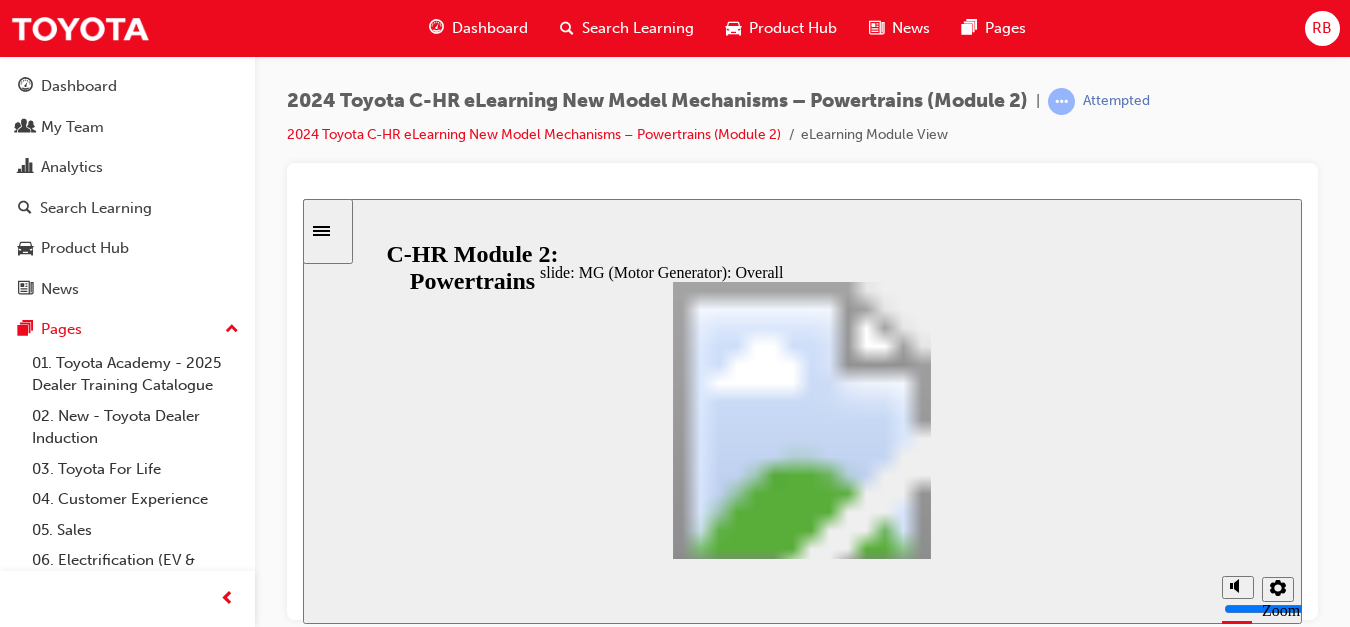 click 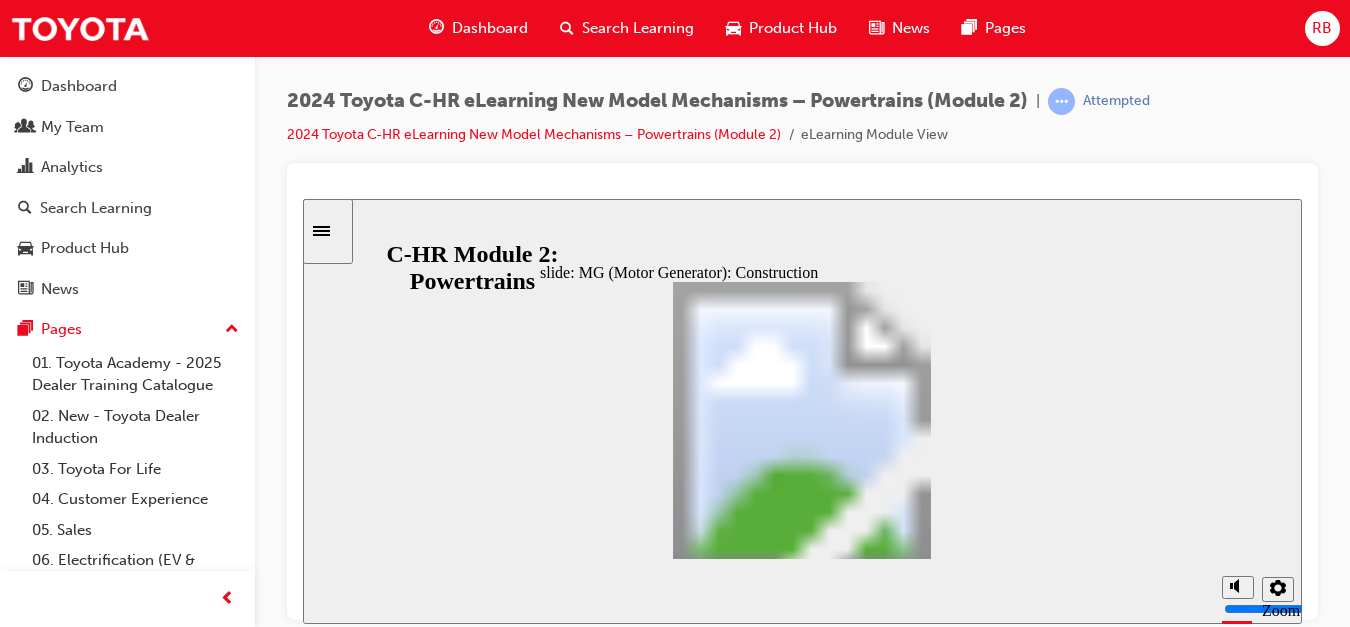 click 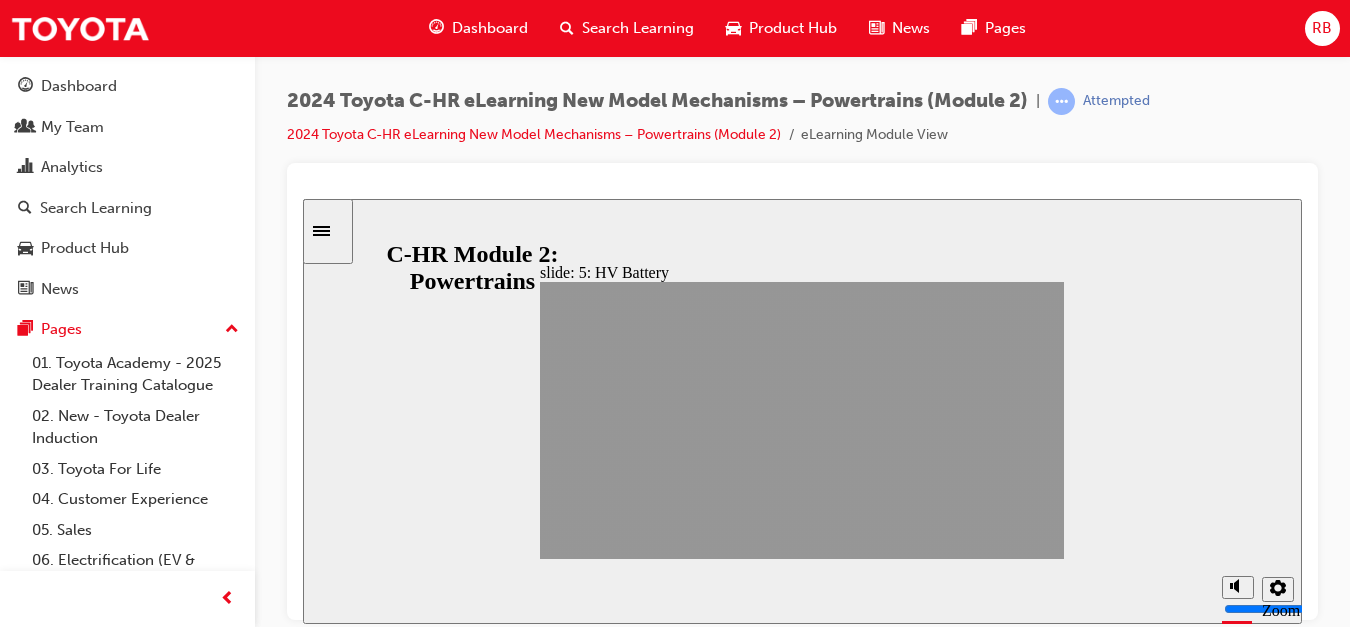 click 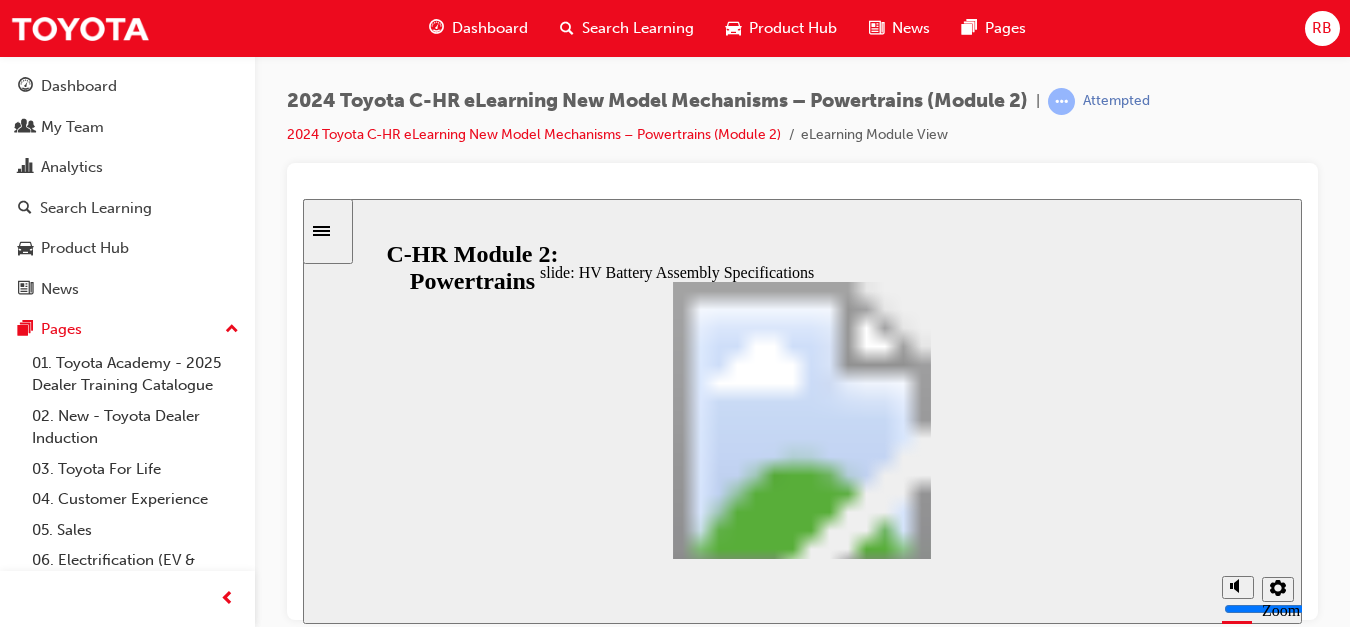 click 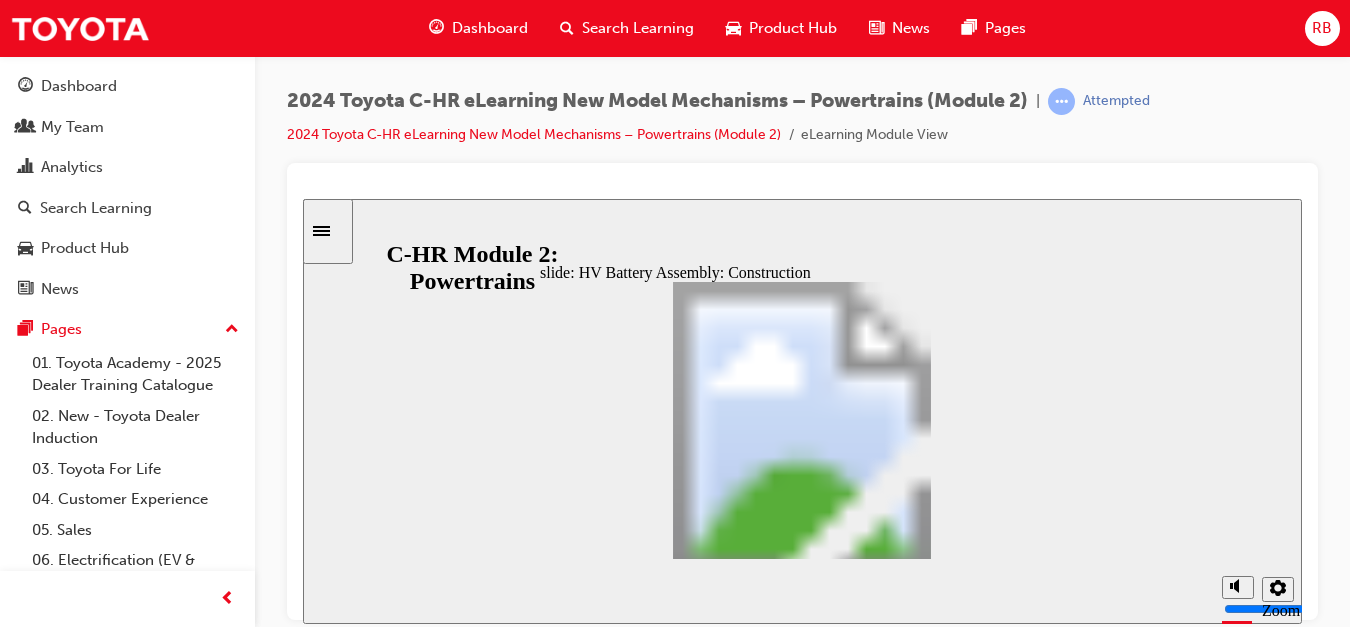 click 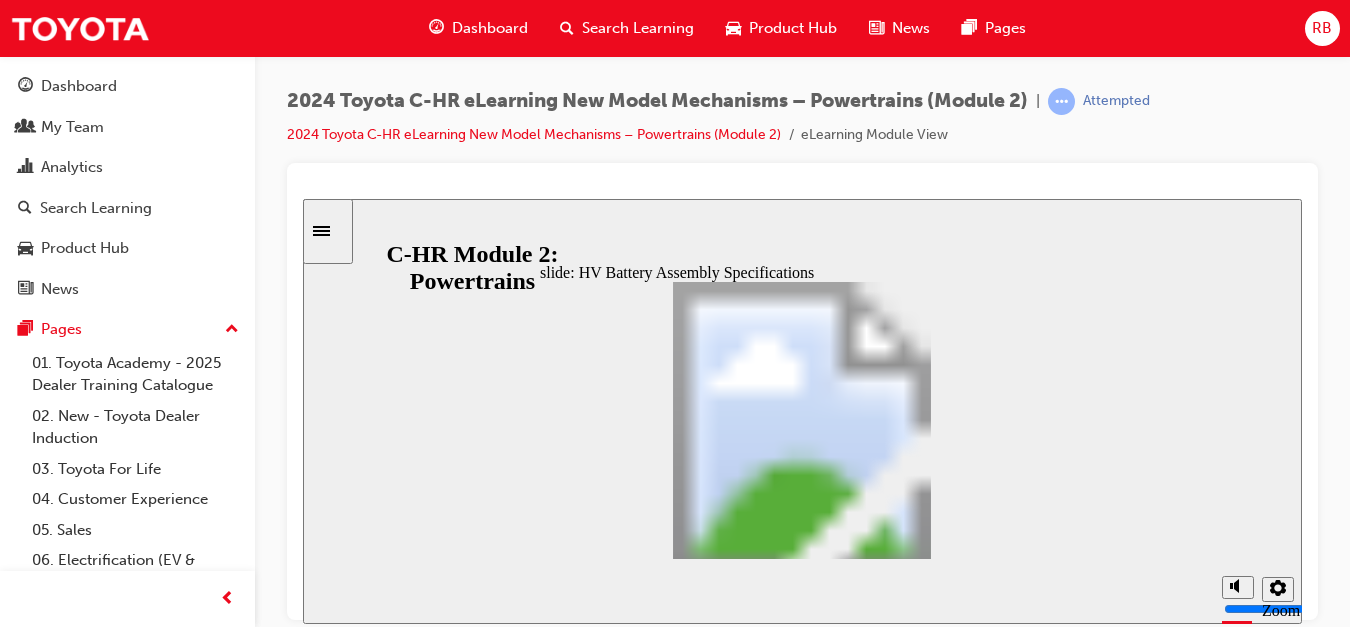 click 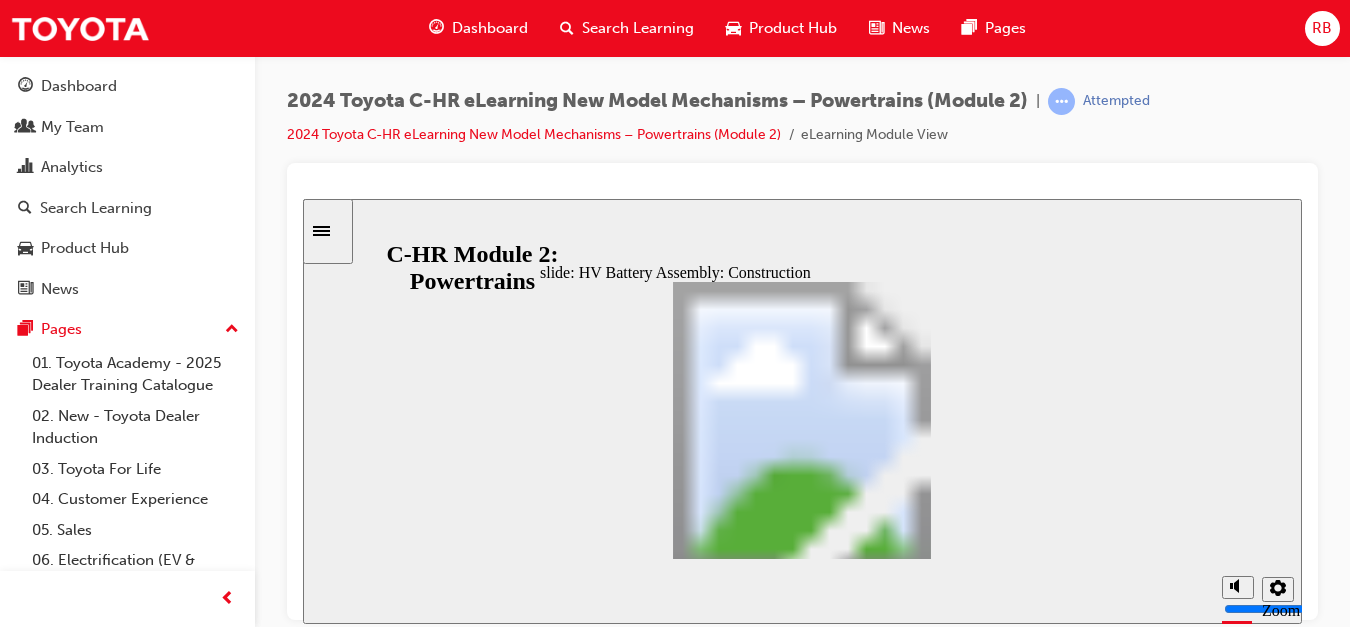 click 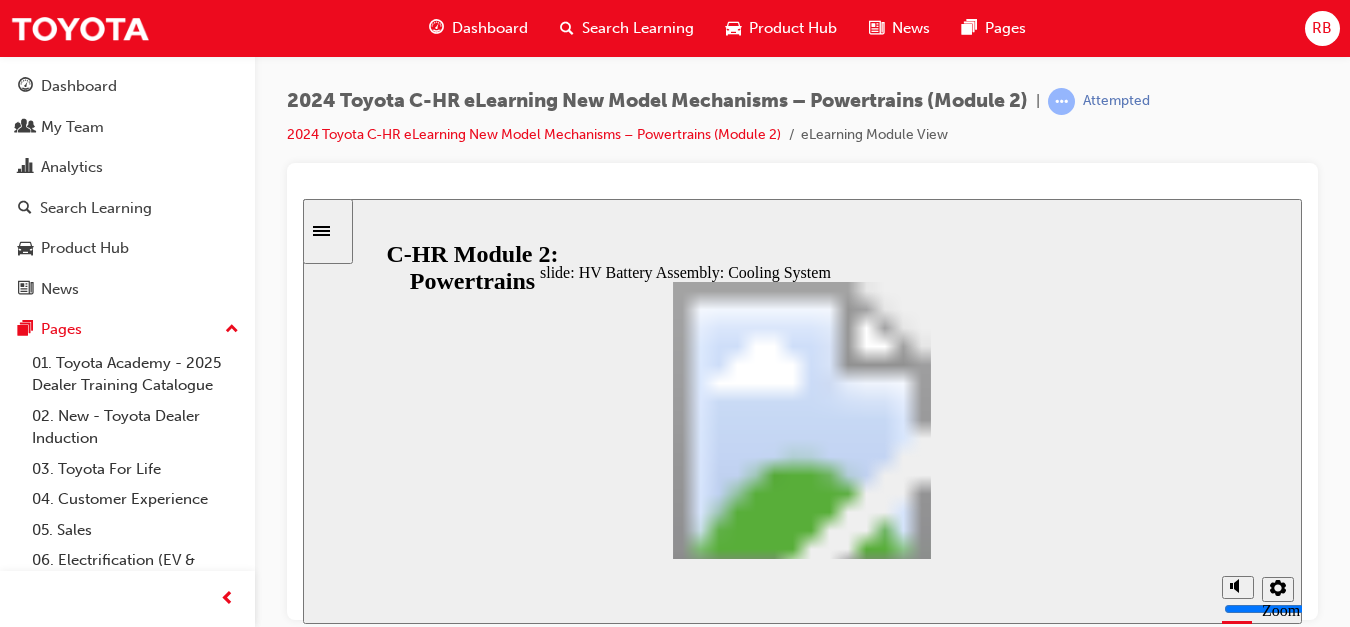 click 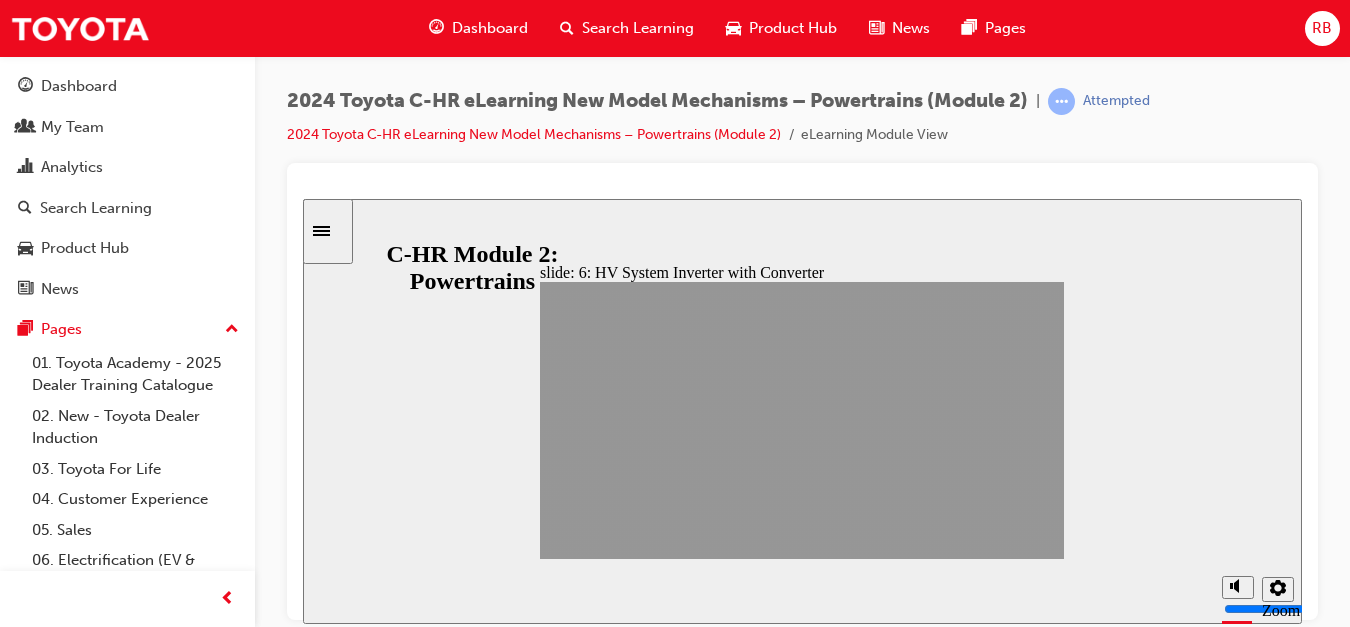 click 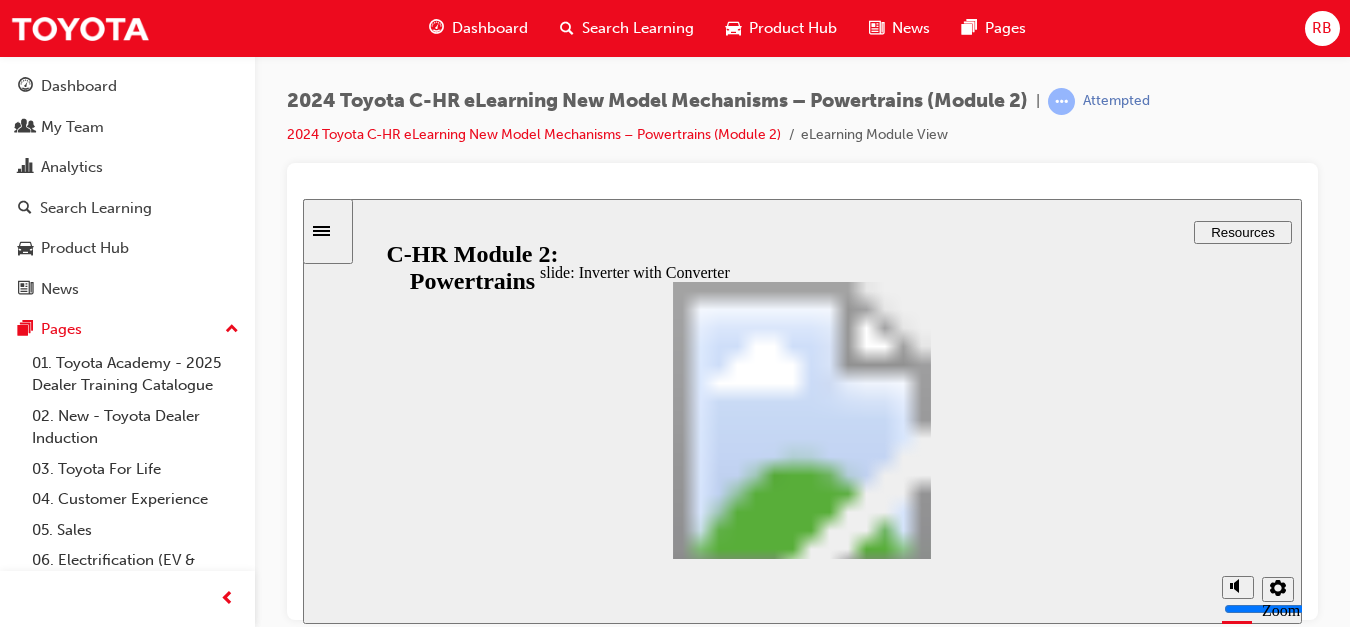 click 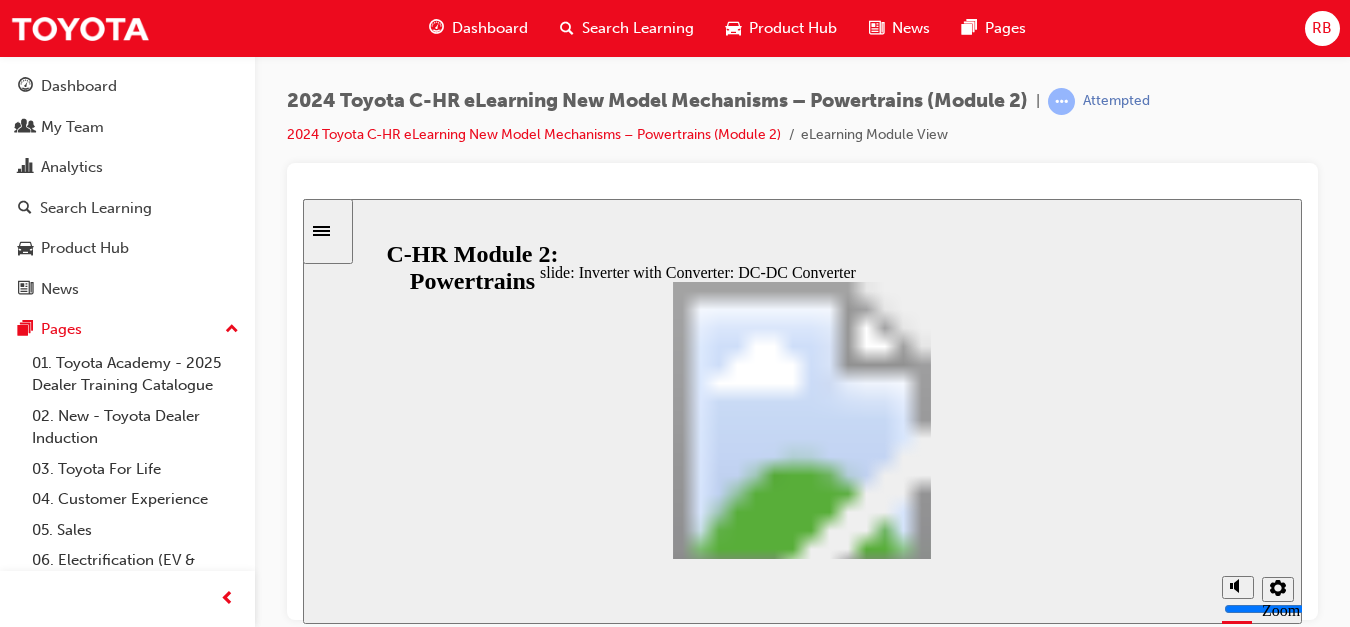 click on "BACK" 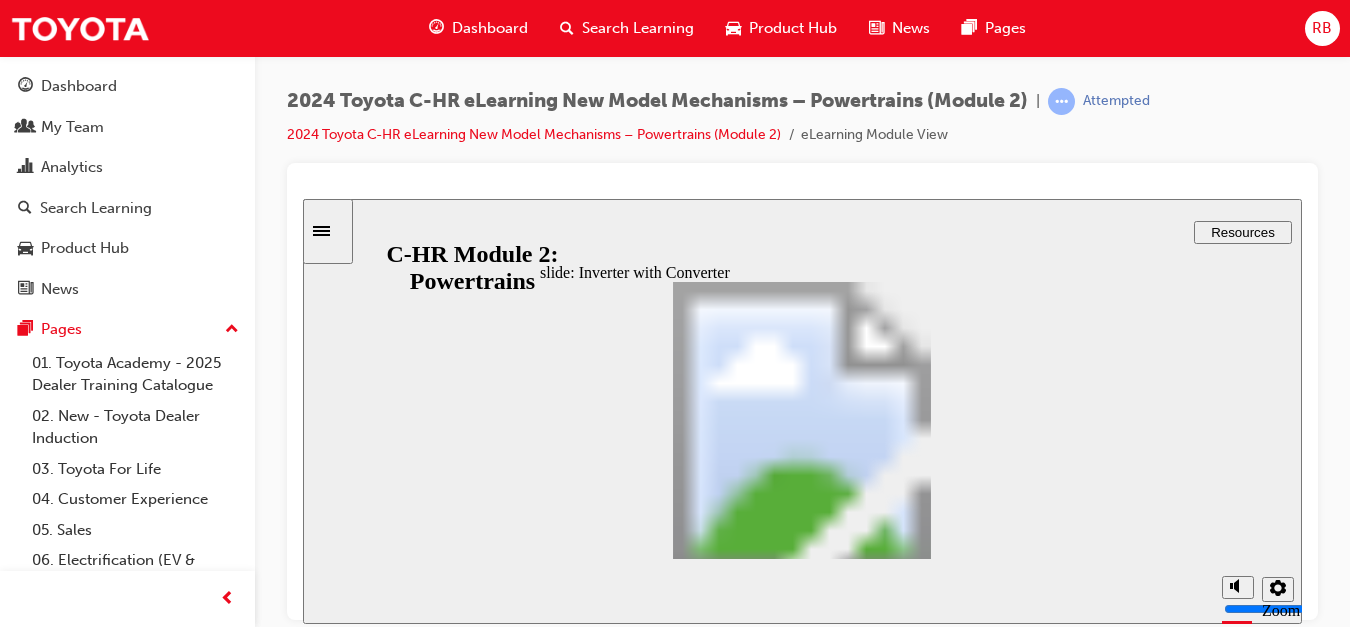 click 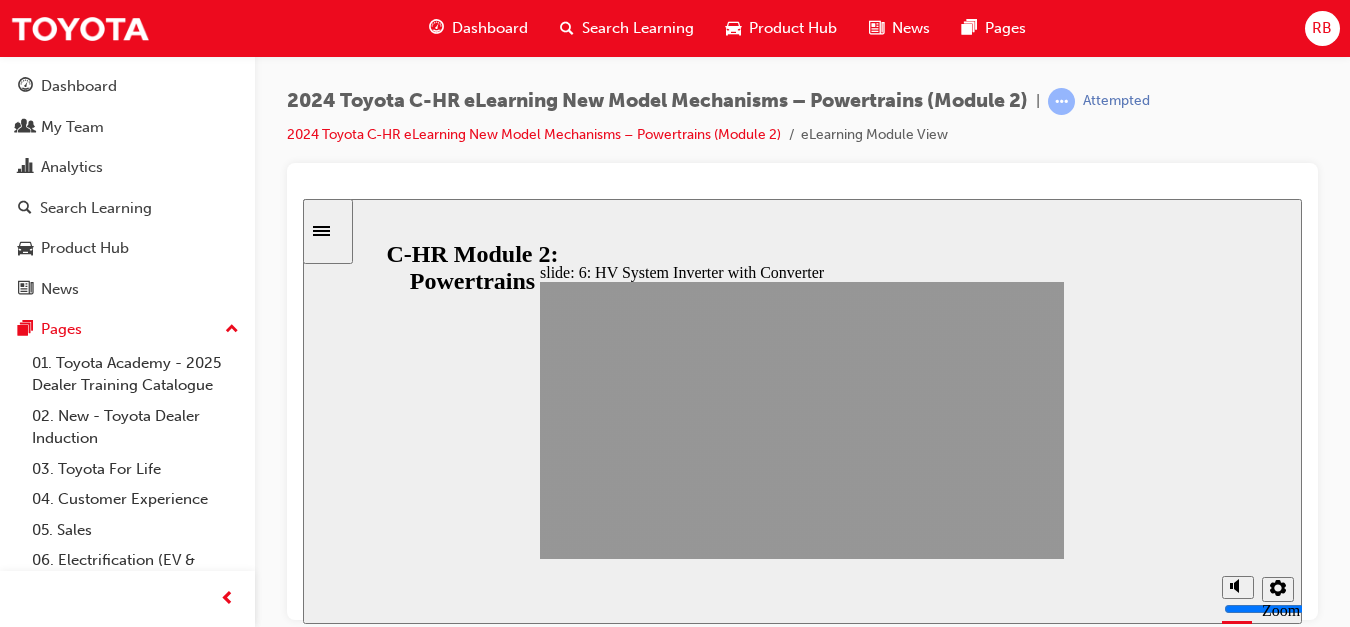 click 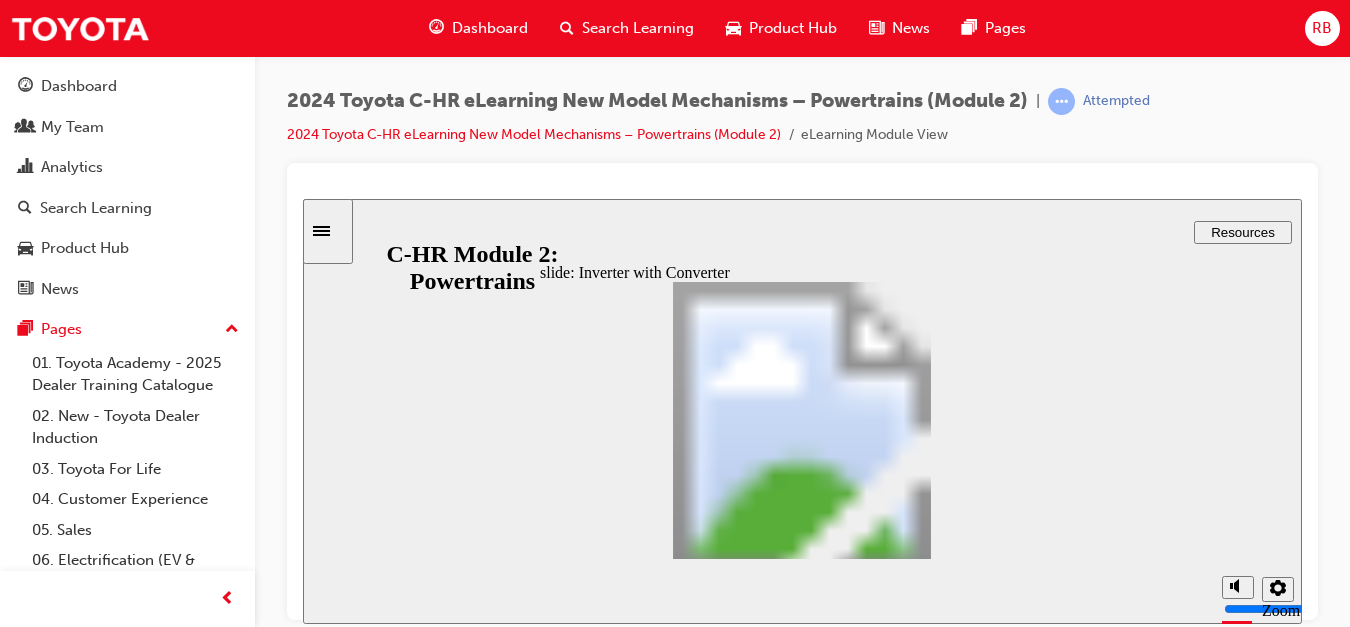 click 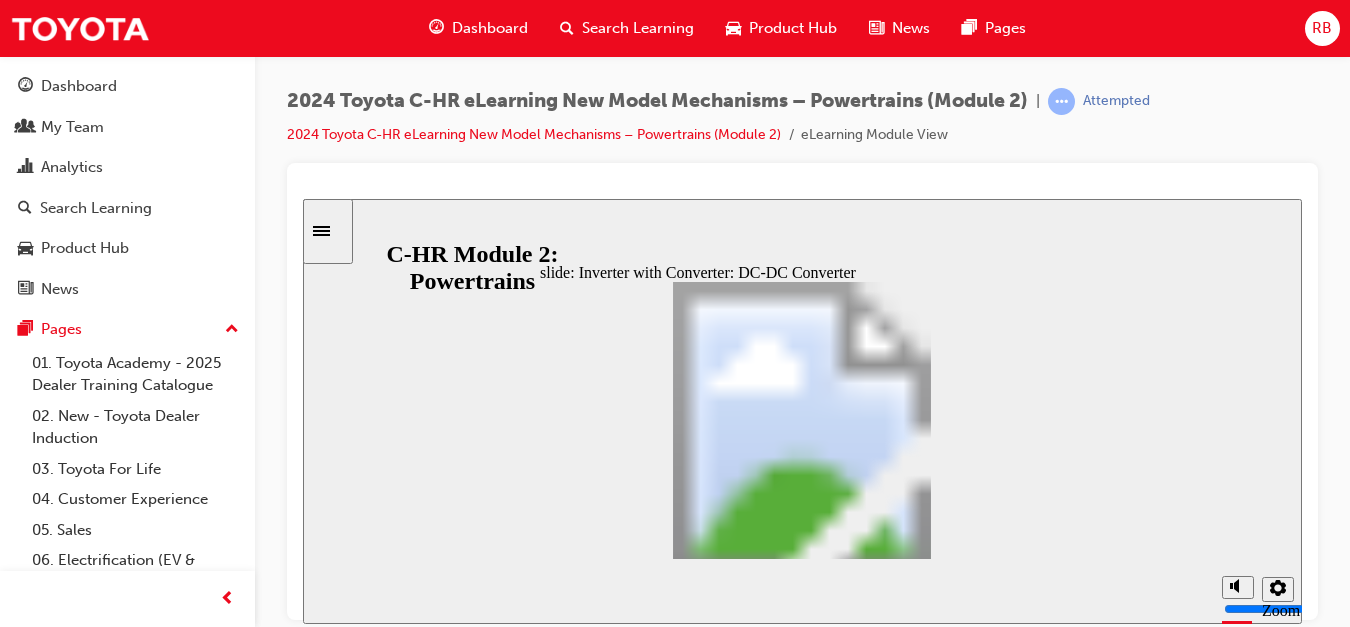 click 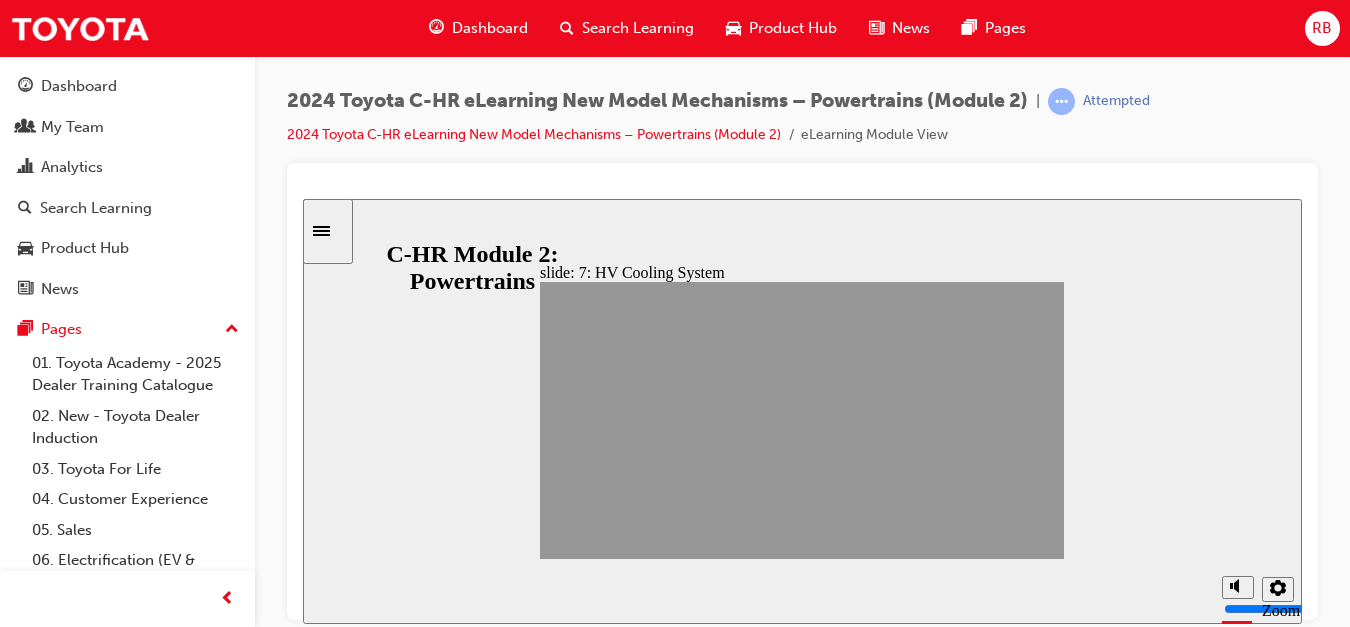 click 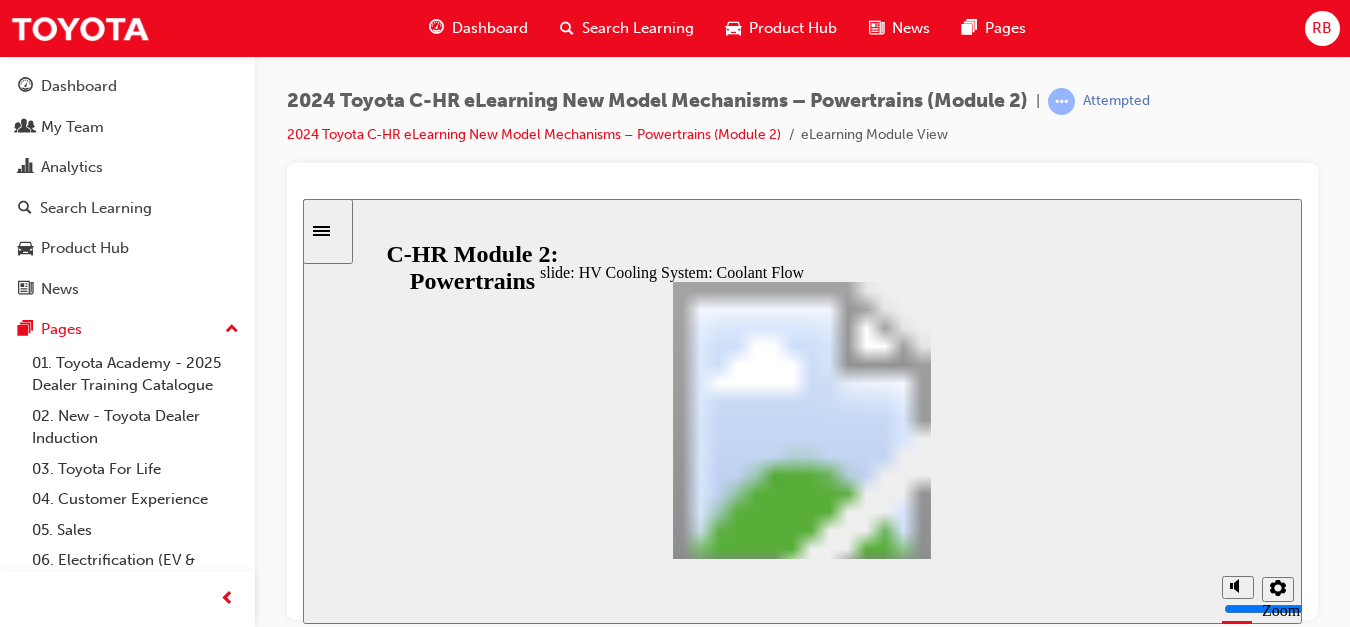 click 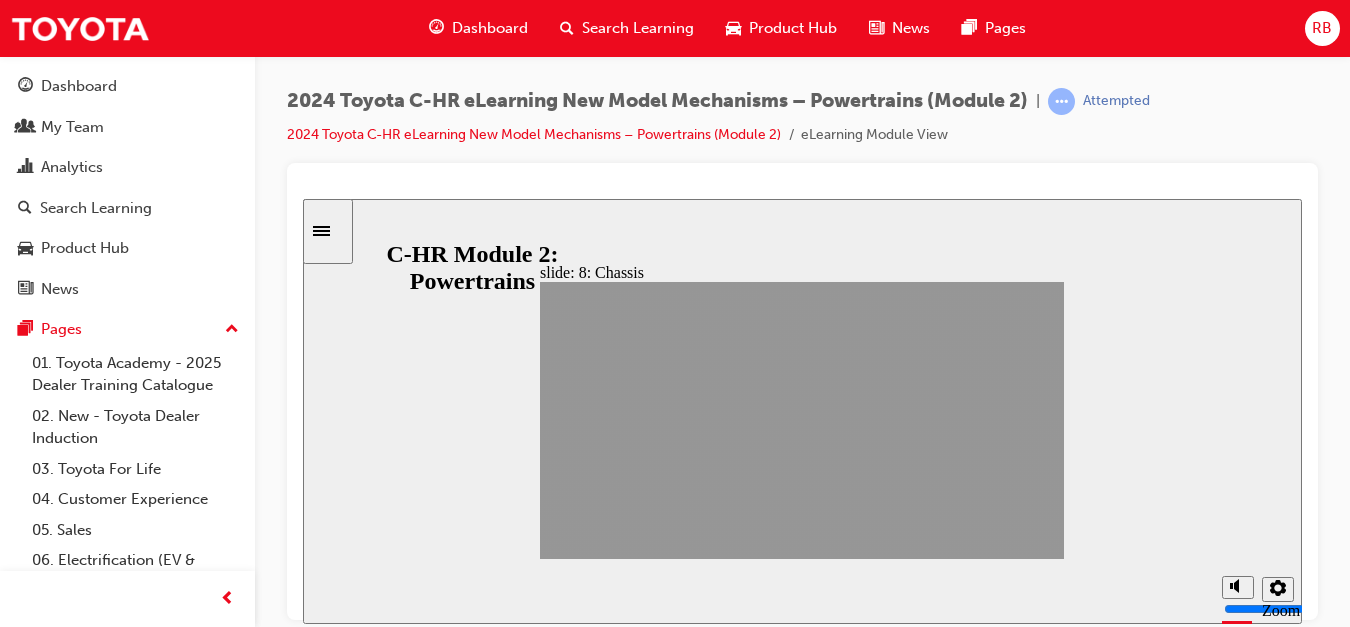 click 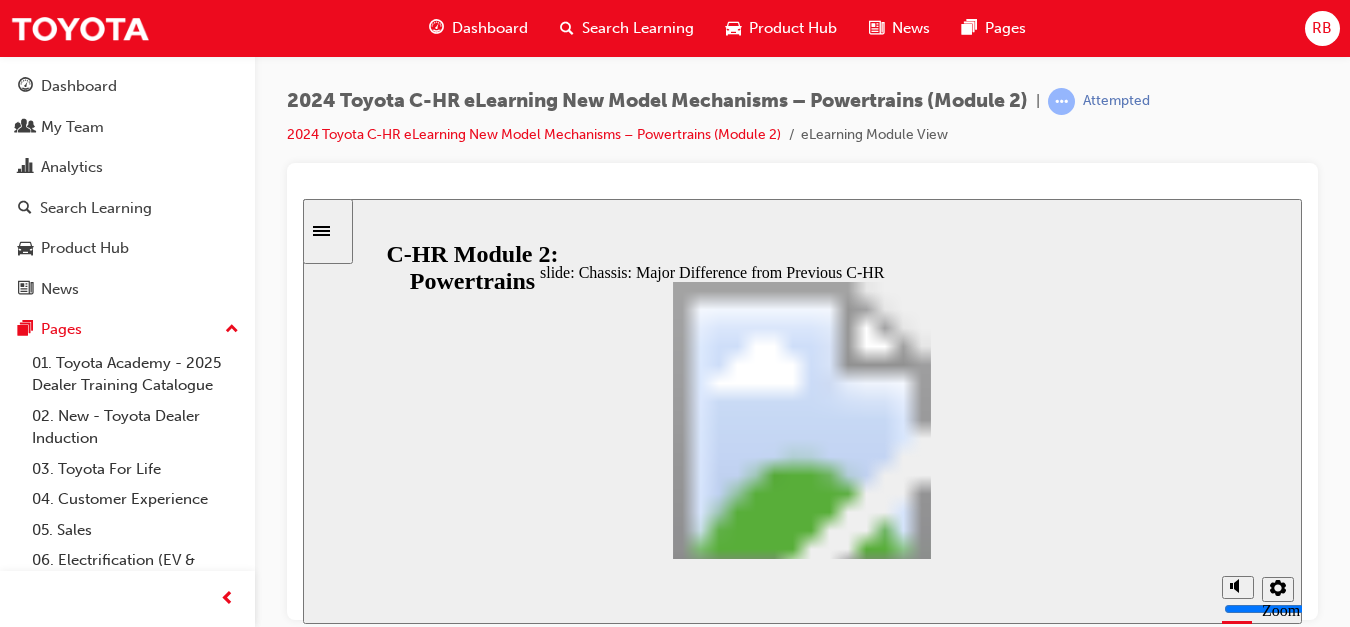 click 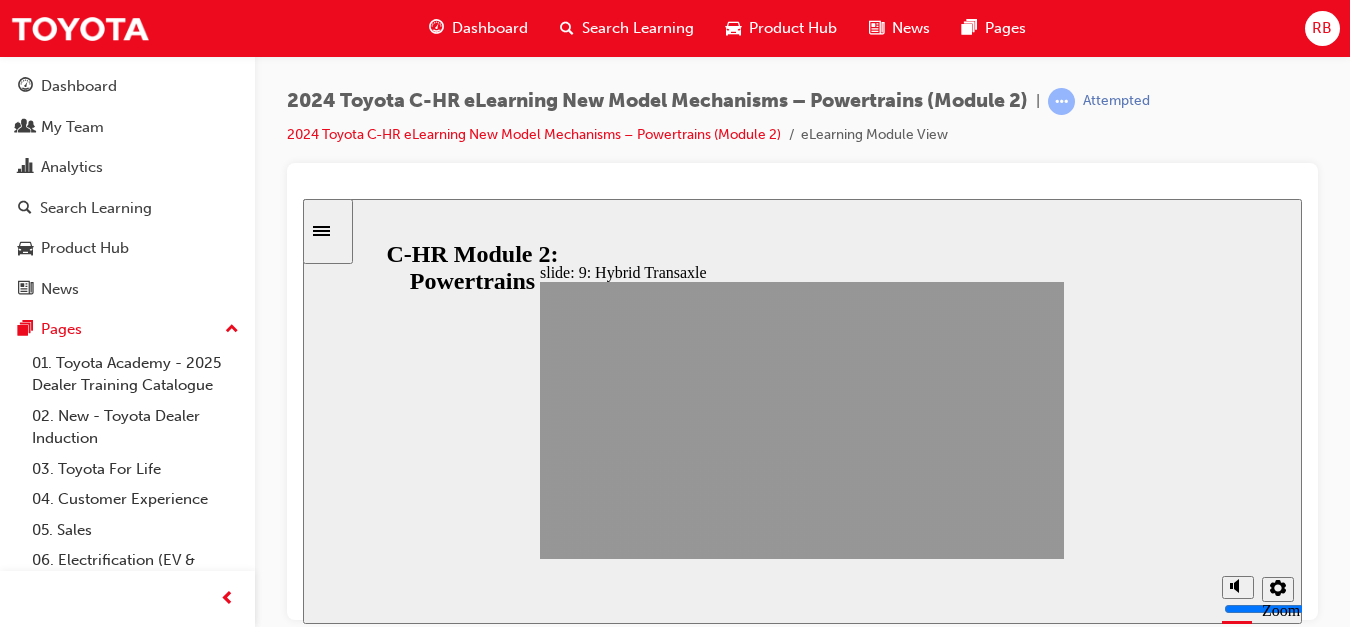 click 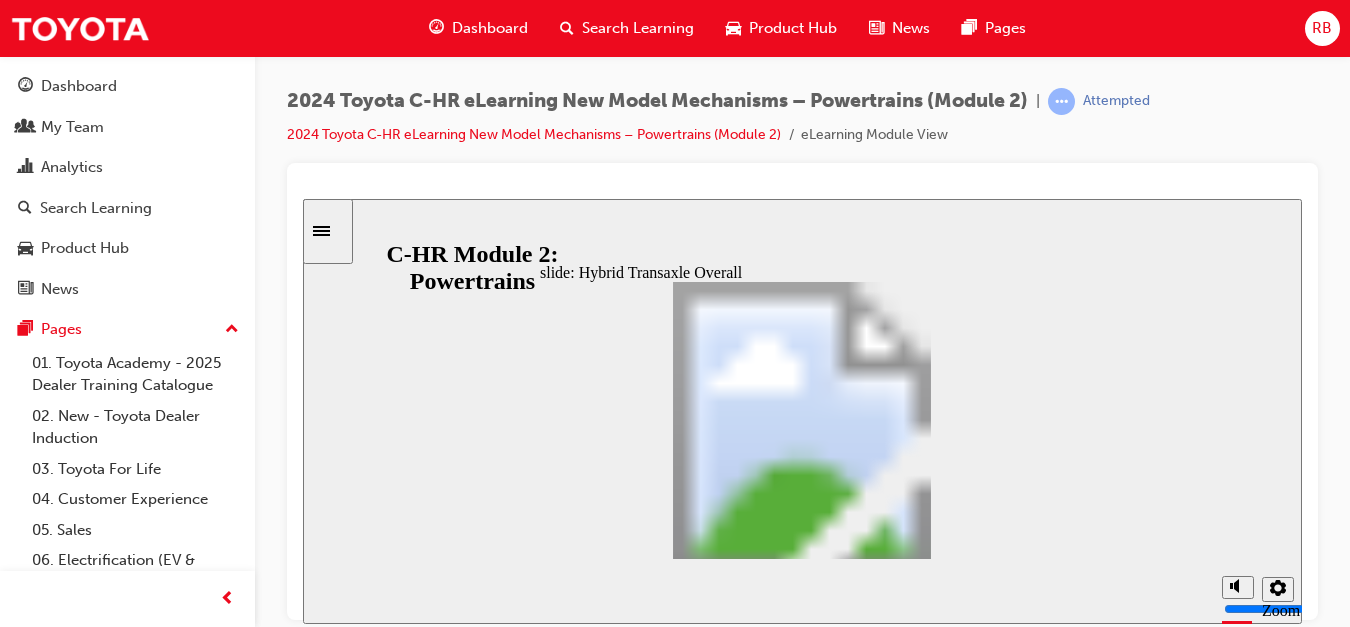 click at bounding box center (802, 1660) 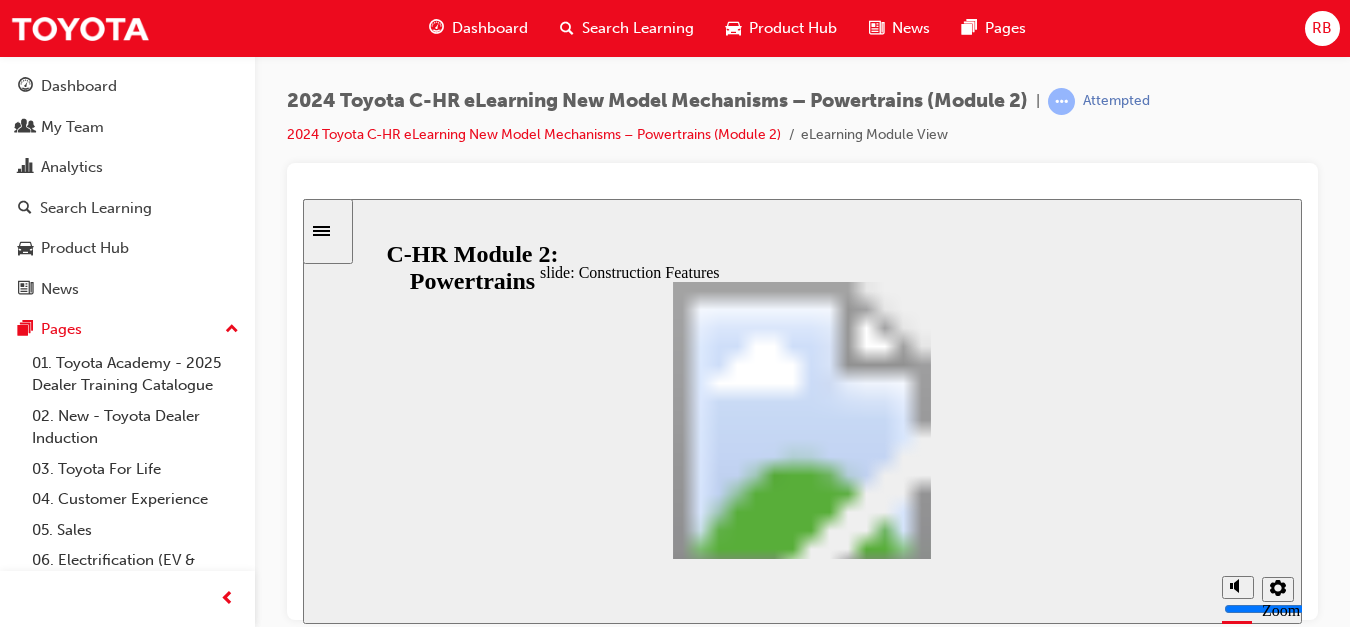 drag, startPoint x: 868, startPoint y: 505, endPoint x: 866, endPoint y: 516, distance: 11.18034 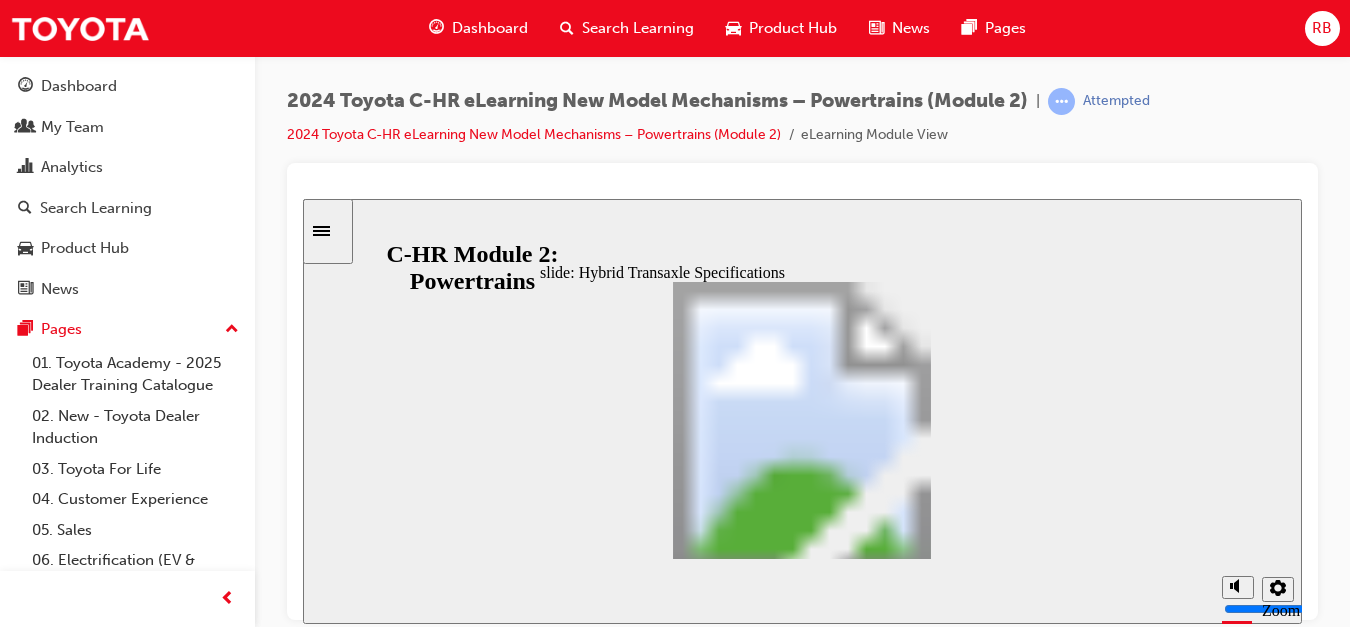 click 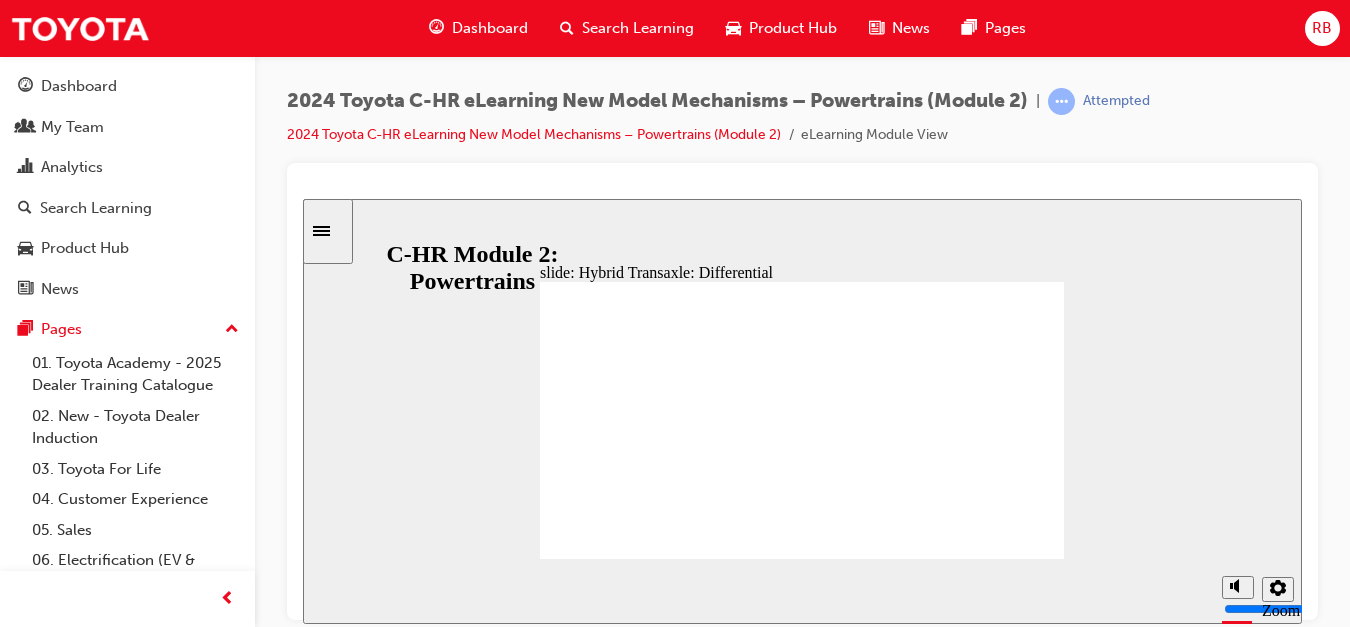 click 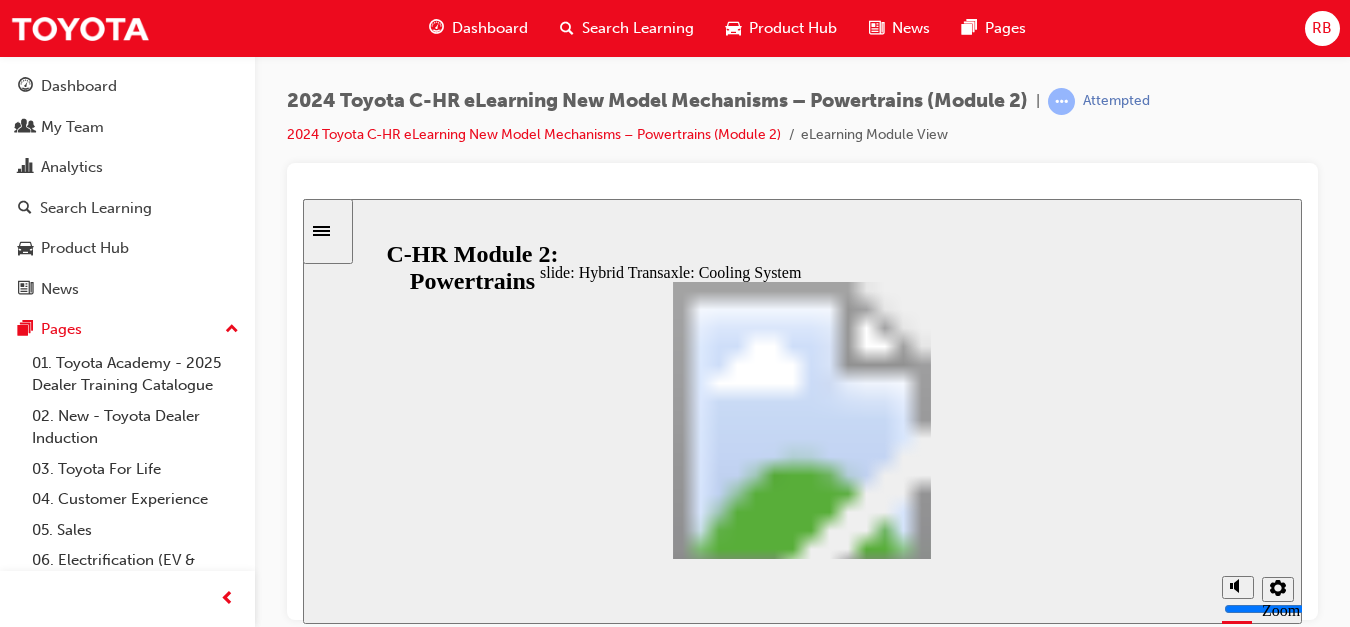 click 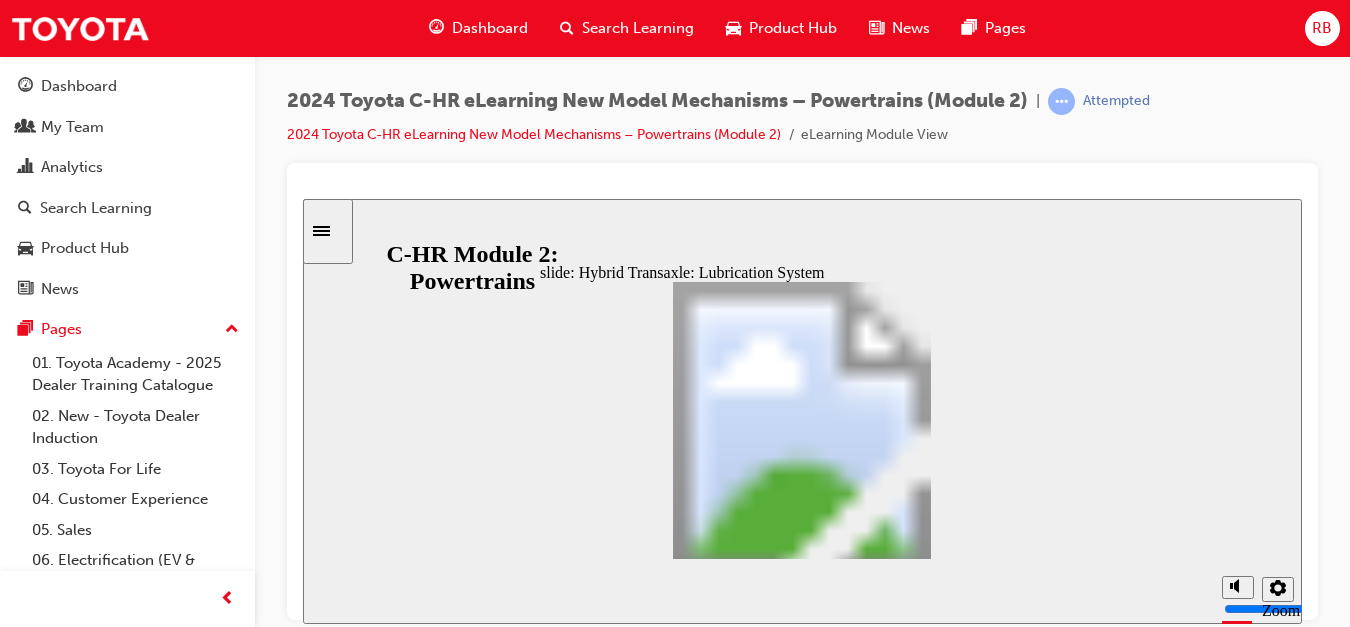 click 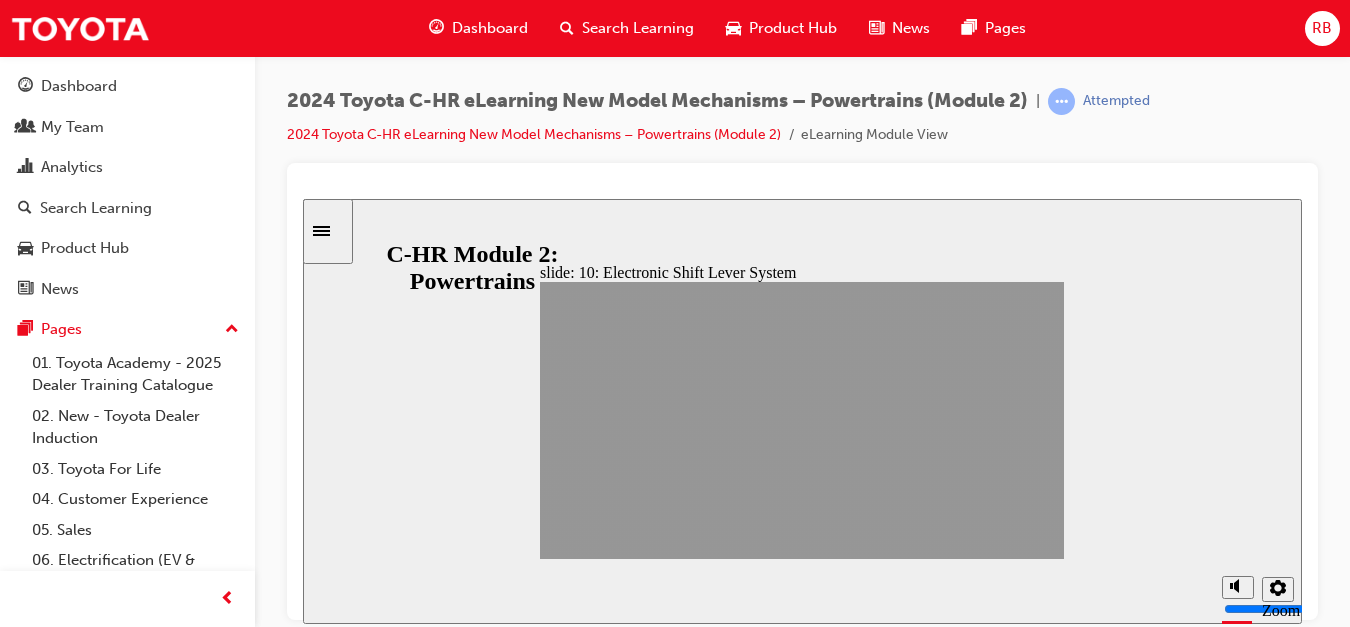 click 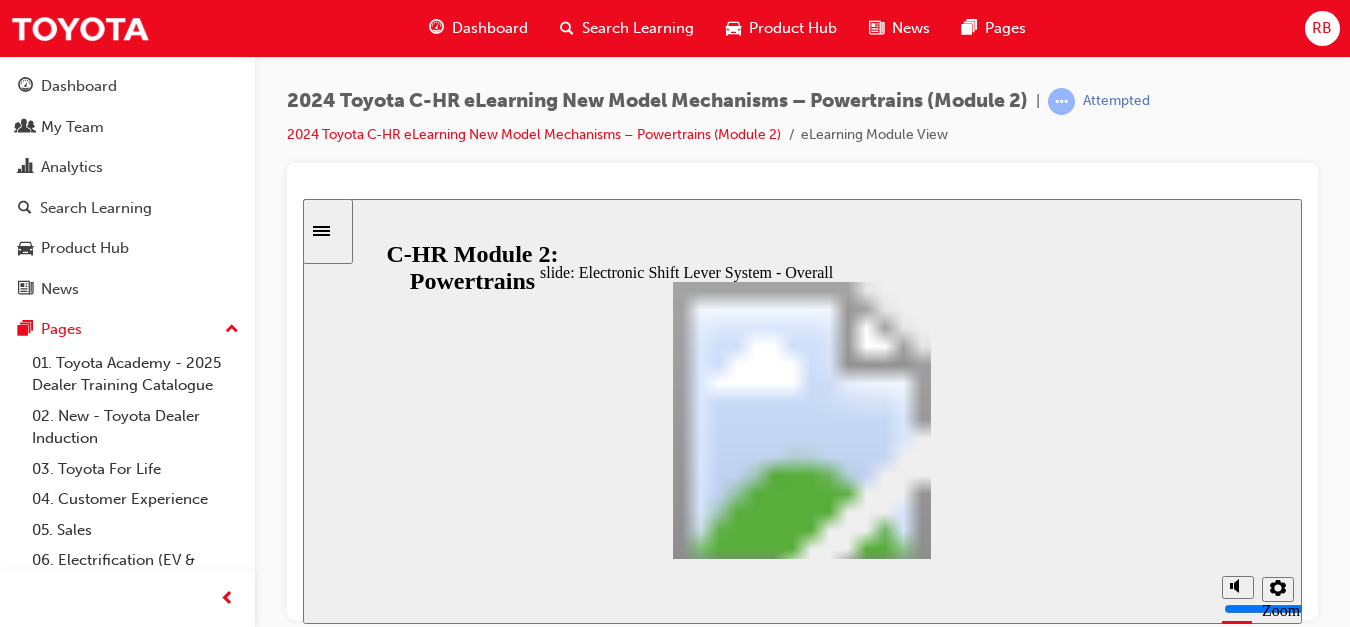 click 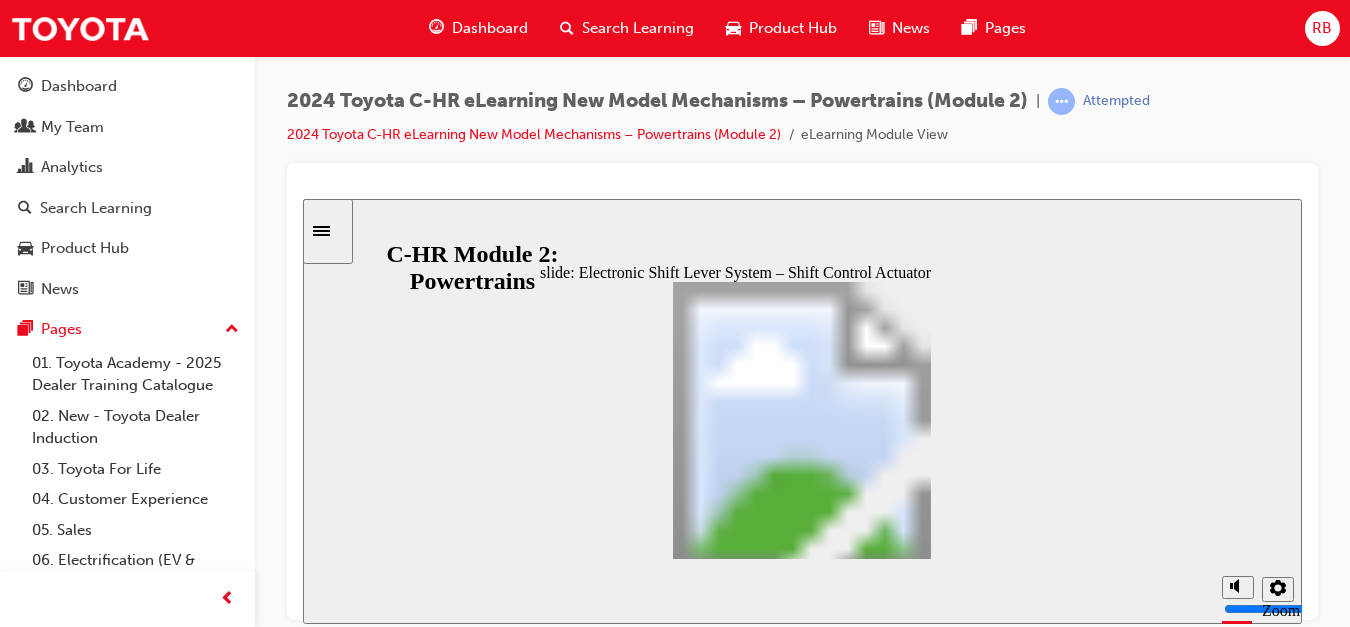 click 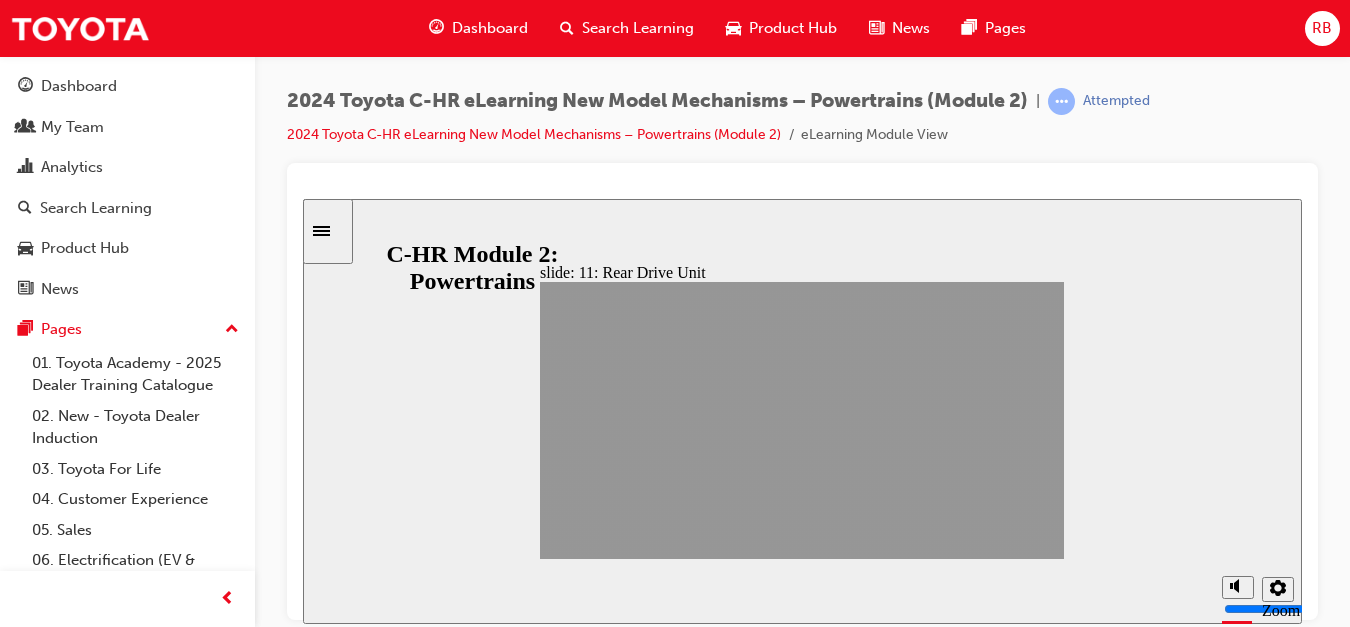 click 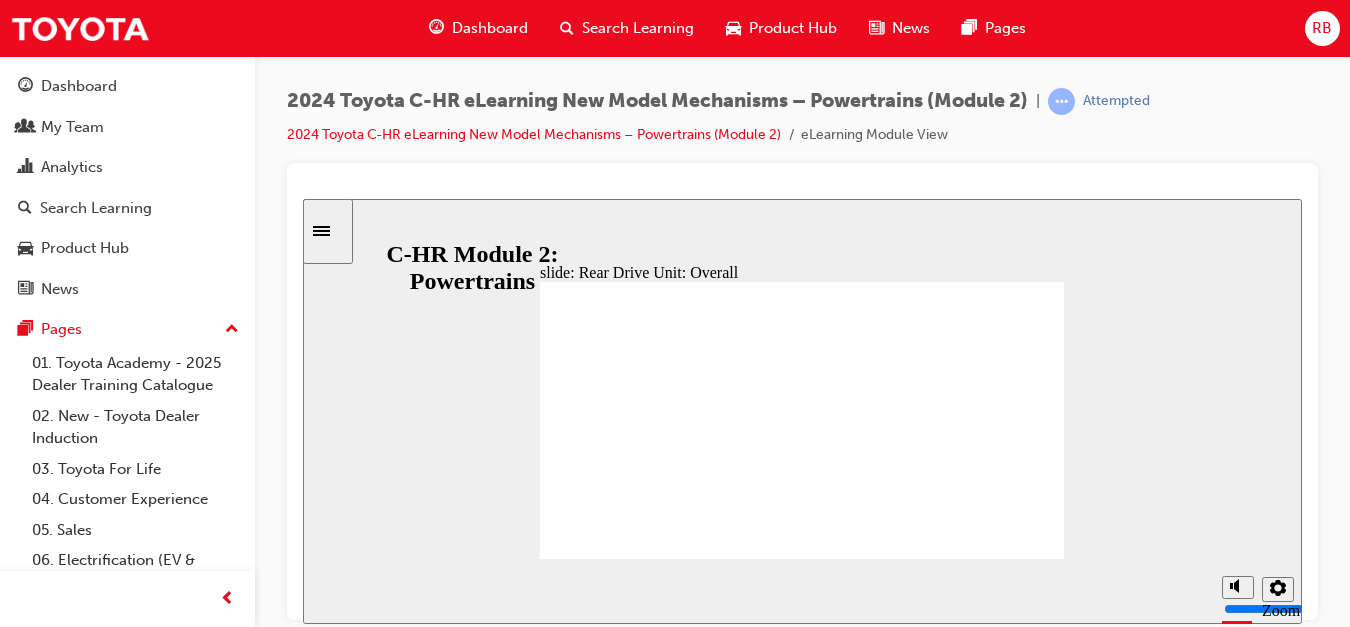 click 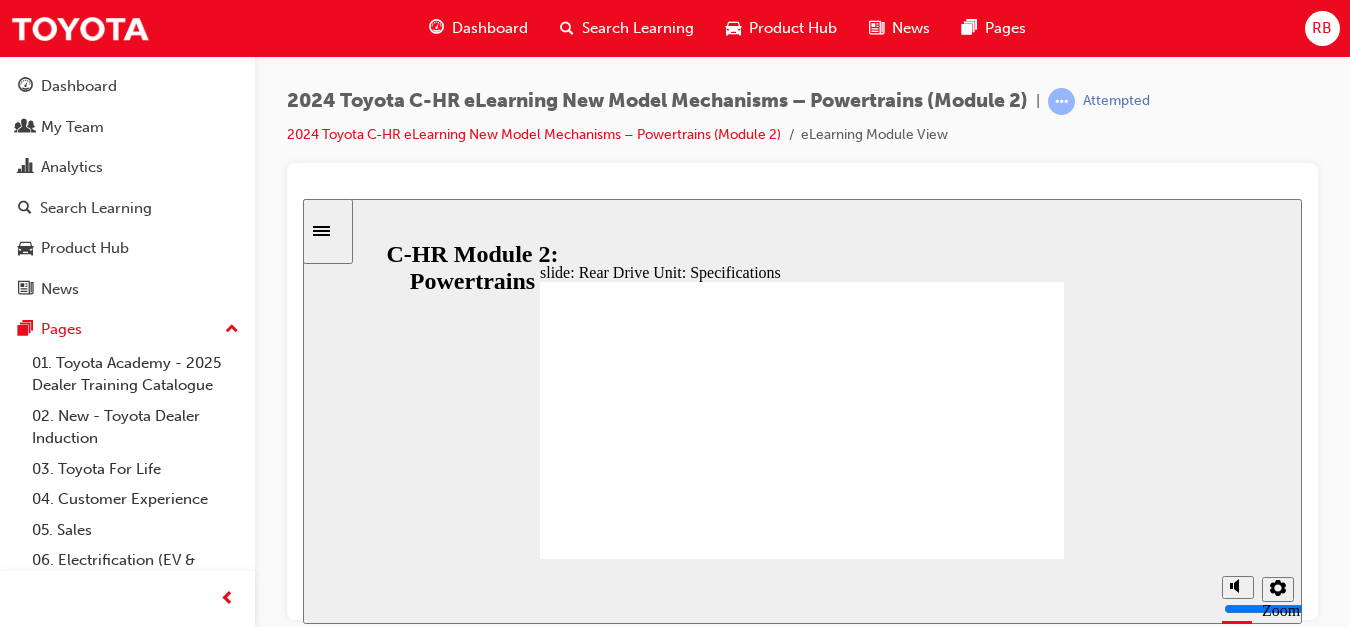 click 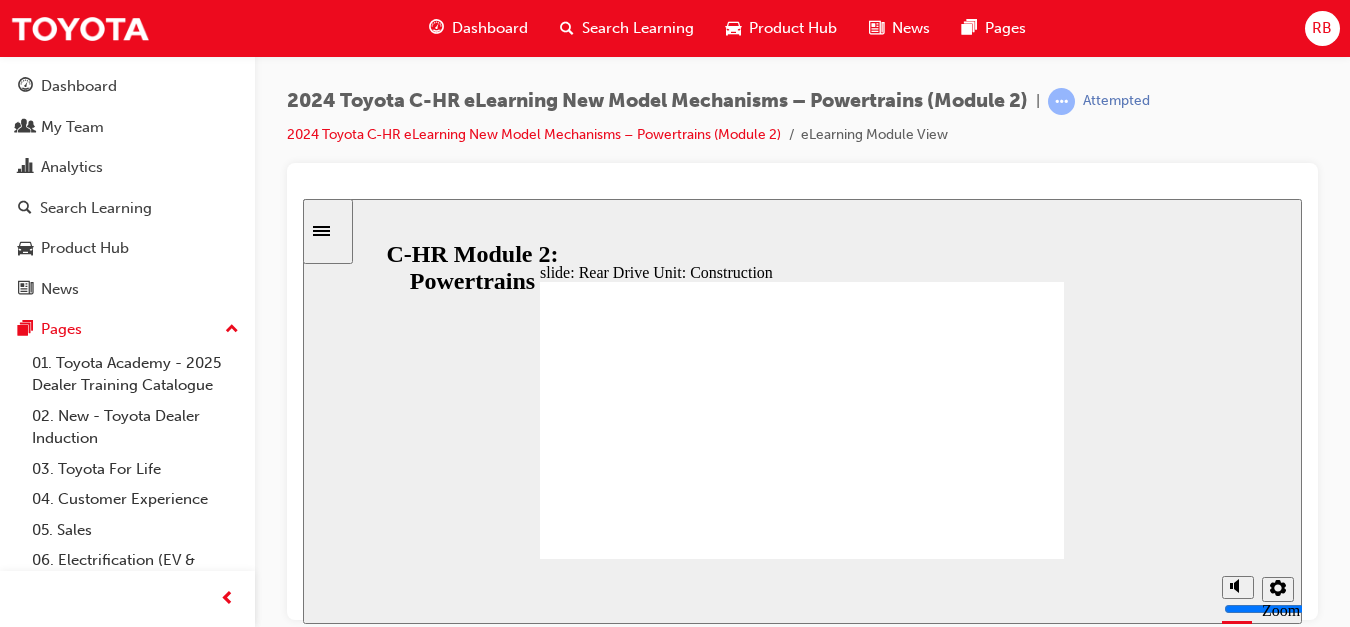 click 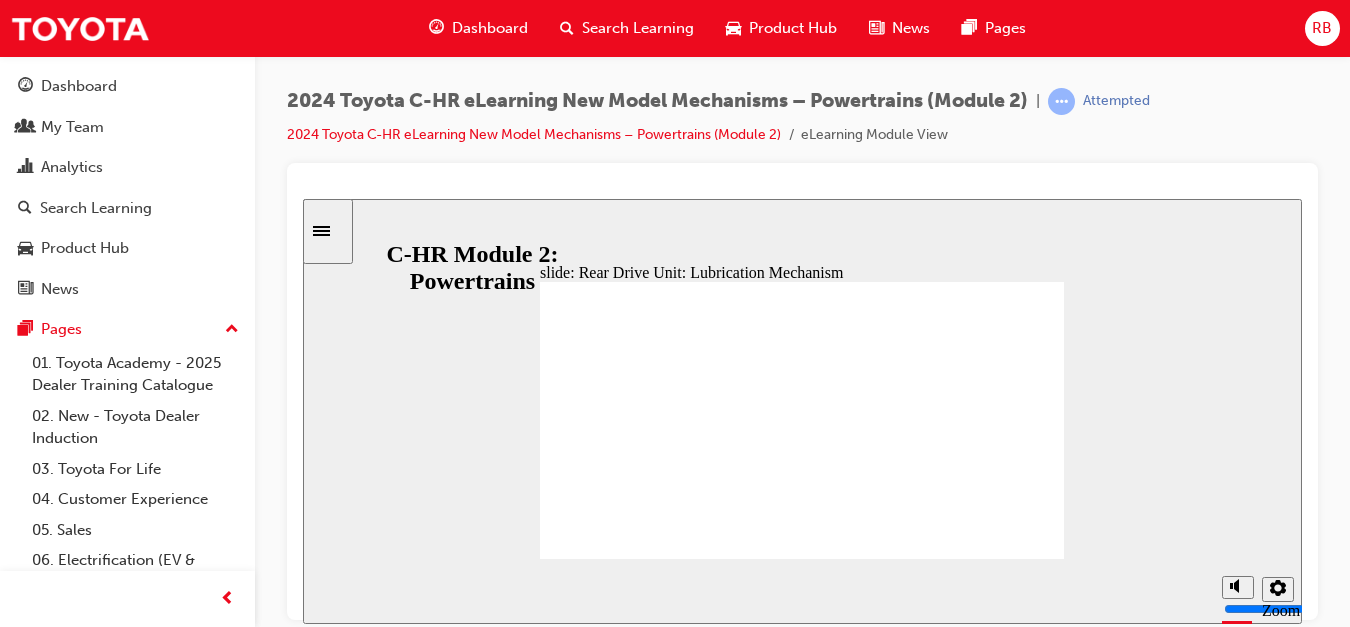 click 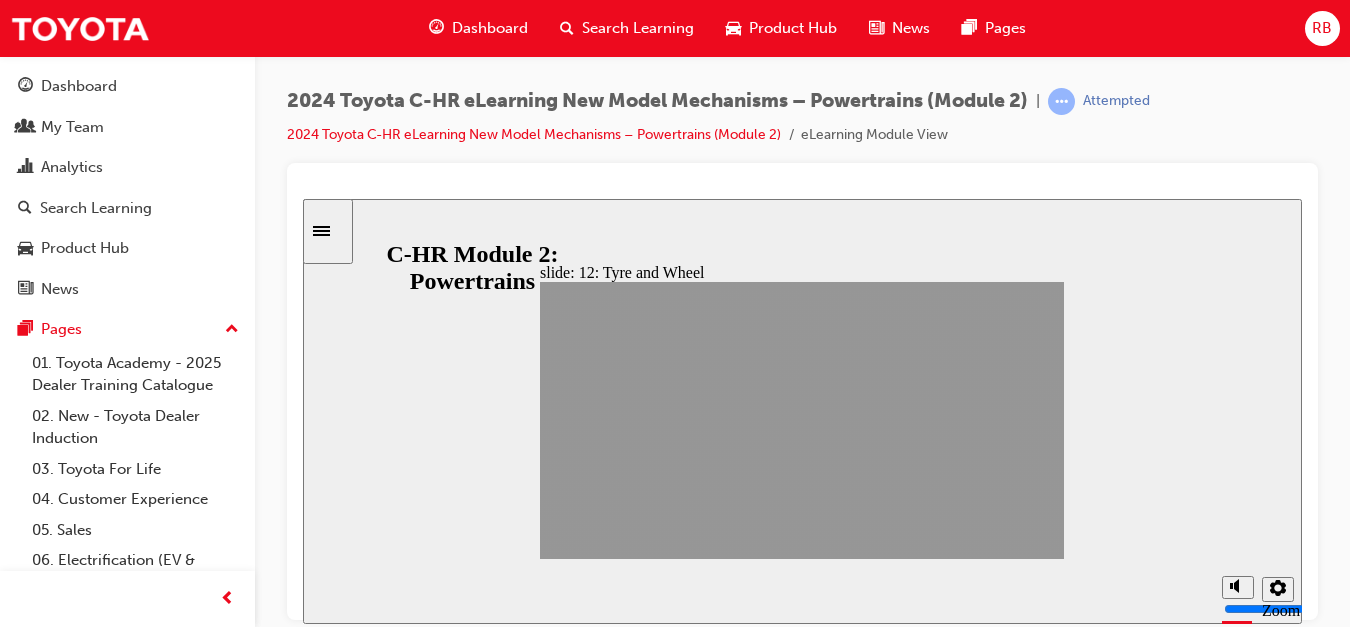 click 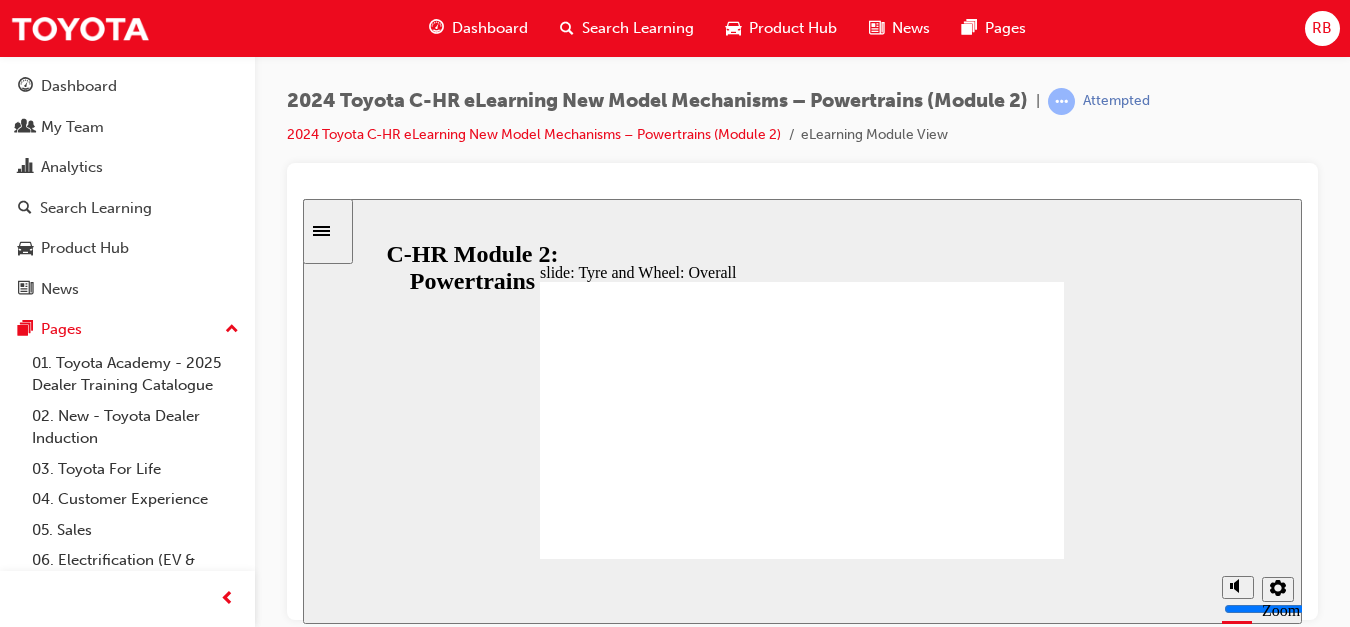 click 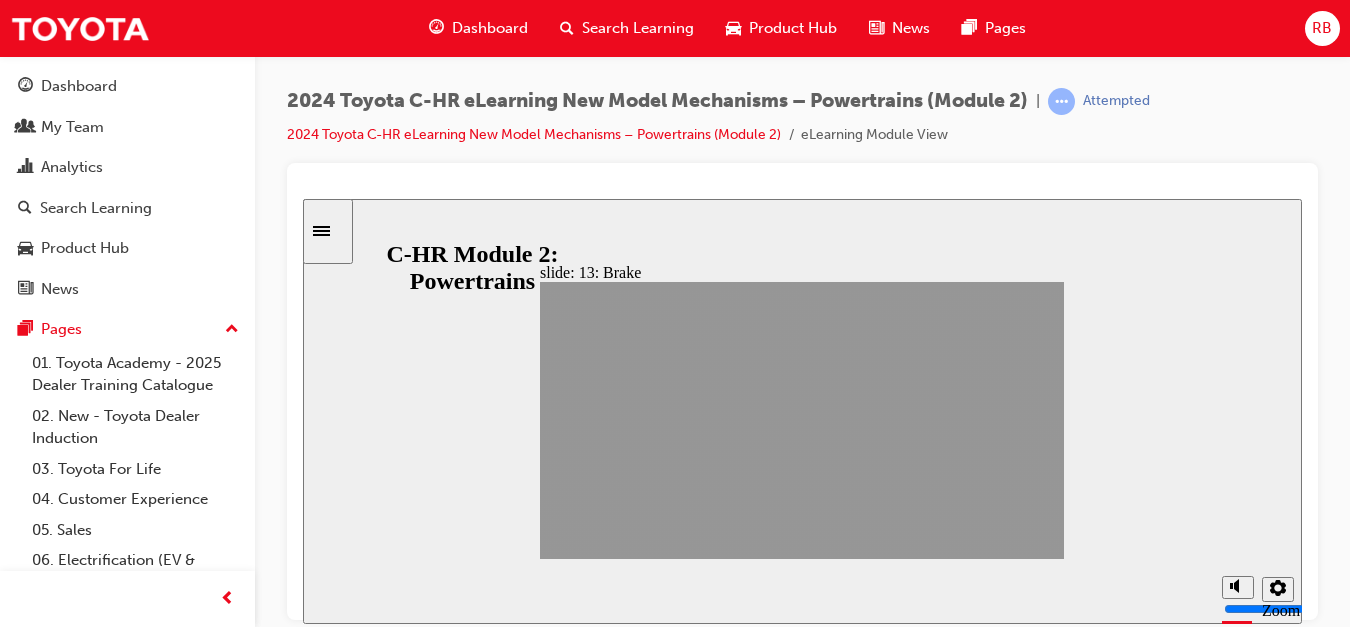 click 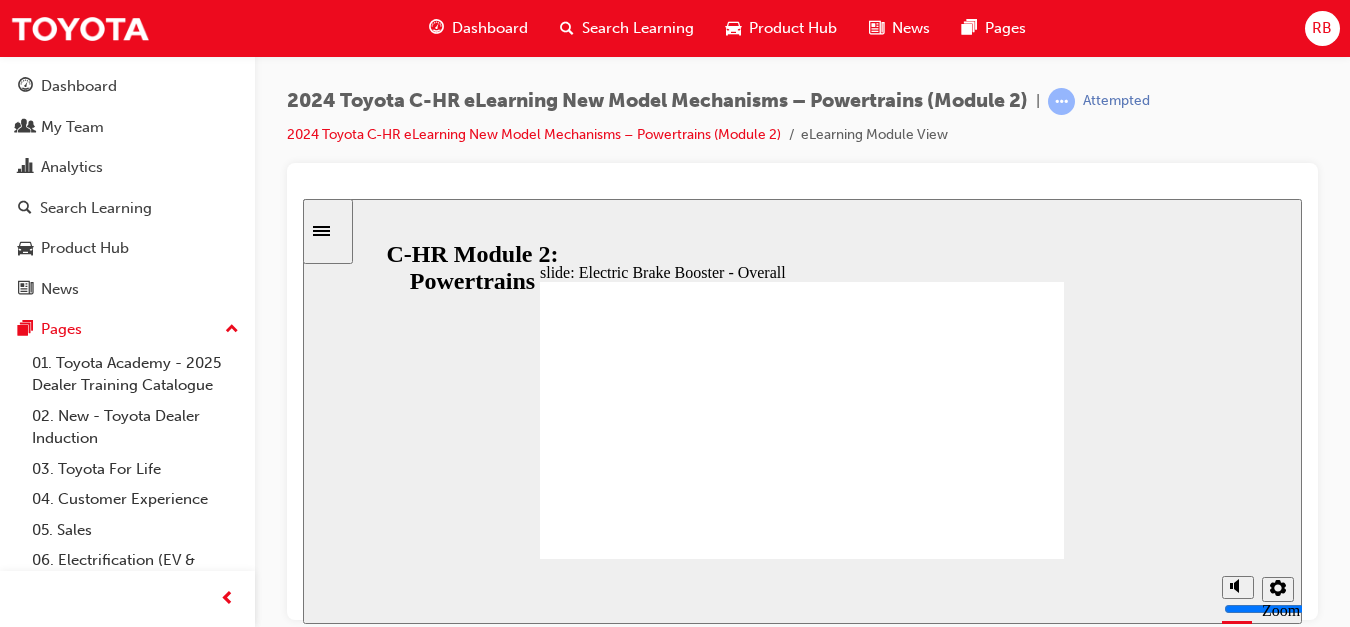 drag, startPoint x: 1017, startPoint y: 543, endPoint x: 887, endPoint y: 517, distance: 132.57451 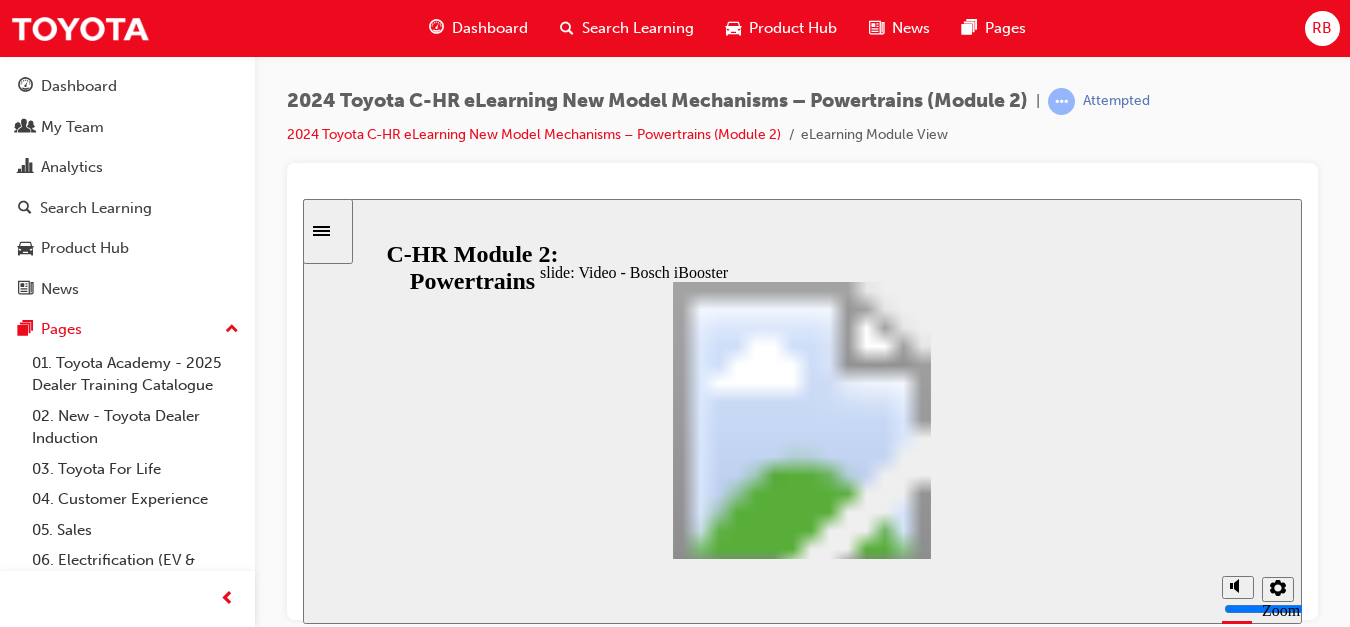 click 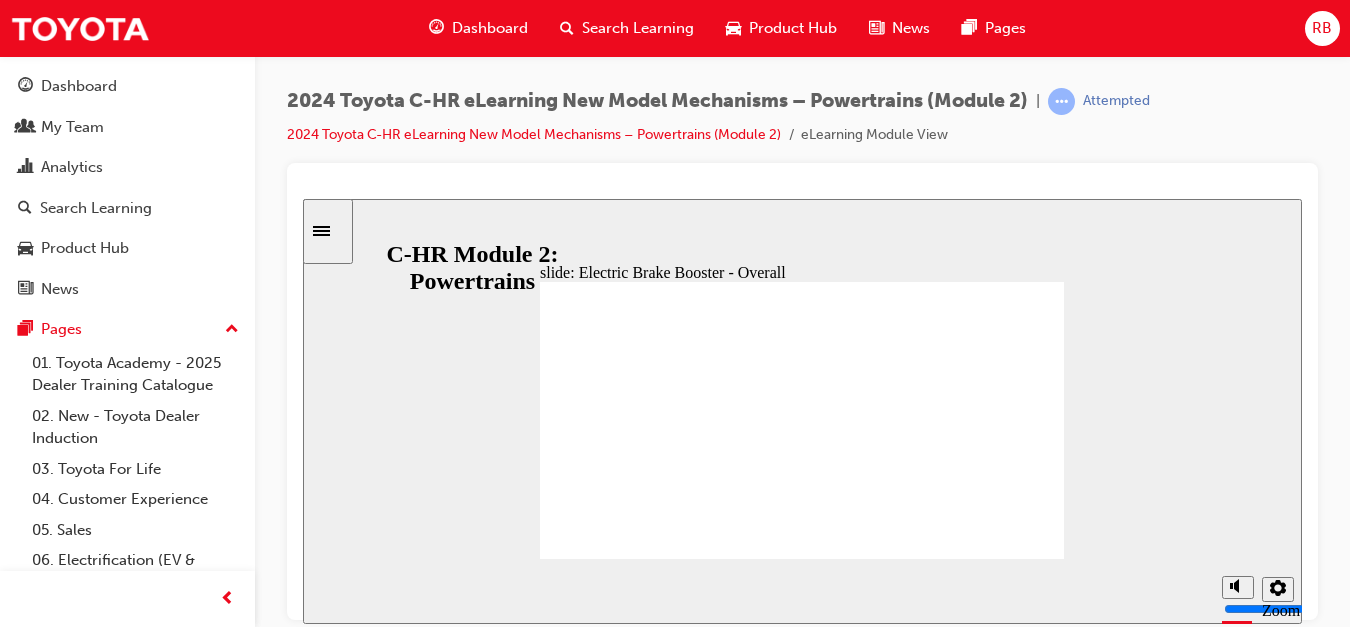 click at bounding box center (553, 2827) 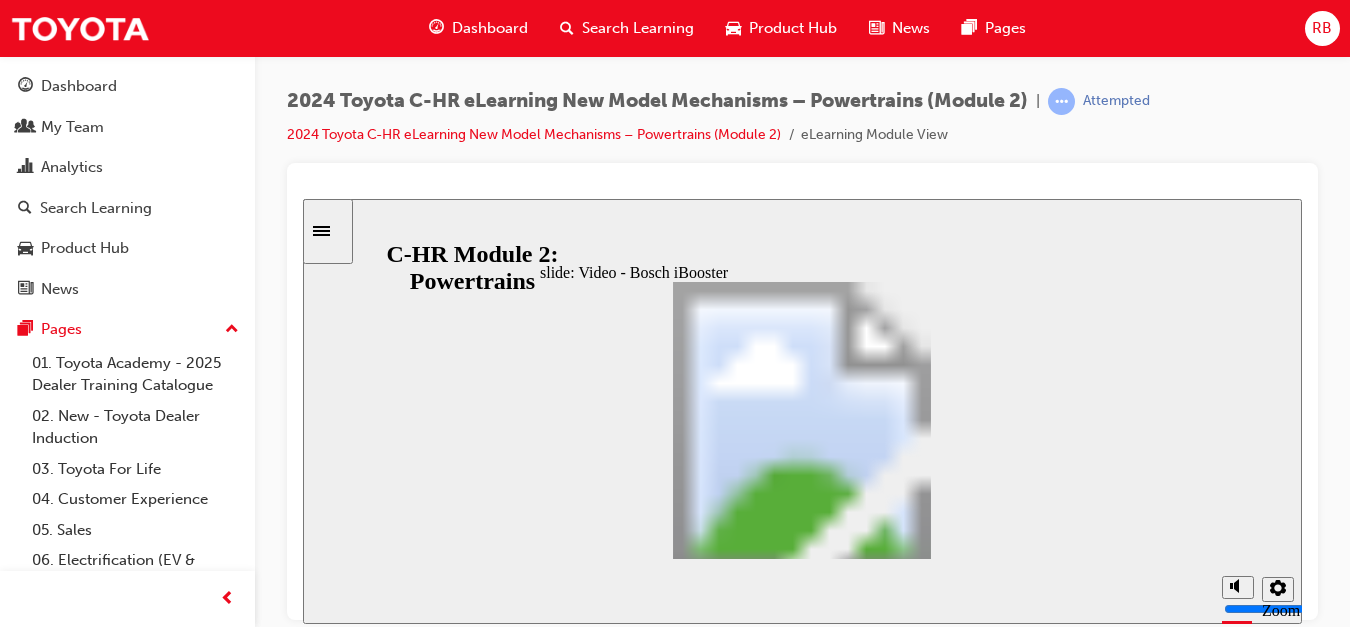 scroll, scrollTop: 0, scrollLeft: 0, axis: both 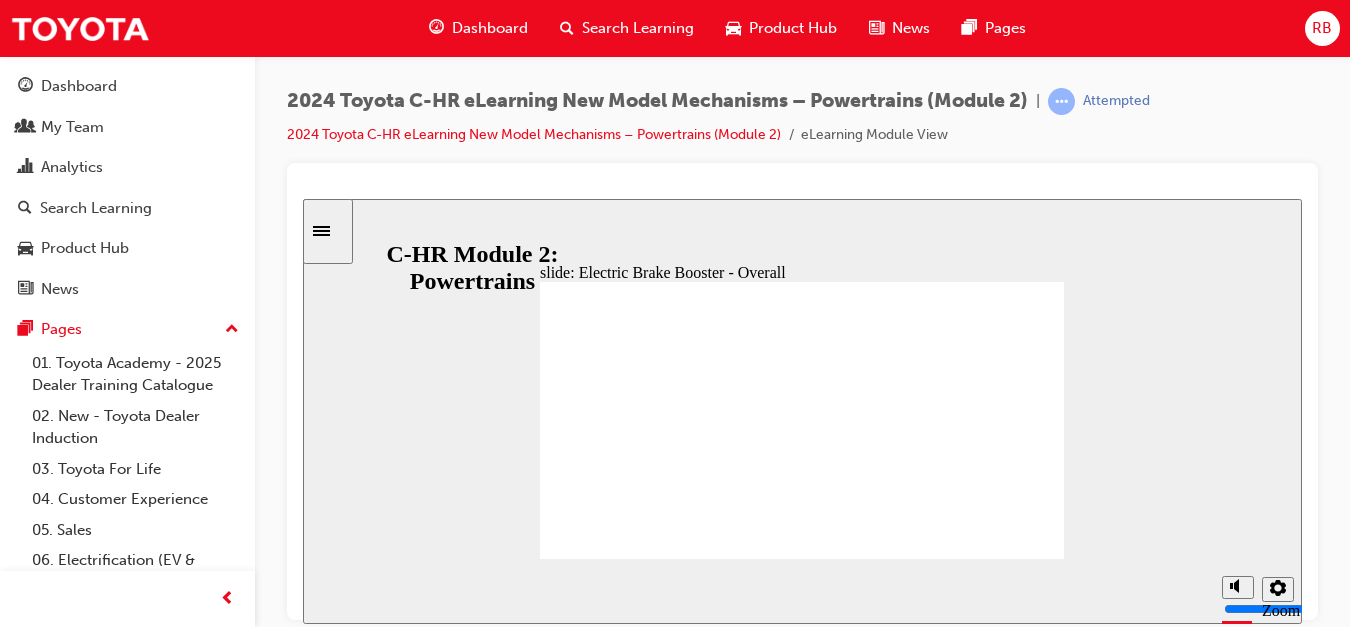 click 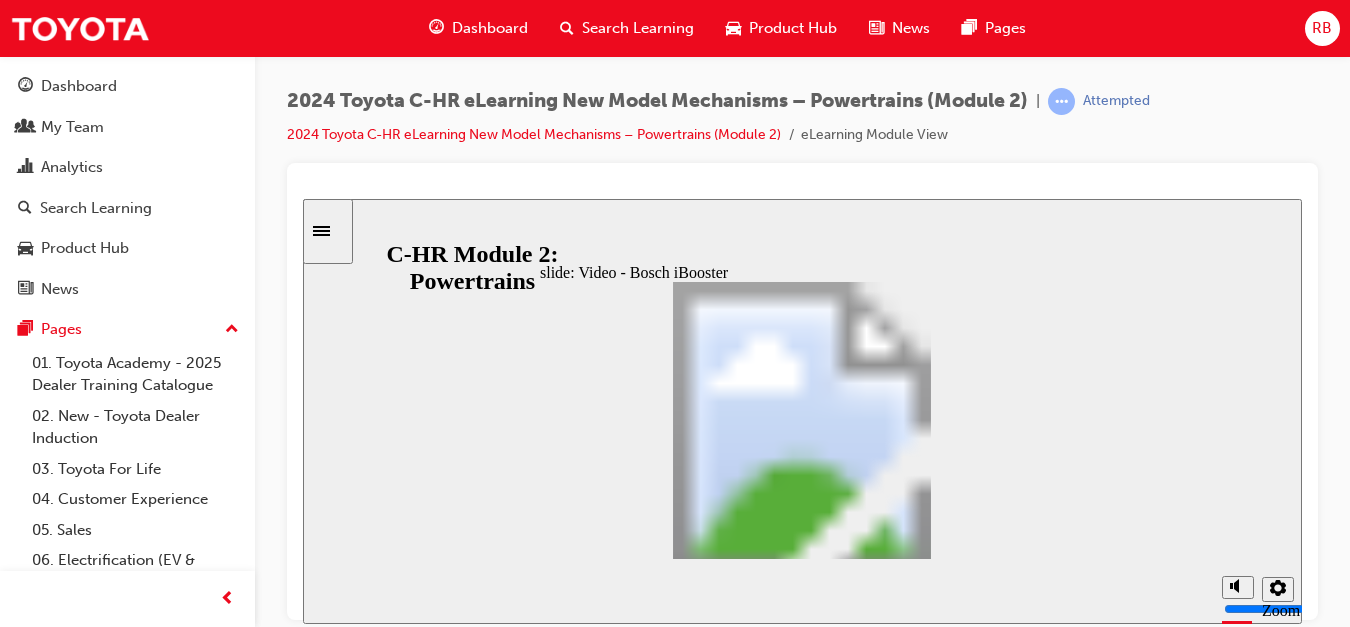 scroll, scrollTop: 0, scrollLeft: 0, axis: both 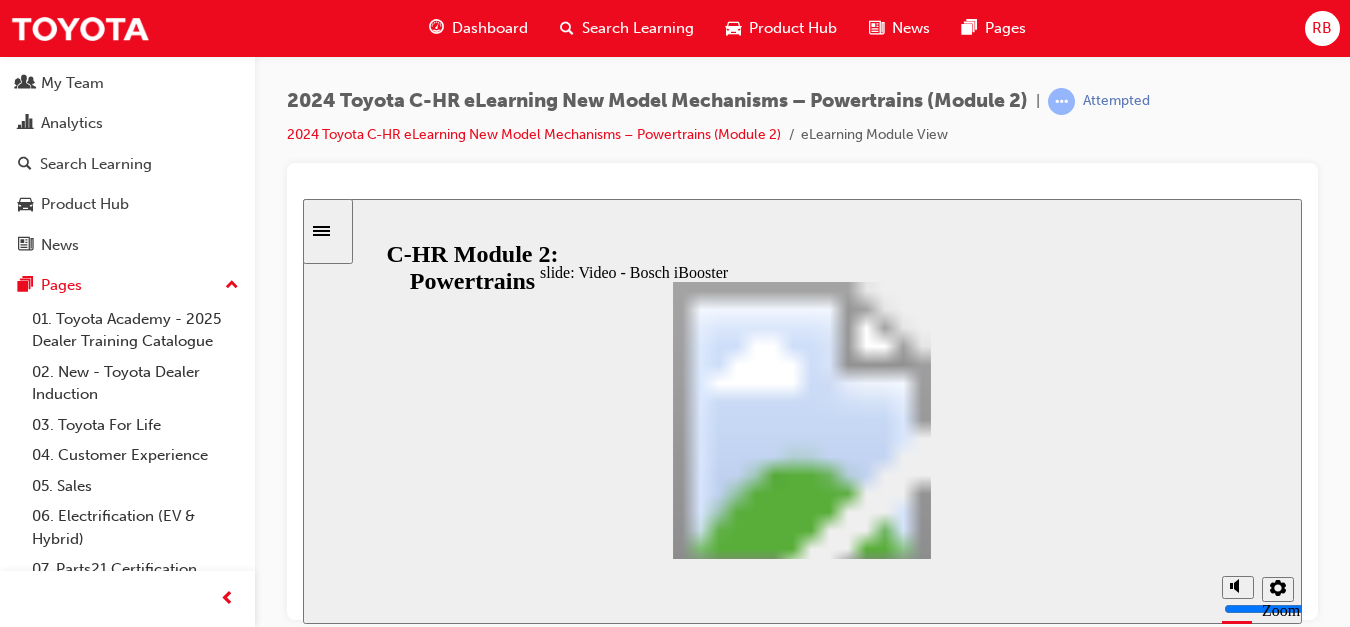 click on "slide: Video - Bosch iBooster
Watch the video before continuing: “Bosch iBooster” Oval 16 Oval 3 Oval 2 Oval 8 Oval 1 Oval 4 Oval 5 Line 2 Oval 7 Line 1 Oval 11 Oval 10 Oval 15 Oval 9 Oval 12 Brake Oval 13 Oval 14 Oval 6 NEXT BACK BACK BACK Brake NEXT BACK Watch the video   beore continuing: “Bosch iBooster” Back to top
Playback Speed
2
1.75" at bounding box center (802, 410) 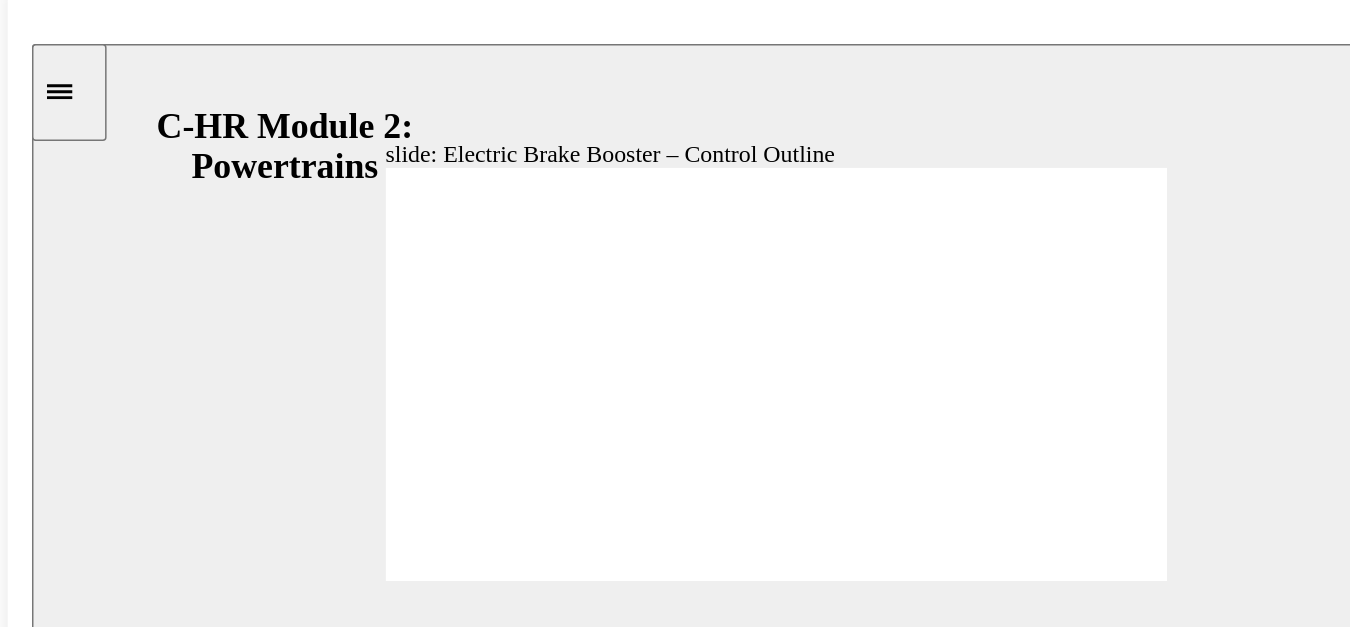 click 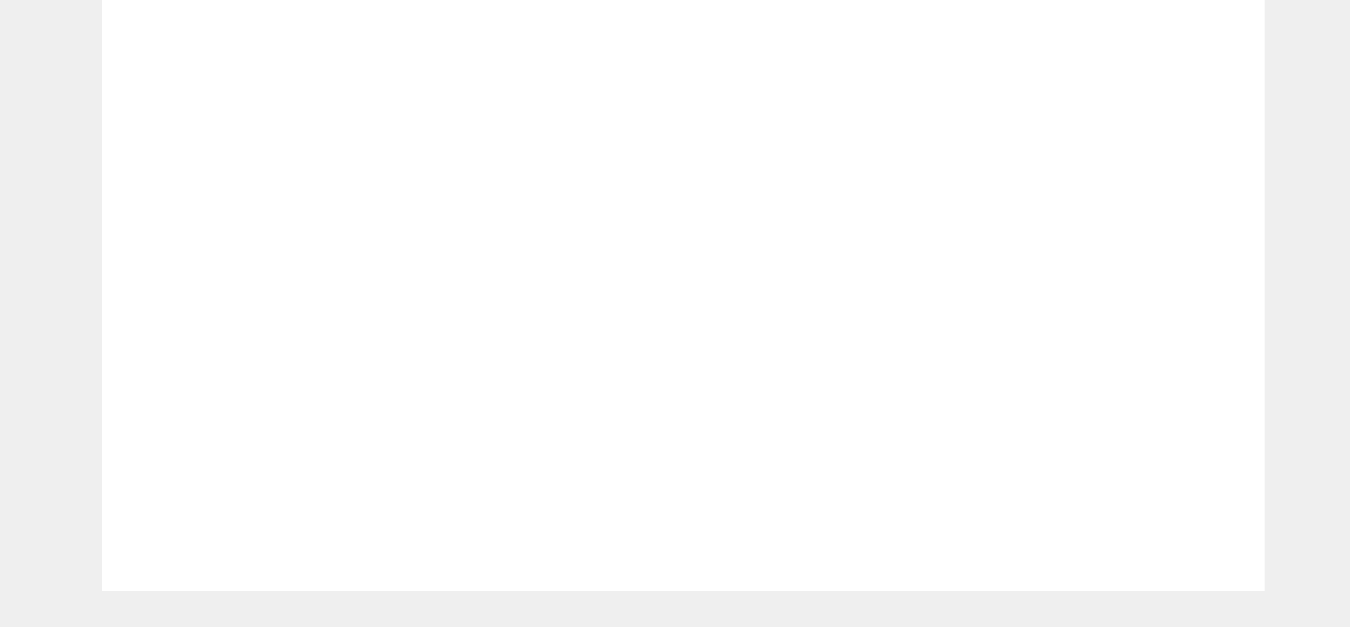 click 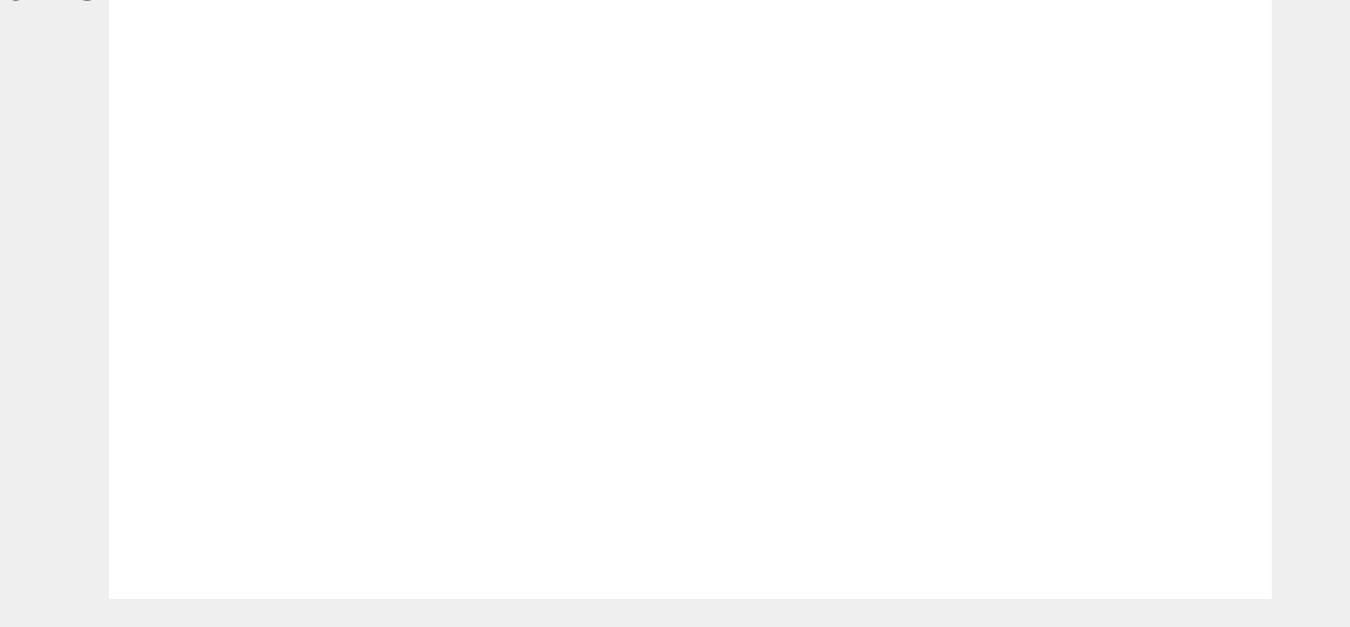 click 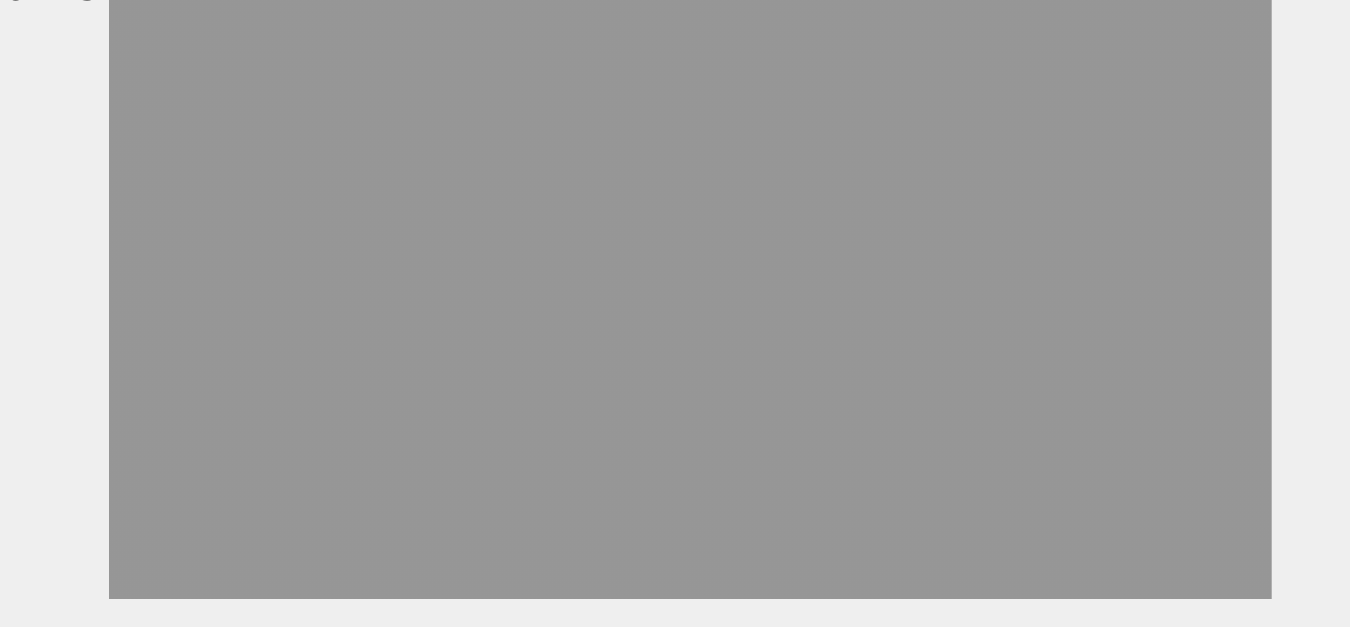 click 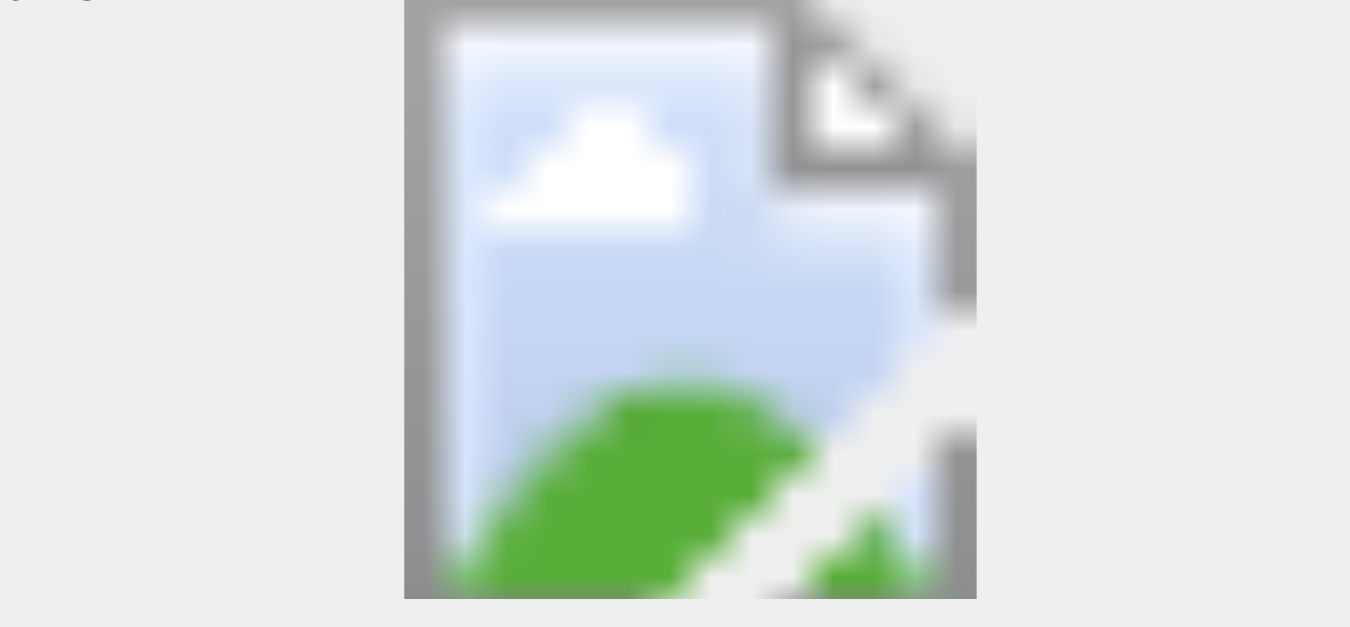scroll, scrollTop: 0, scrollLeft: 0, axis: both 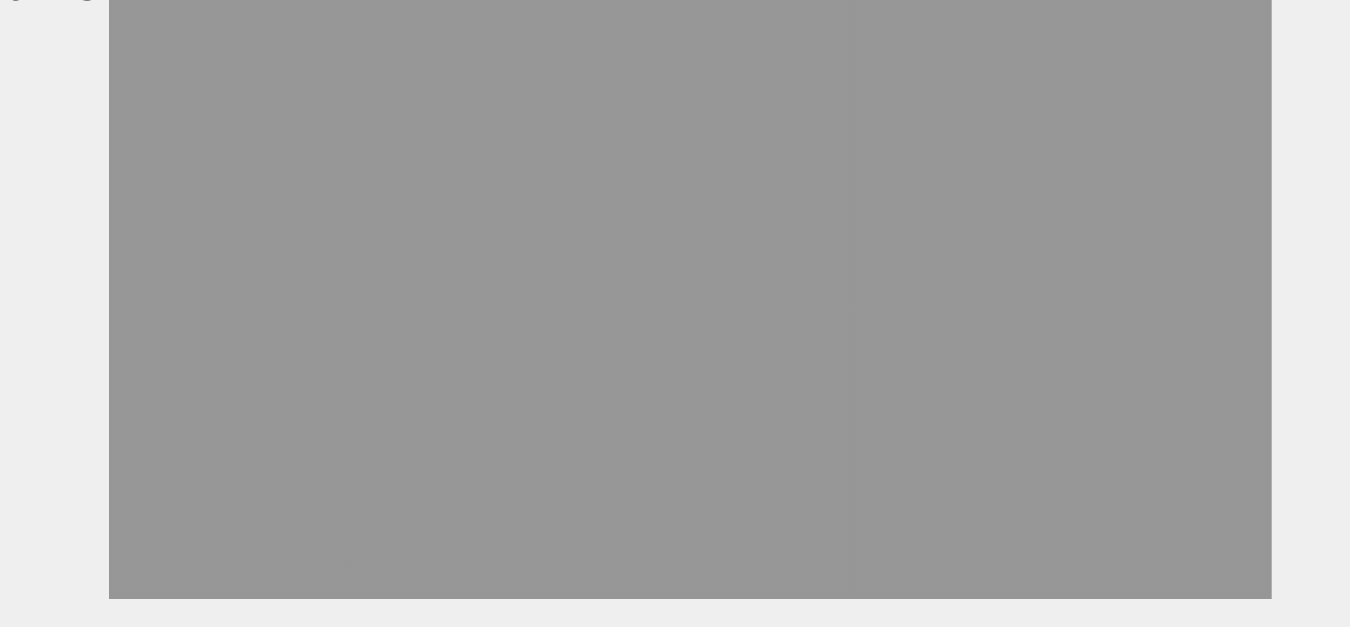 click 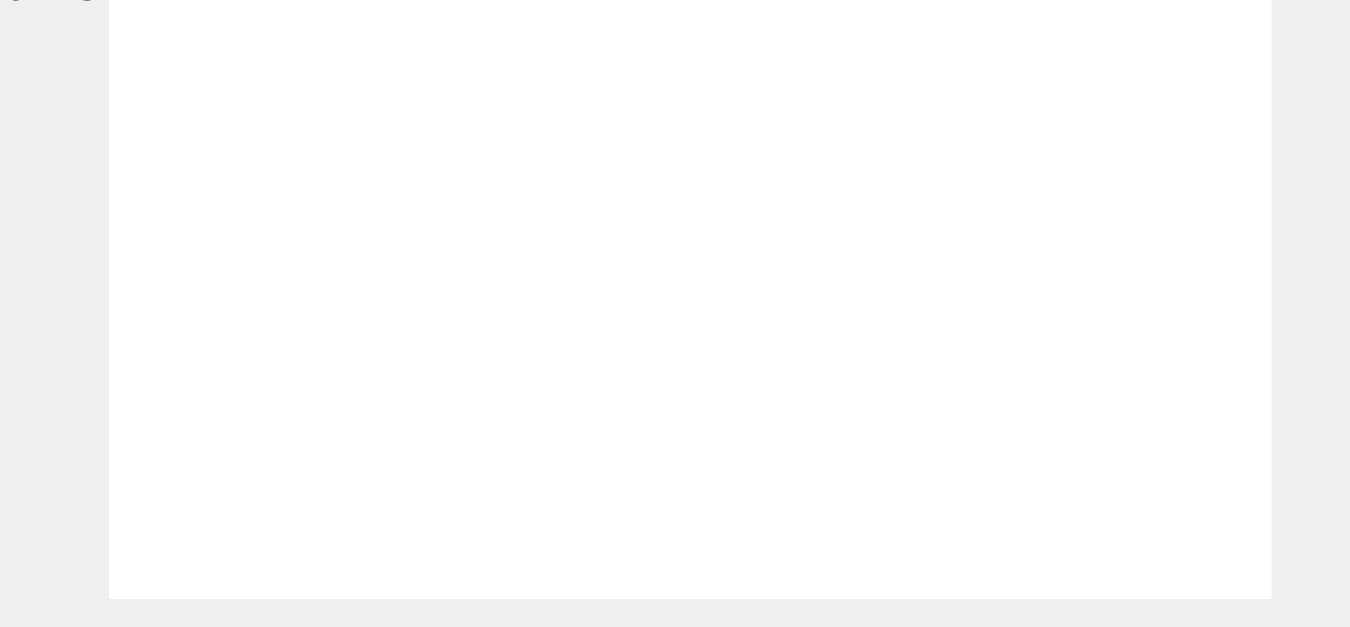 click 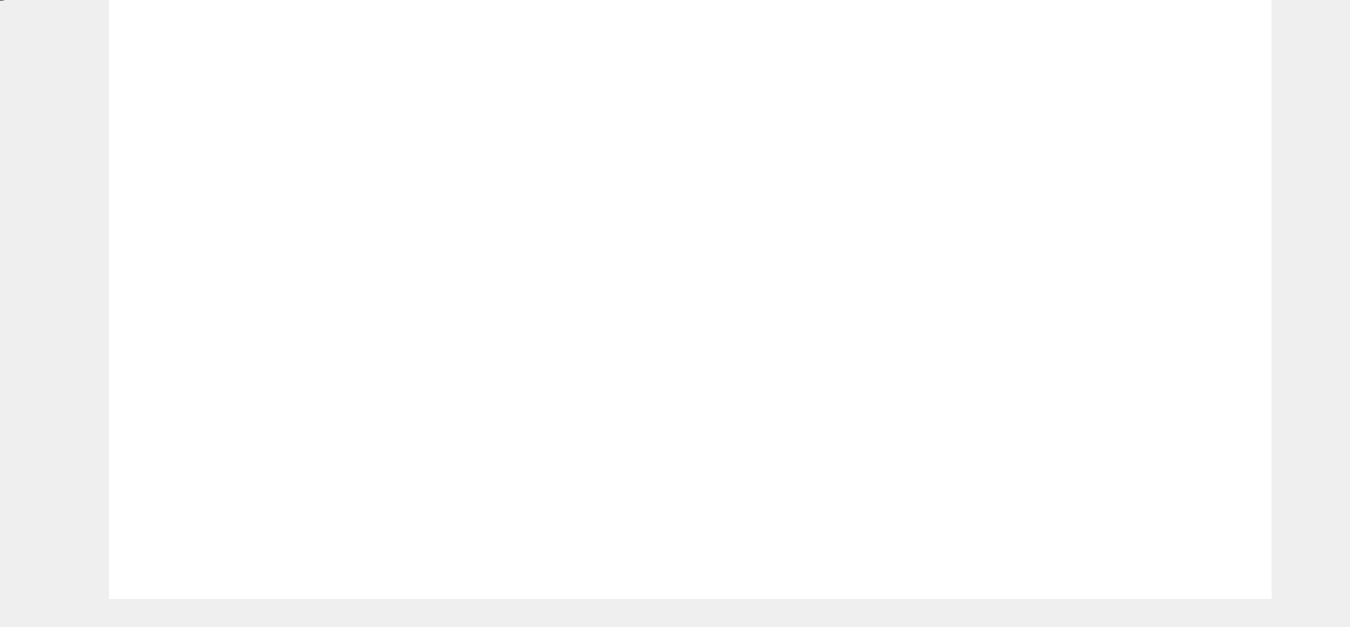click 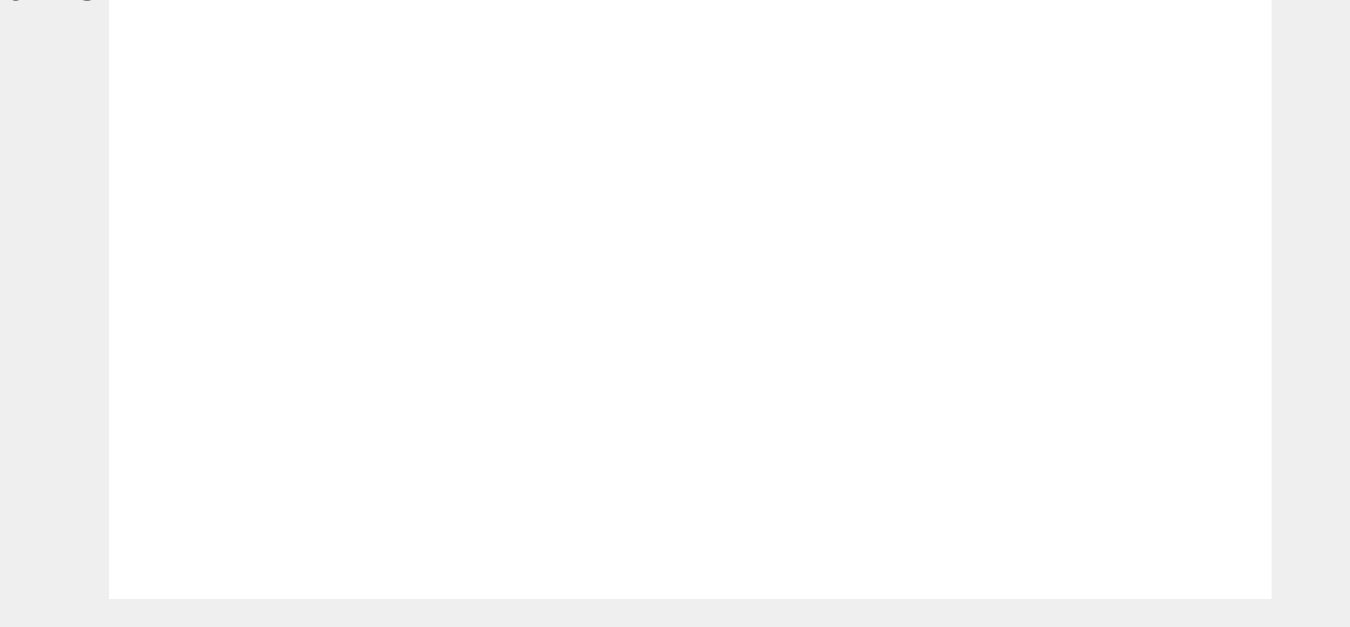 click at bounding box center [82, 1261] 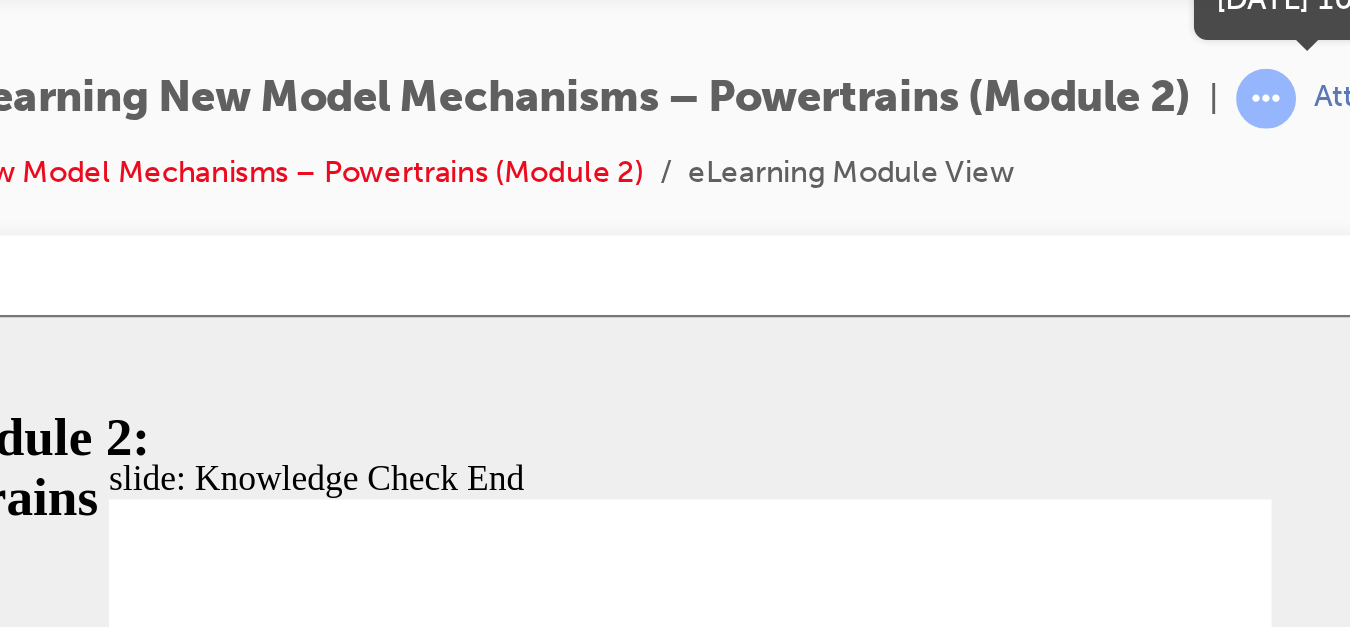 click at bounding box center (1061, 101) 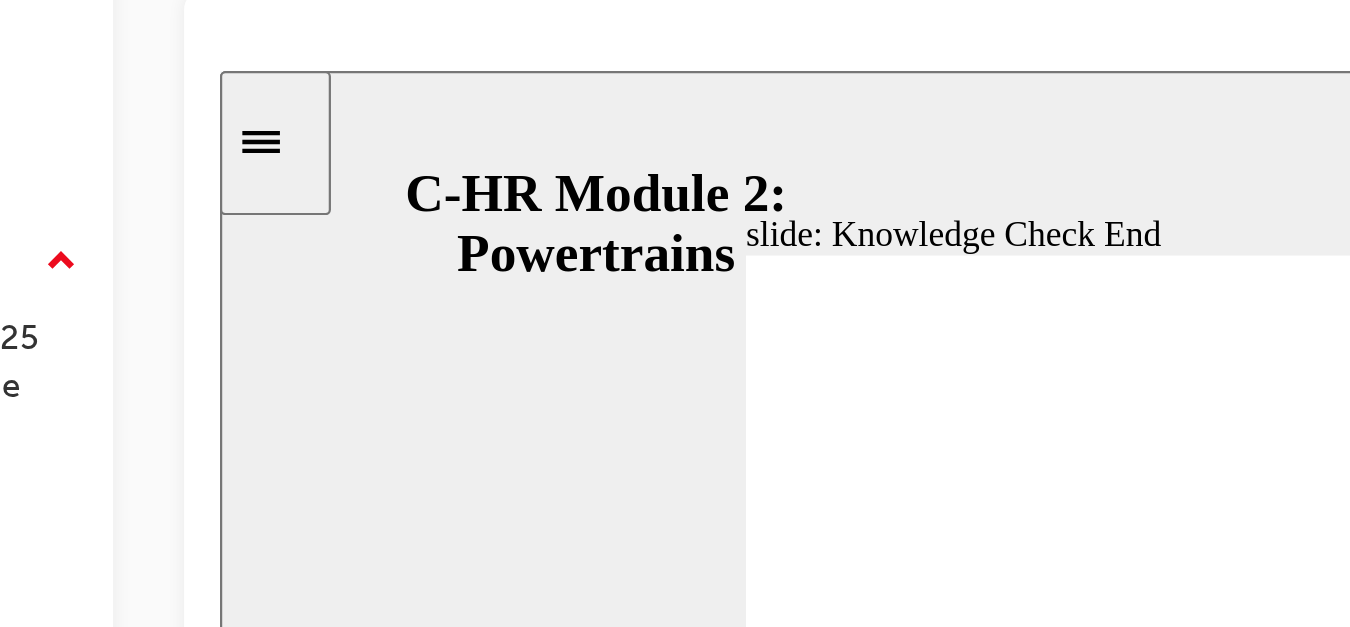 click 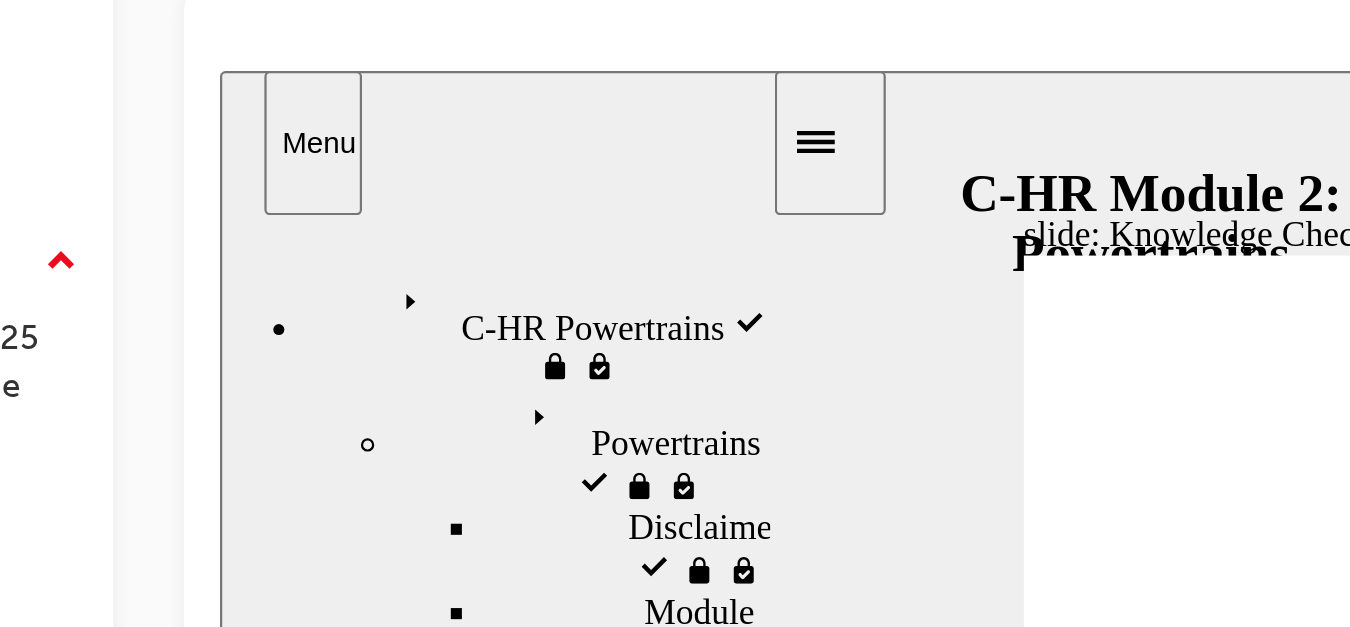 click on "C-HR Powertrains visited" at bounding box center [376, 169] 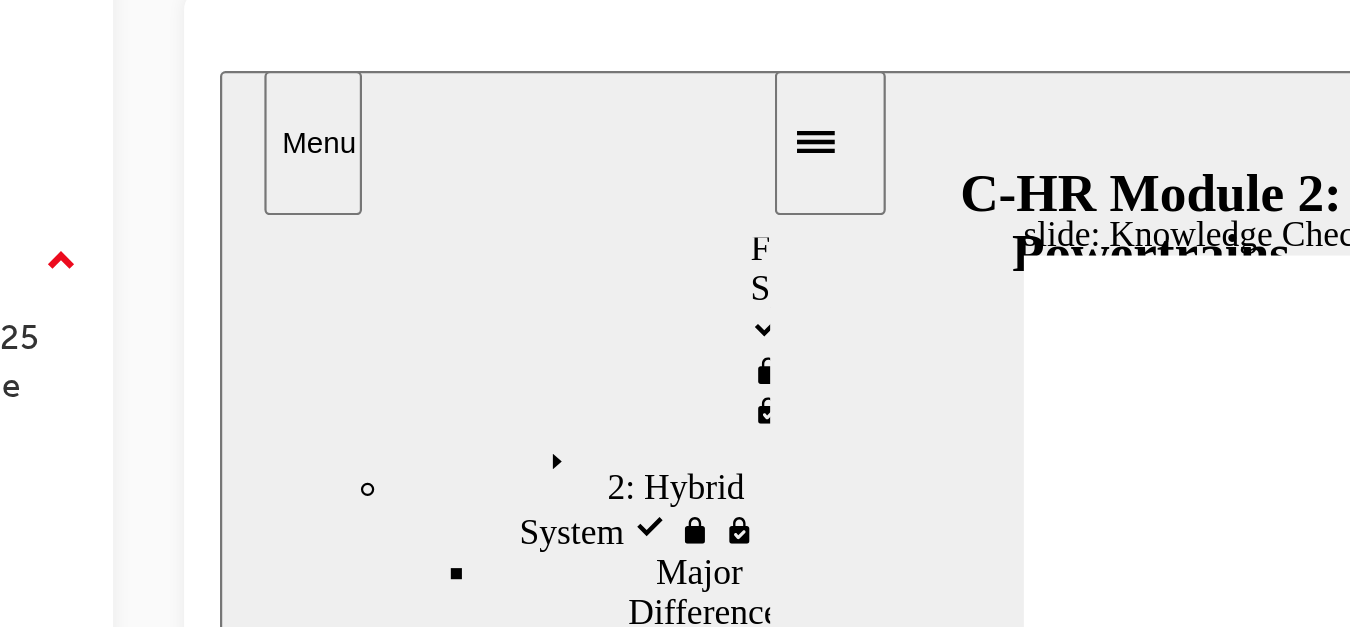 scroll, scrollTop: 599, scrollLeft: 0, axis: vertical 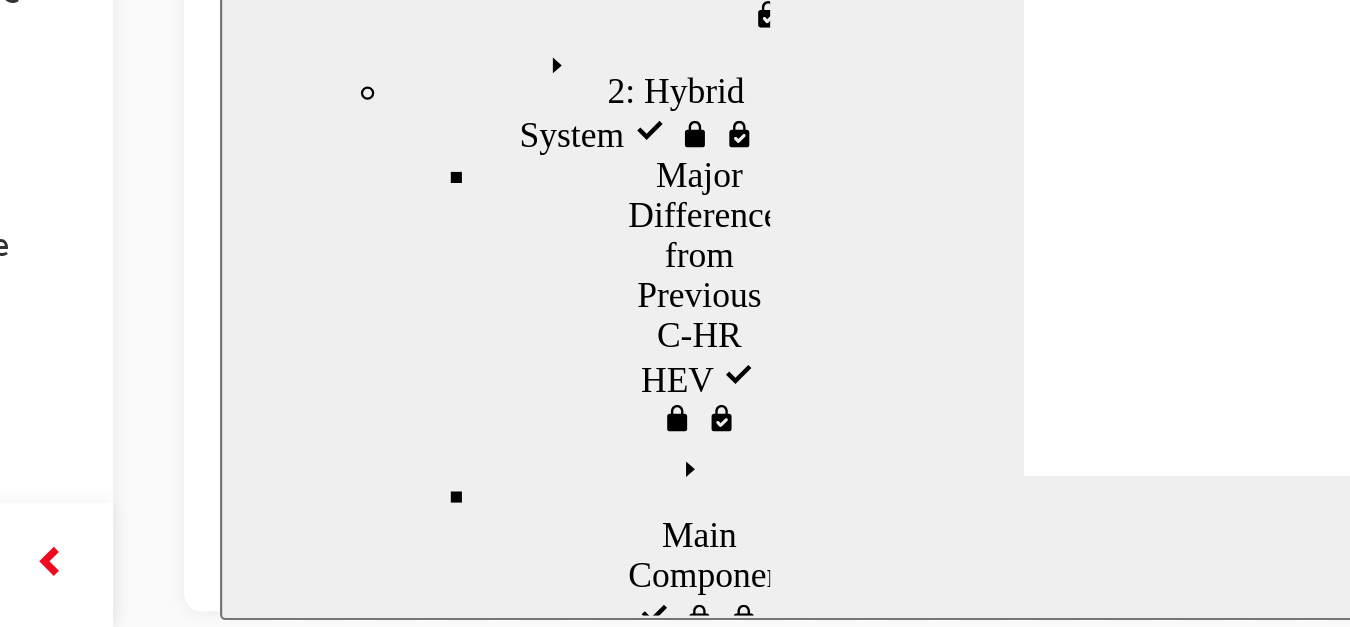 click on "Knowledge Check start visited" at bounding box center [407, 5305] 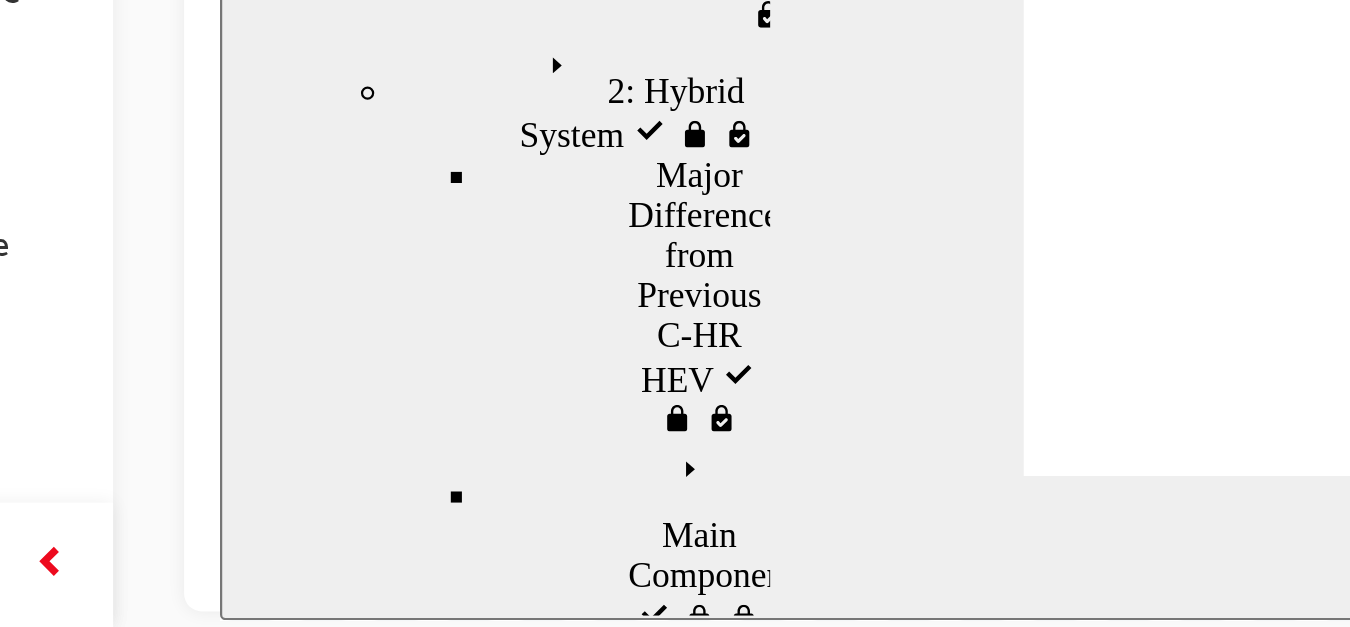 click on "Knowledge Check start visited" at bounding box center (407, 5305) 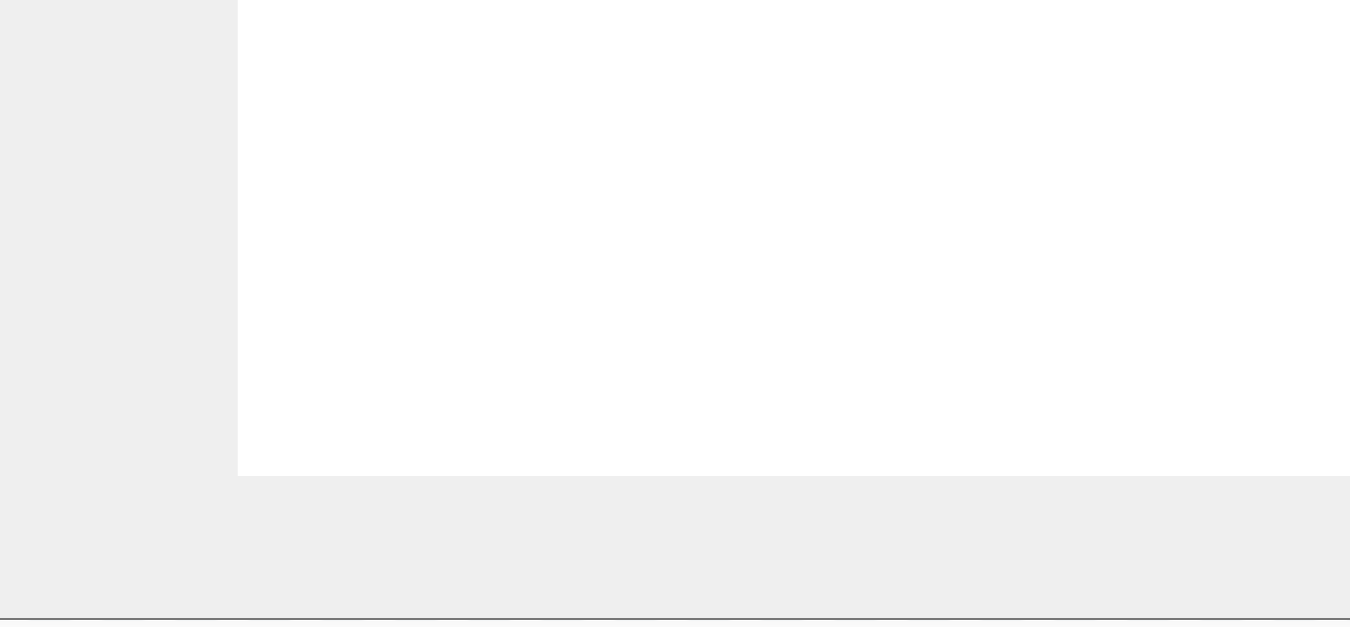 click 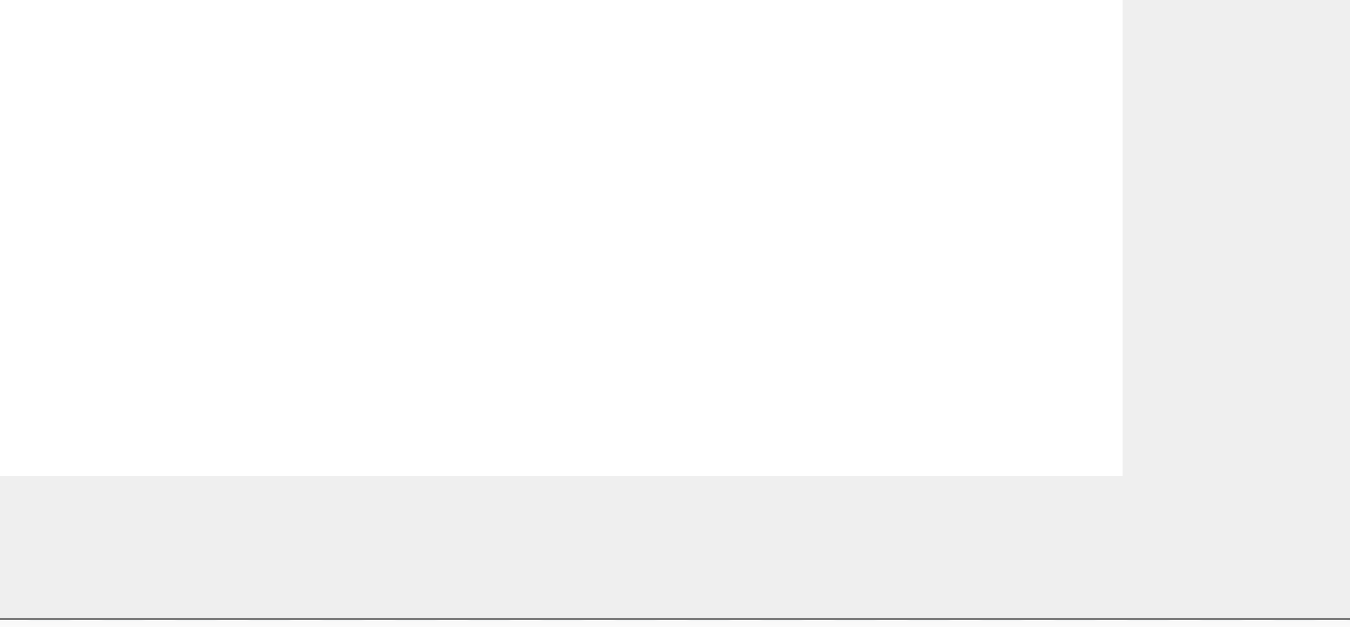click 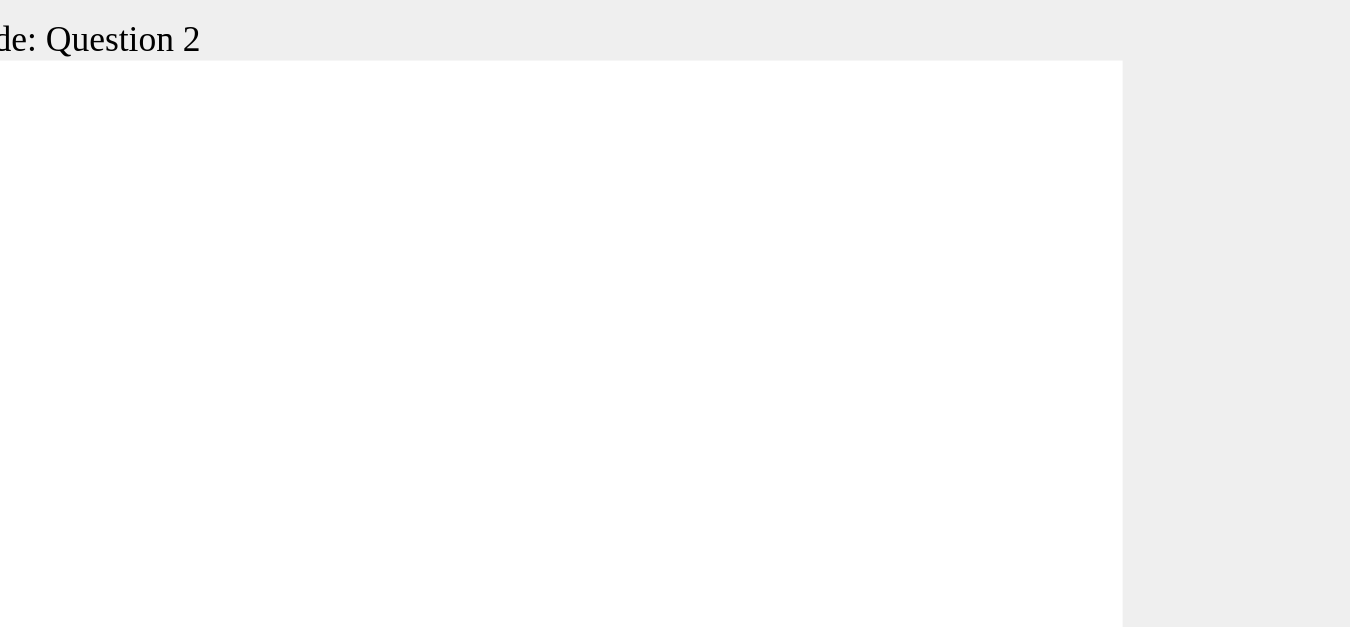 click 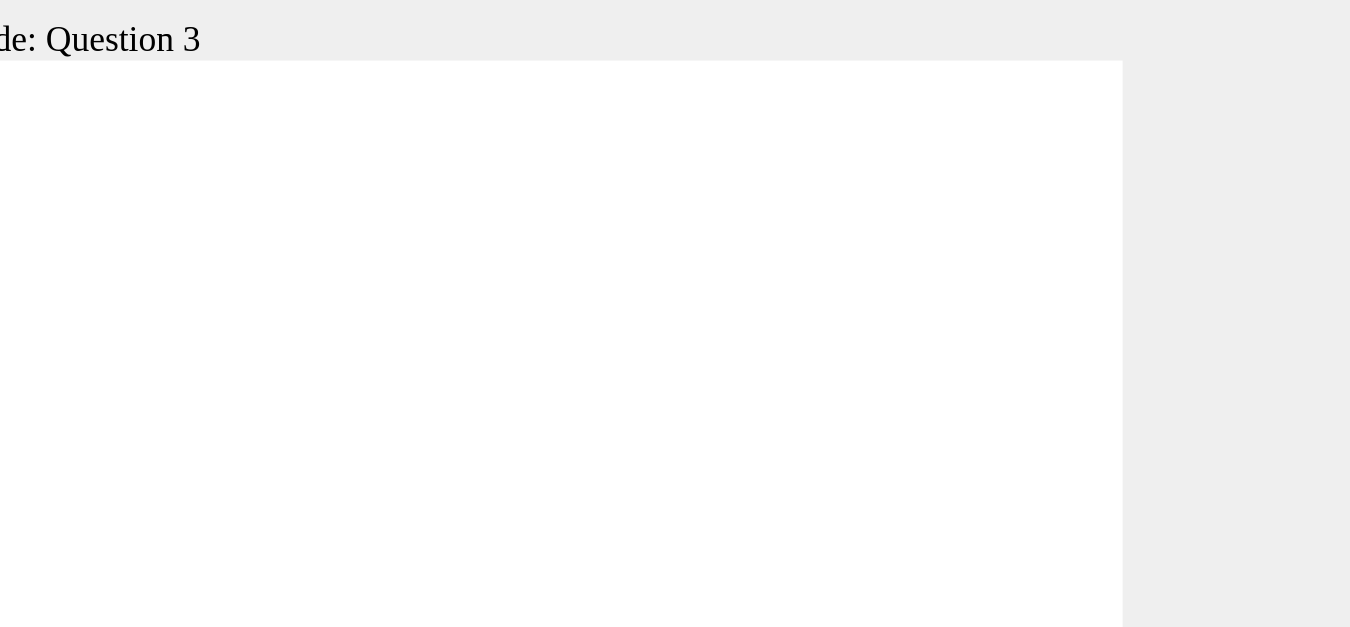 click at bounding box center (-67, 1338) 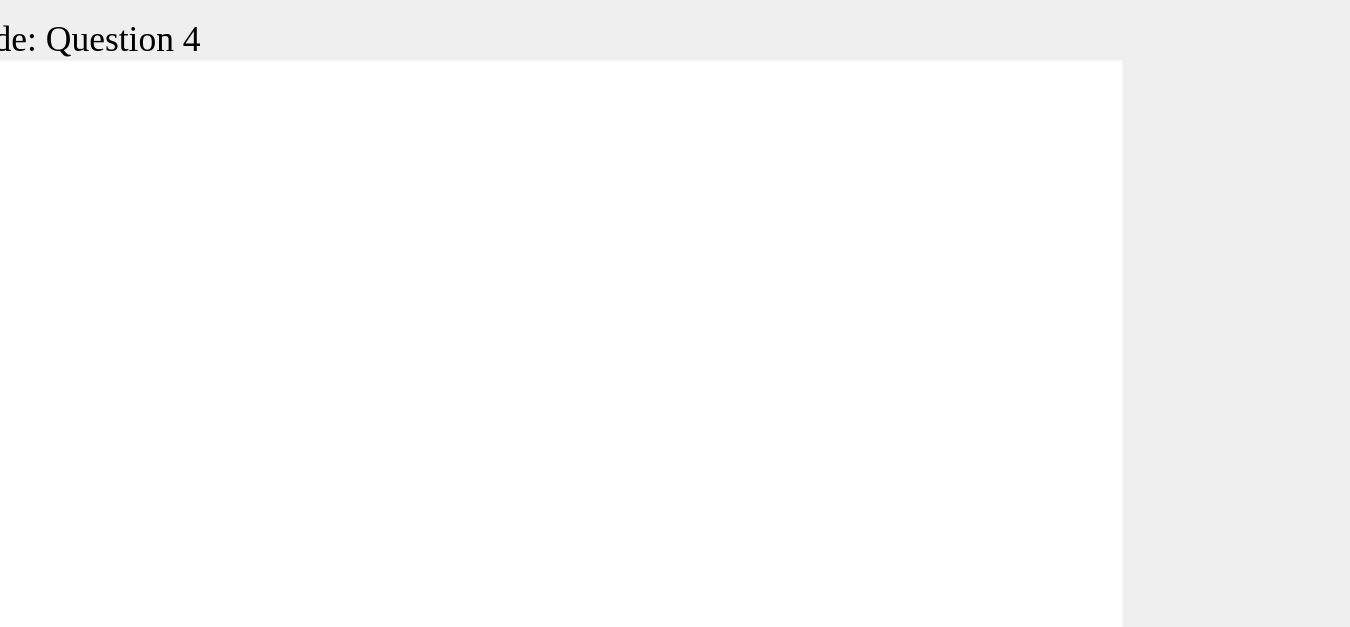 click 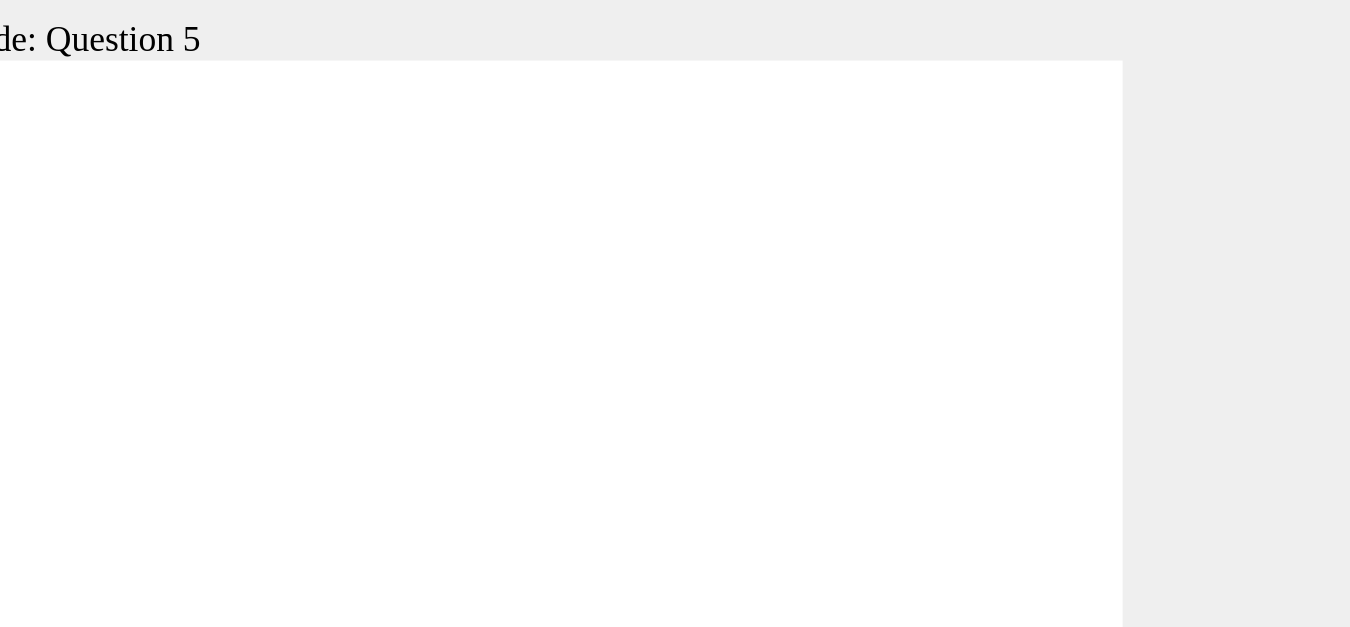 click 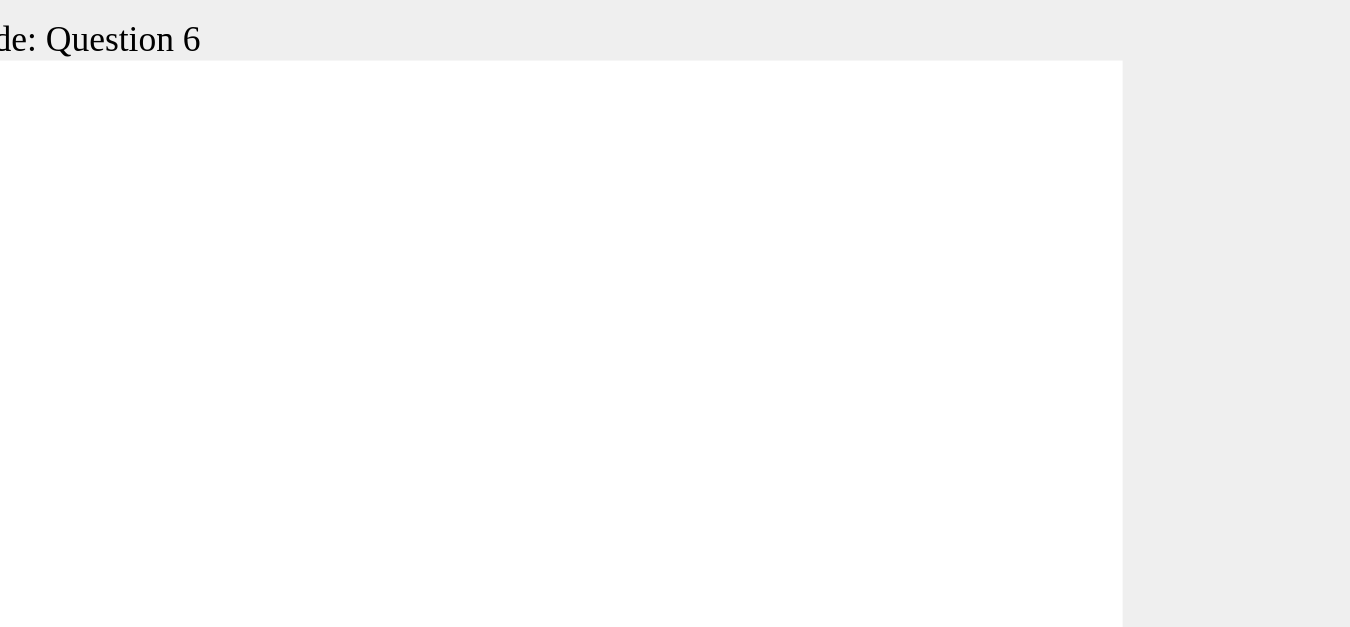 click 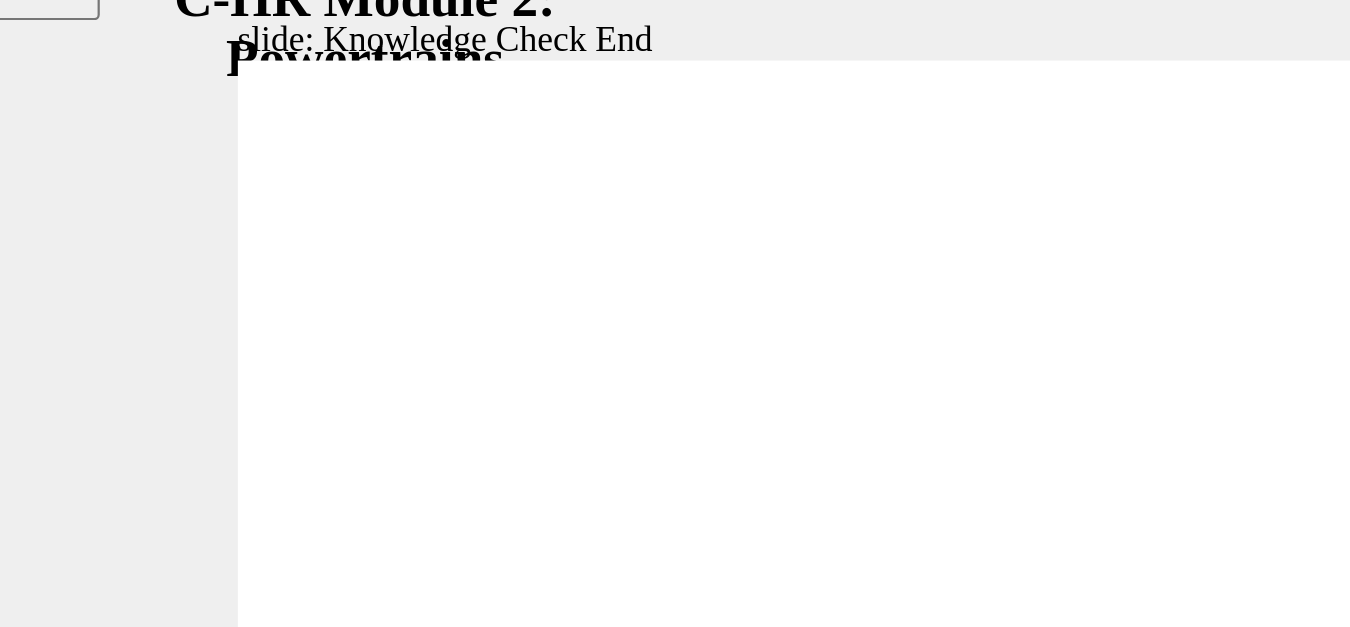 scroll, scrollTop: 599, scrollLeft: 0, axis: vertical 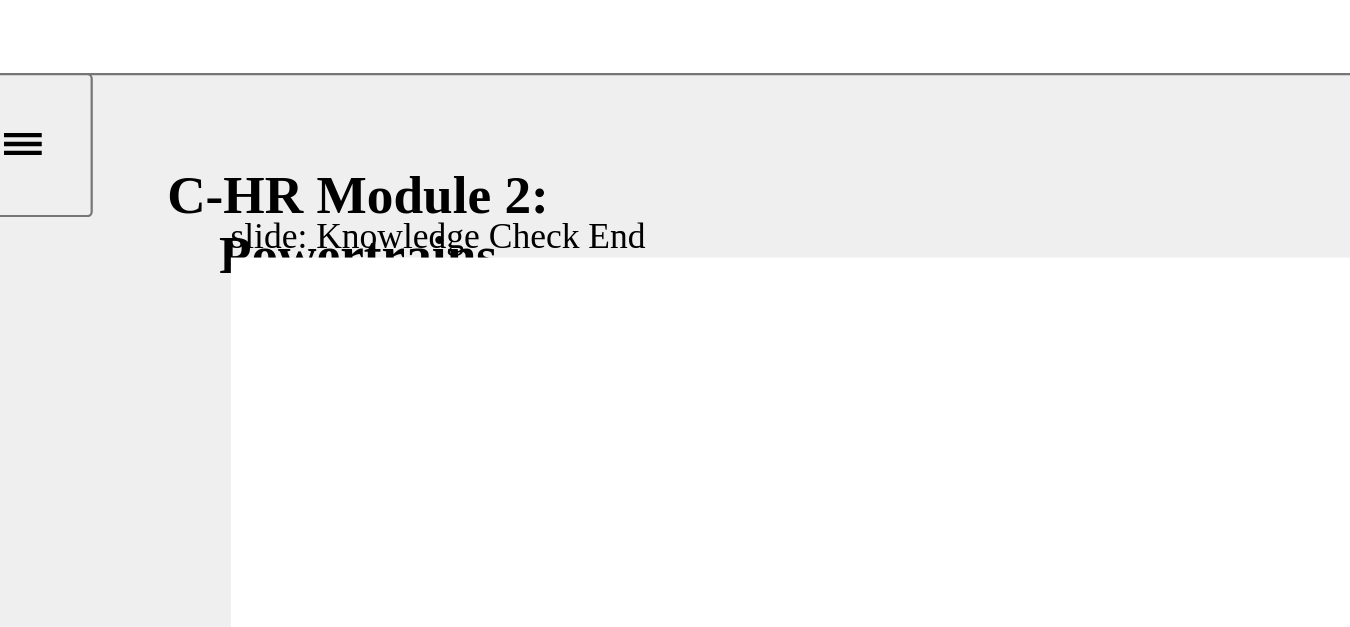 click 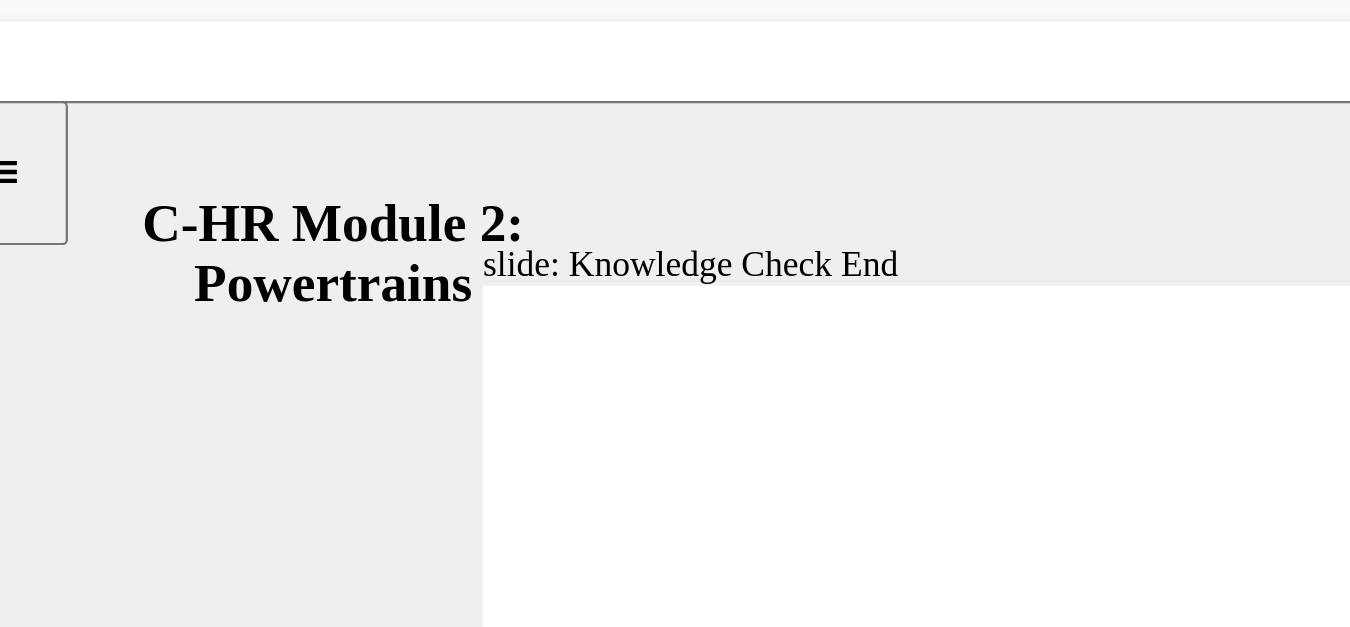 click 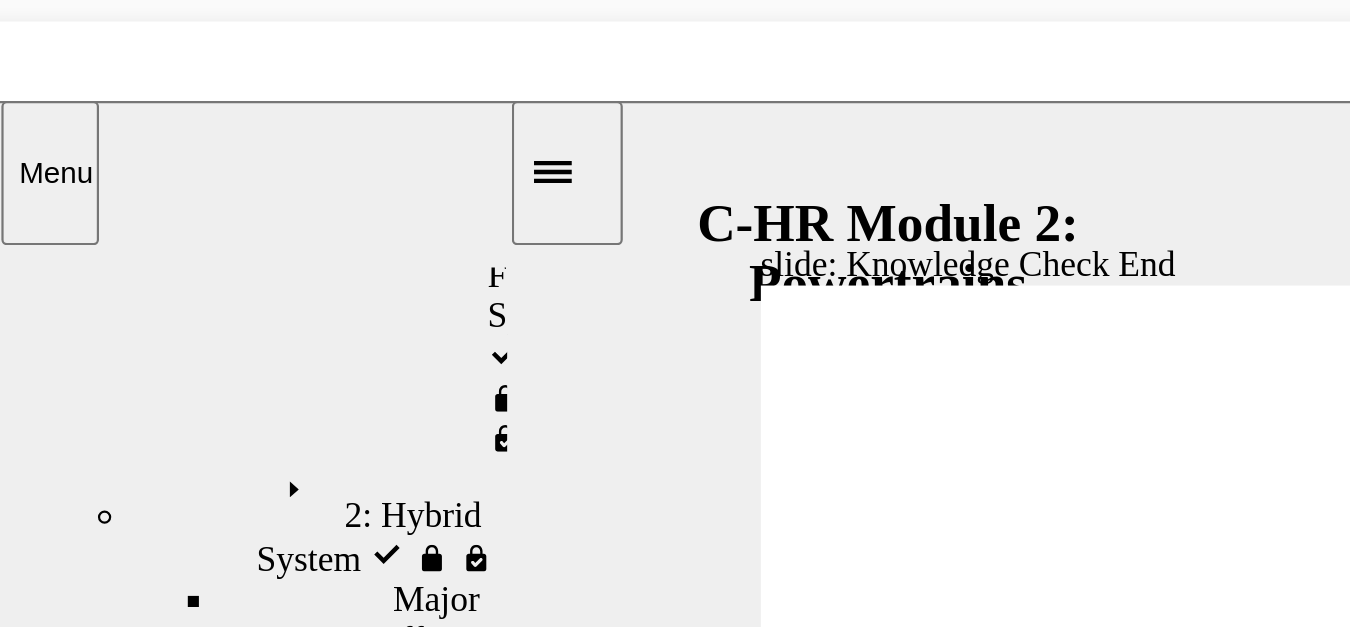 scroll, scrollTop: 599, scrollLeft: 1, axis: both 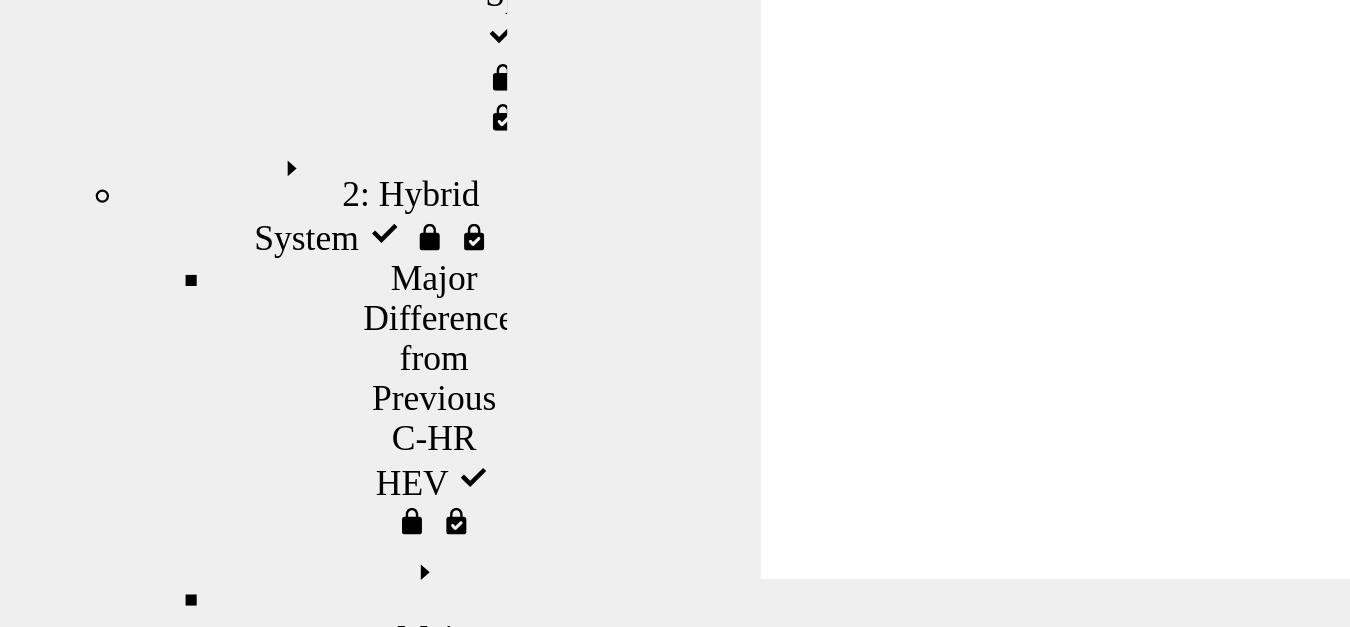 click on "Knowledge Check" at bounding box center (91, 5346) 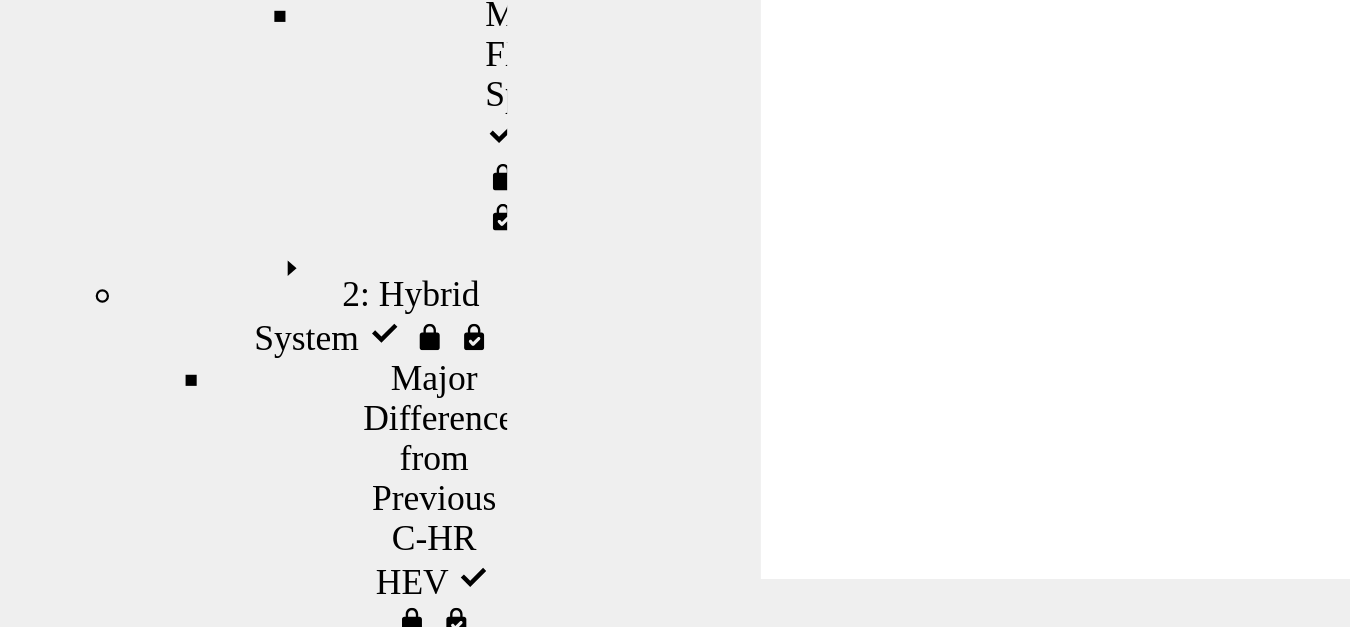 click on "End of Learning
End of Learning" at bounding box center (121, 5363) 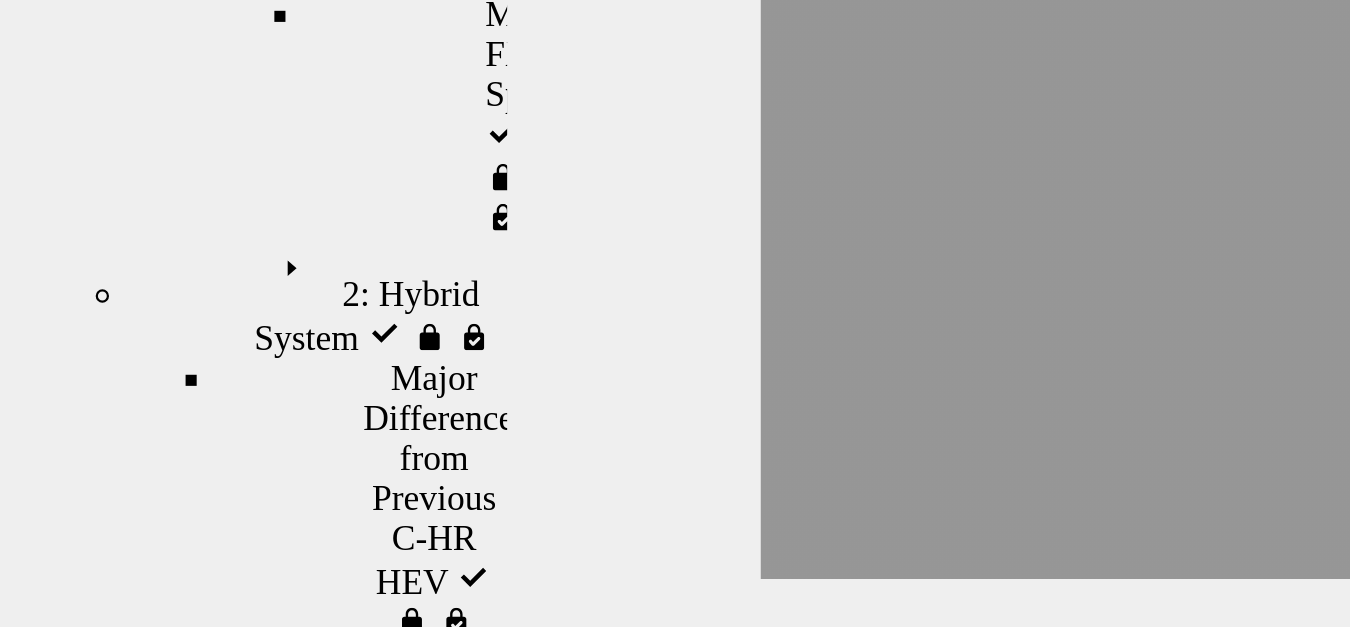 click on "slide: End of Learning
You have now completed the learning component of this module.   Click Continue to start the assessment. CONTINUE BACK CONTINUE You have now completed the learning  component of this module. Click Continue to start the assessment. BACK Back to top
Playback Speed
2
1.75 1.5" at bounding box center (457, -9) 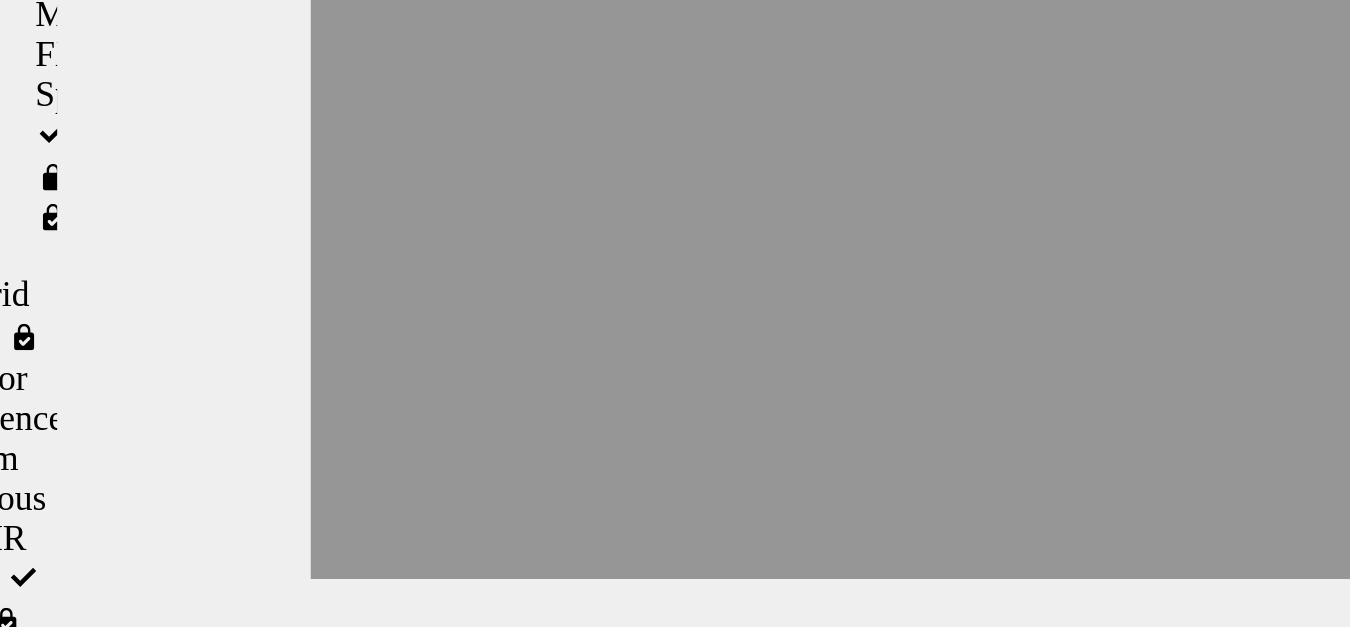 click 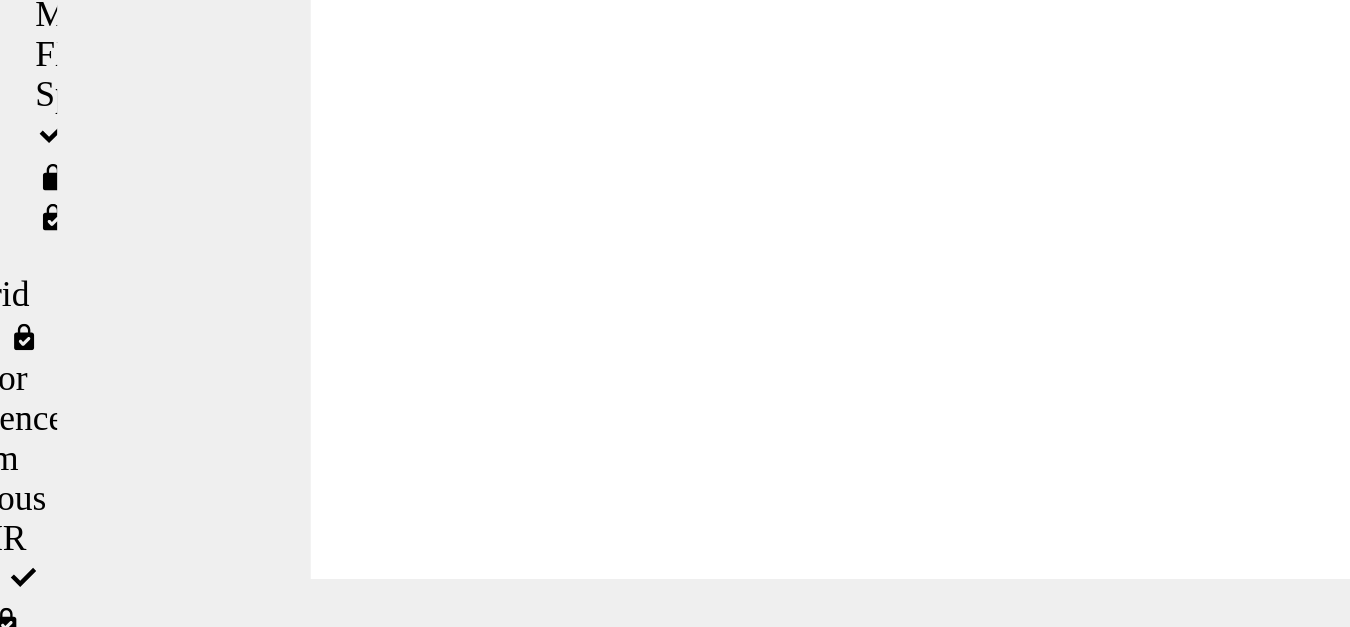 scroll, scrollTop: 0, scrollLeft: 0, axis: both 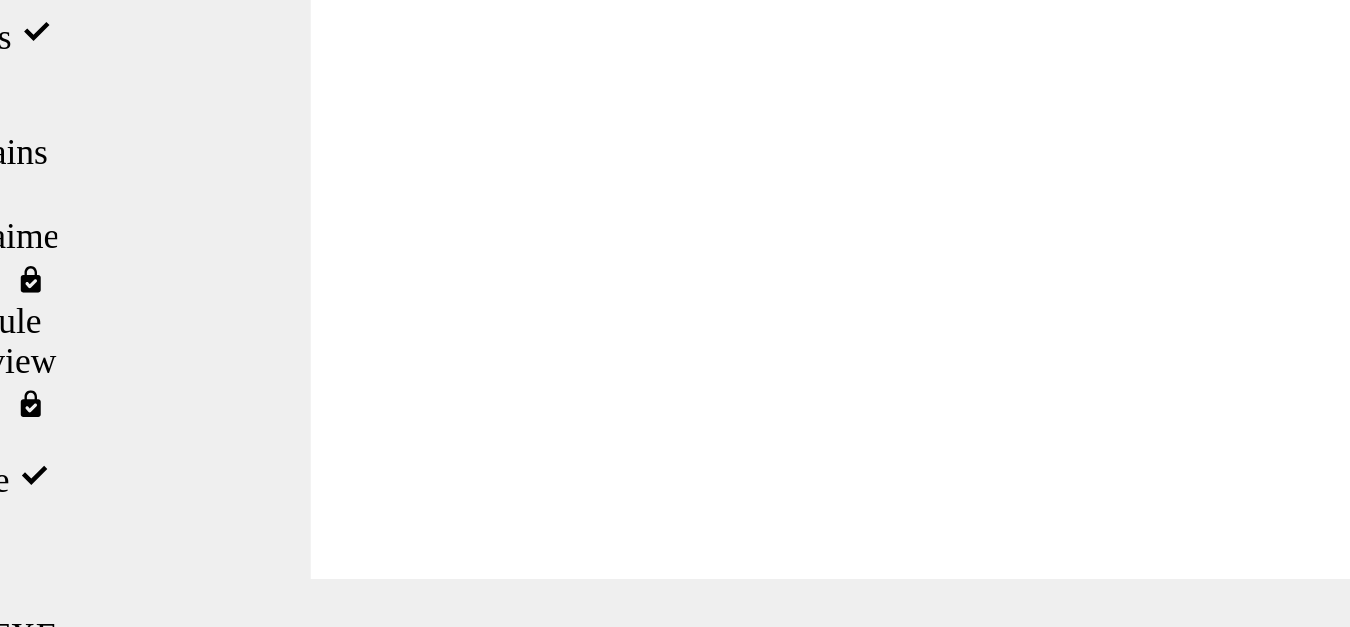 click 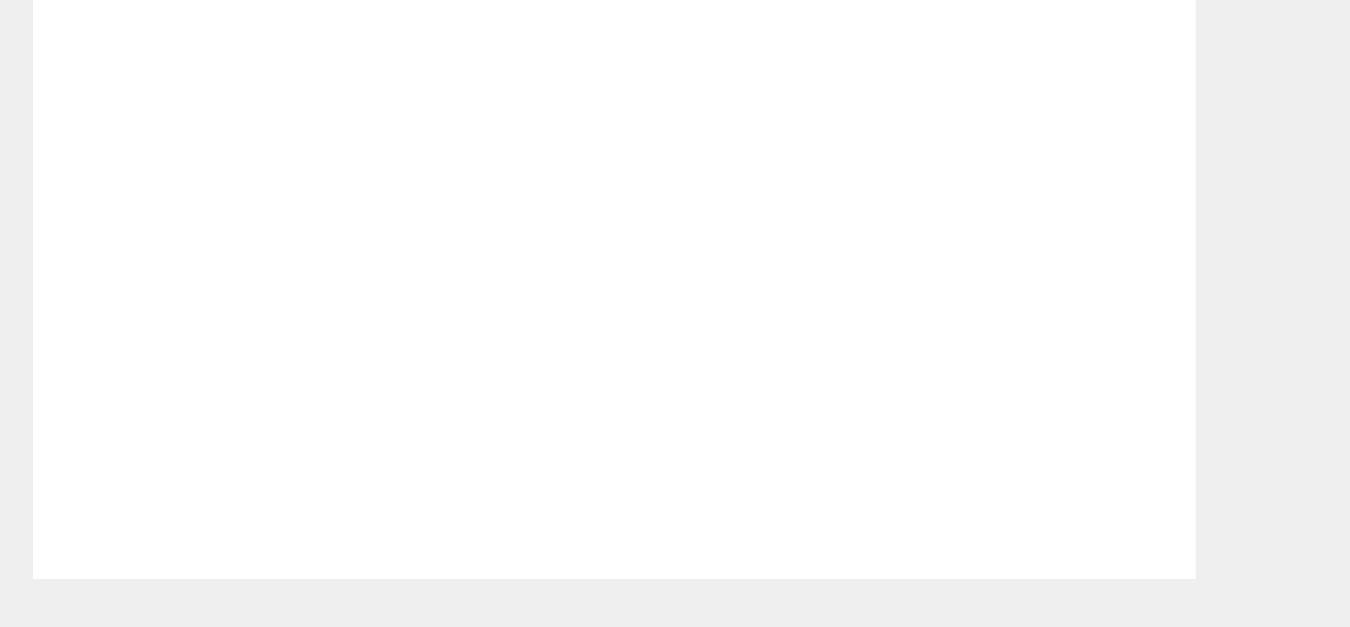 click 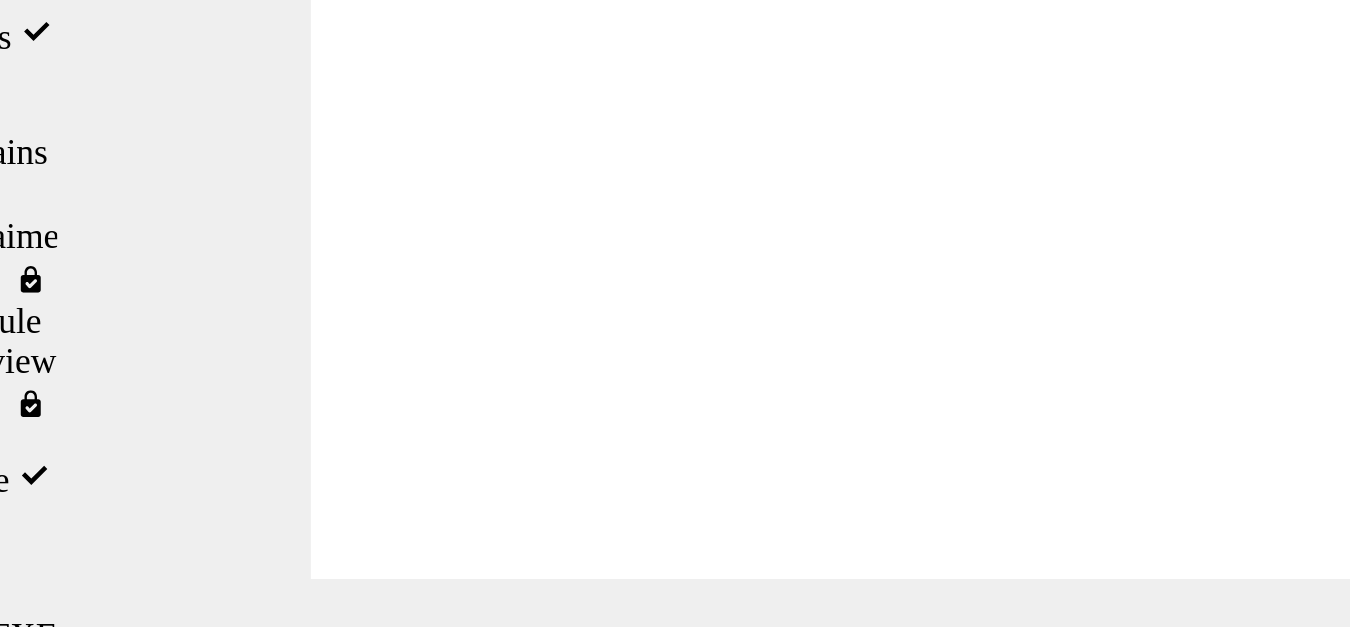 click on "C-HR Powertrains visited
C-HR Powertrains" at bounding box center [-349, -104] 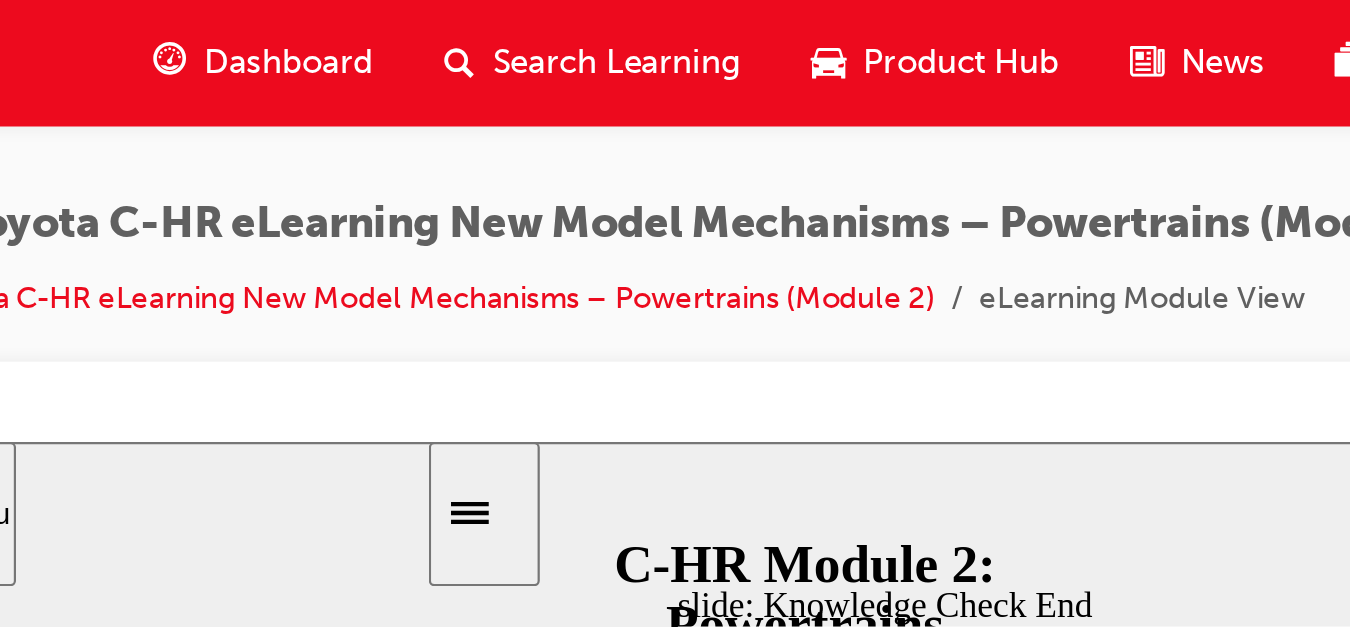 click 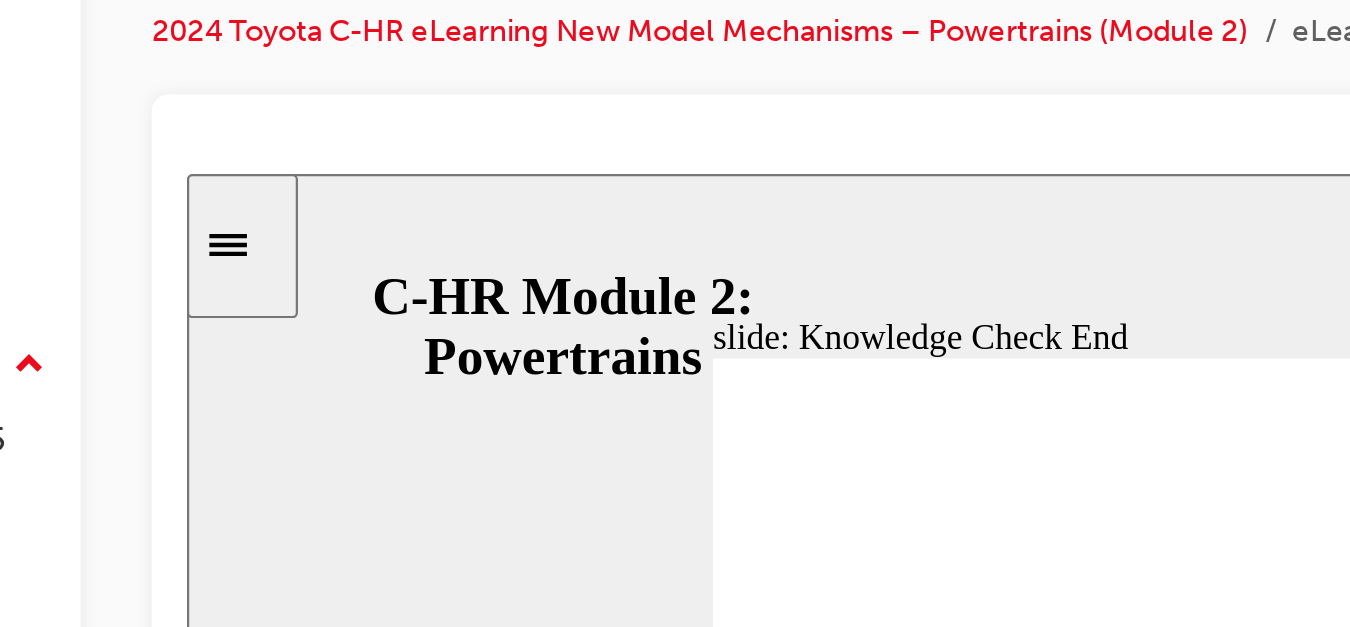 click 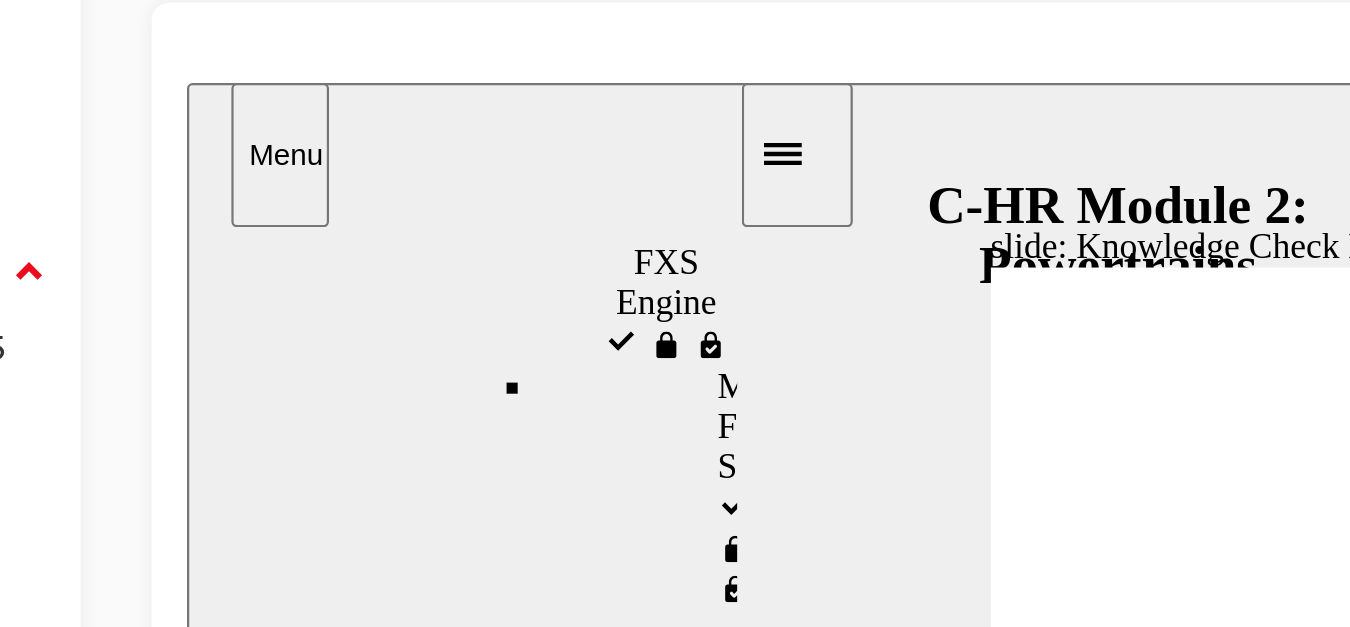 scroll, scrollTop: 599, scrollLeft: 0, axis: vertical 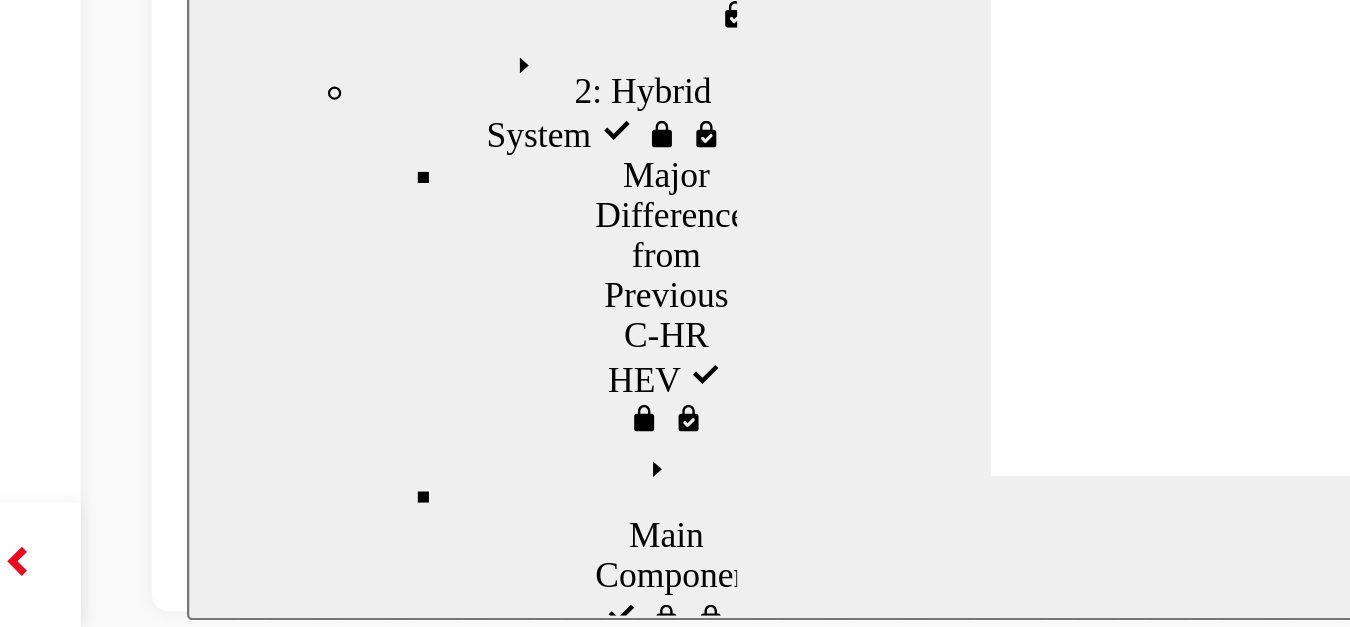 click on "Knowledge Check start visited" at bounding box center (375, 5305) 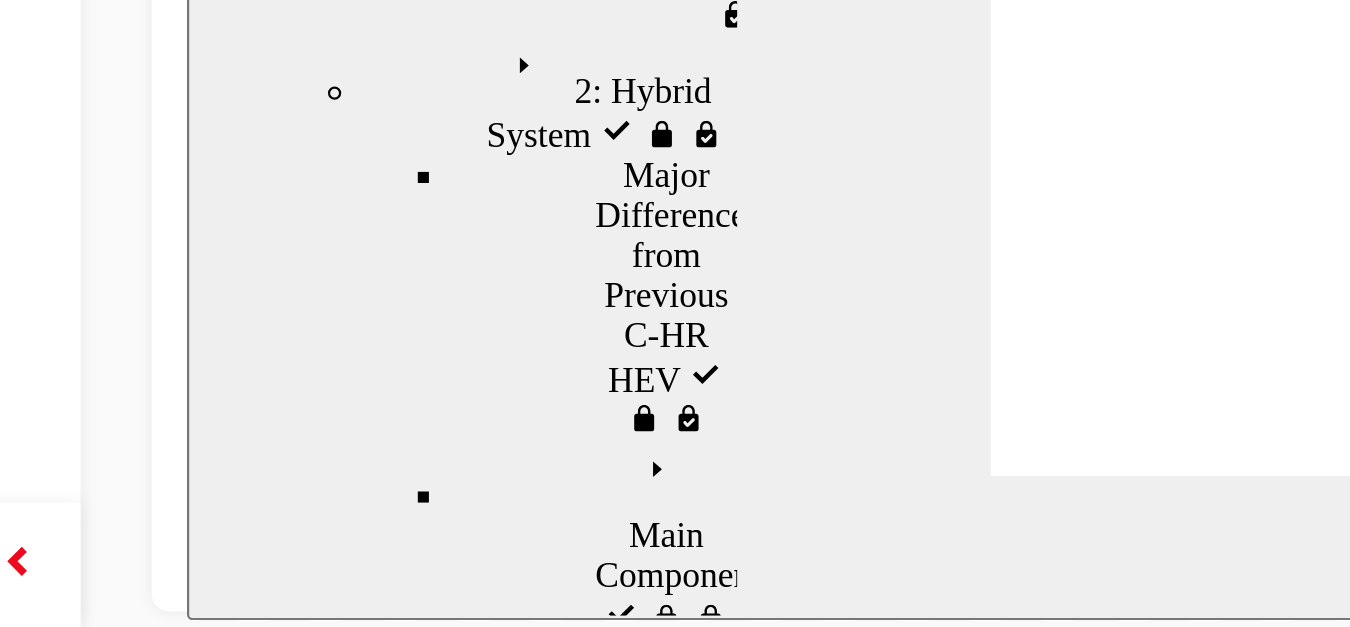 click at bounding box center [811, 1139] 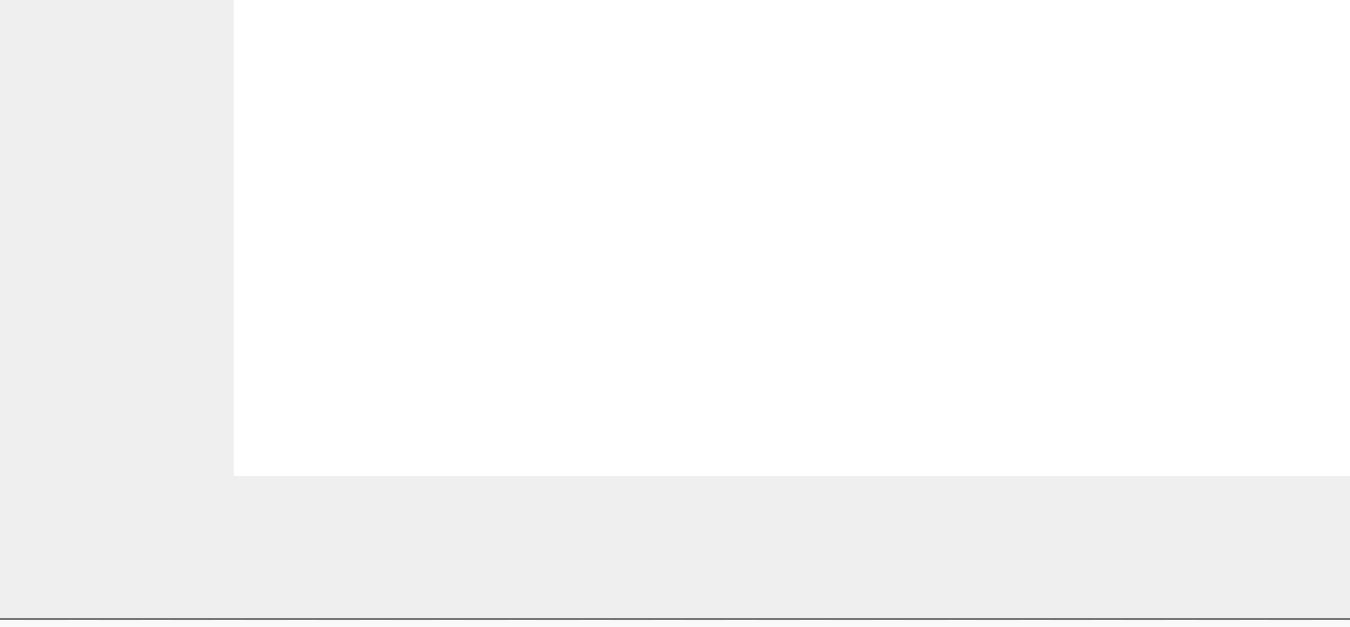 click 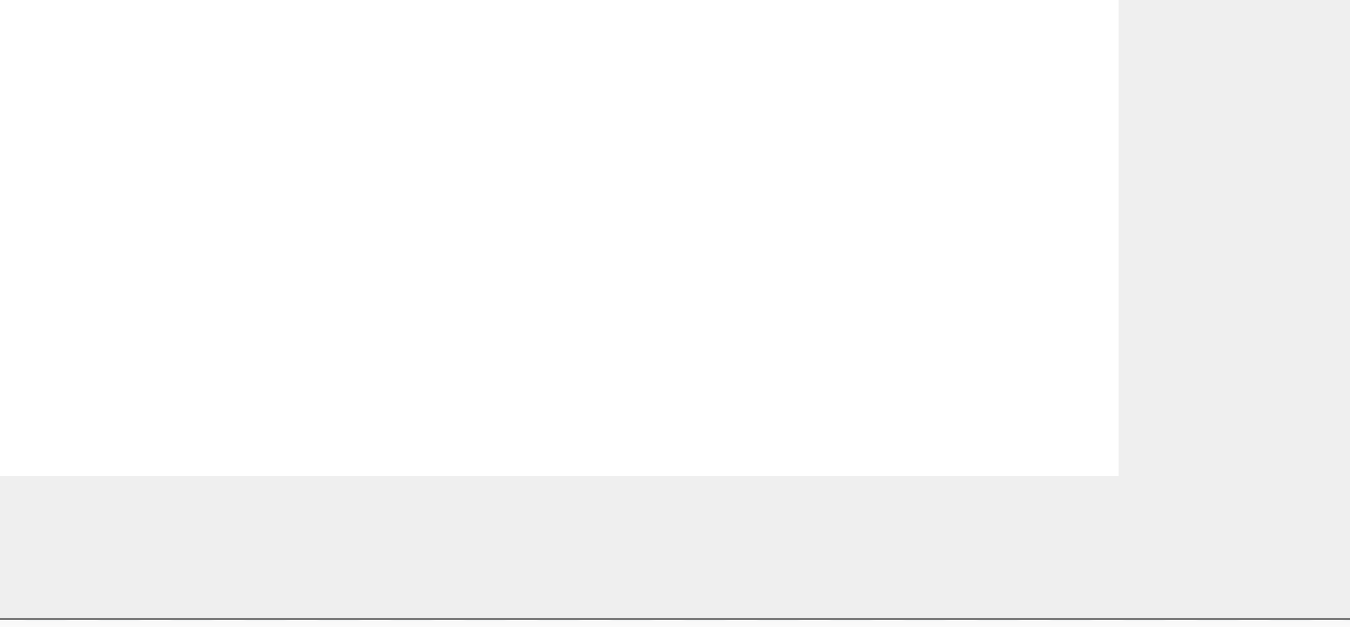 click 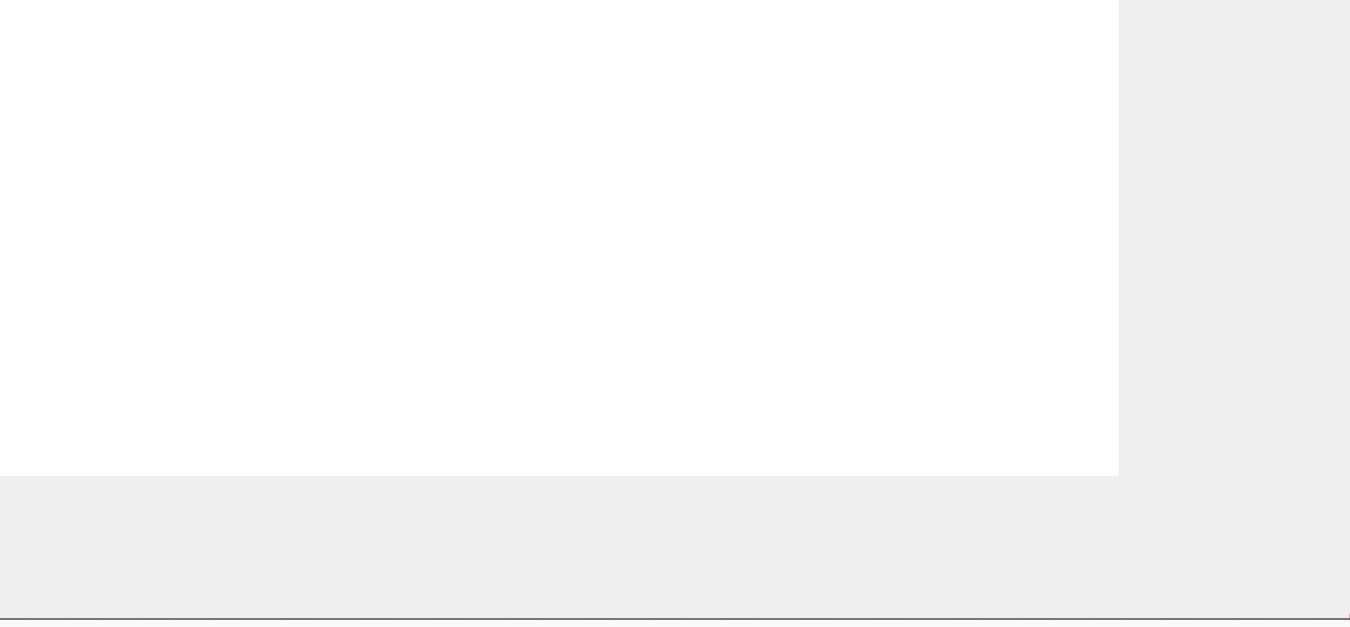 click 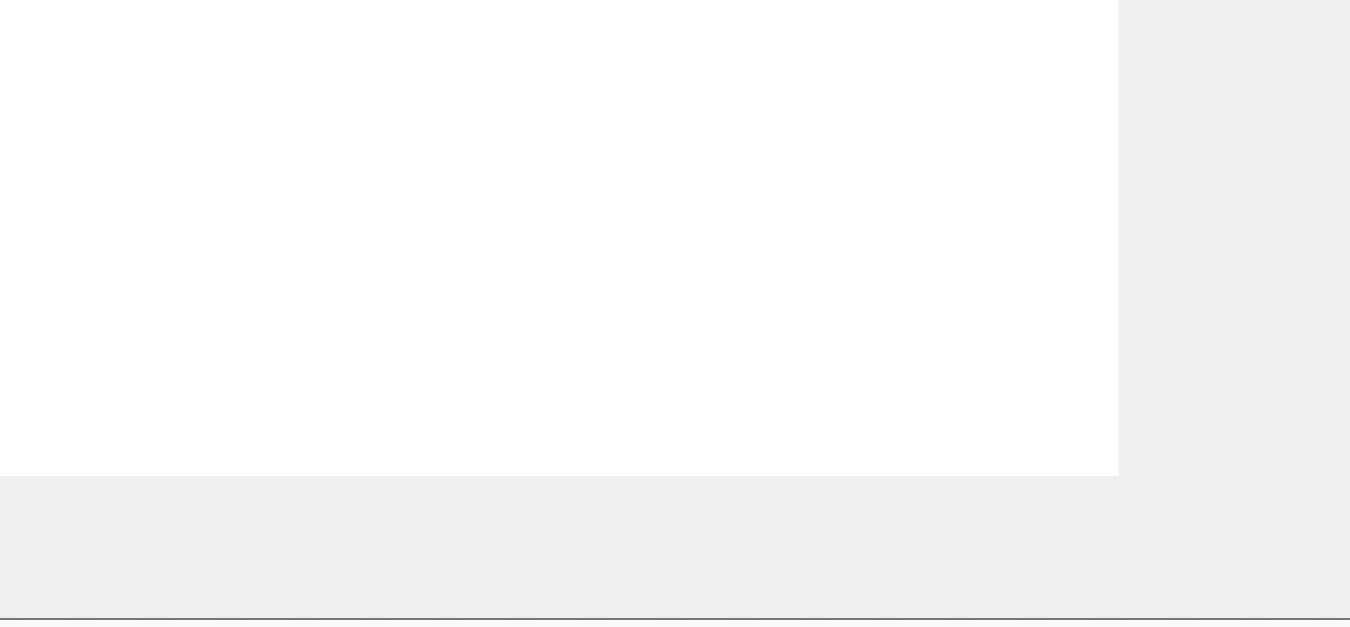 click 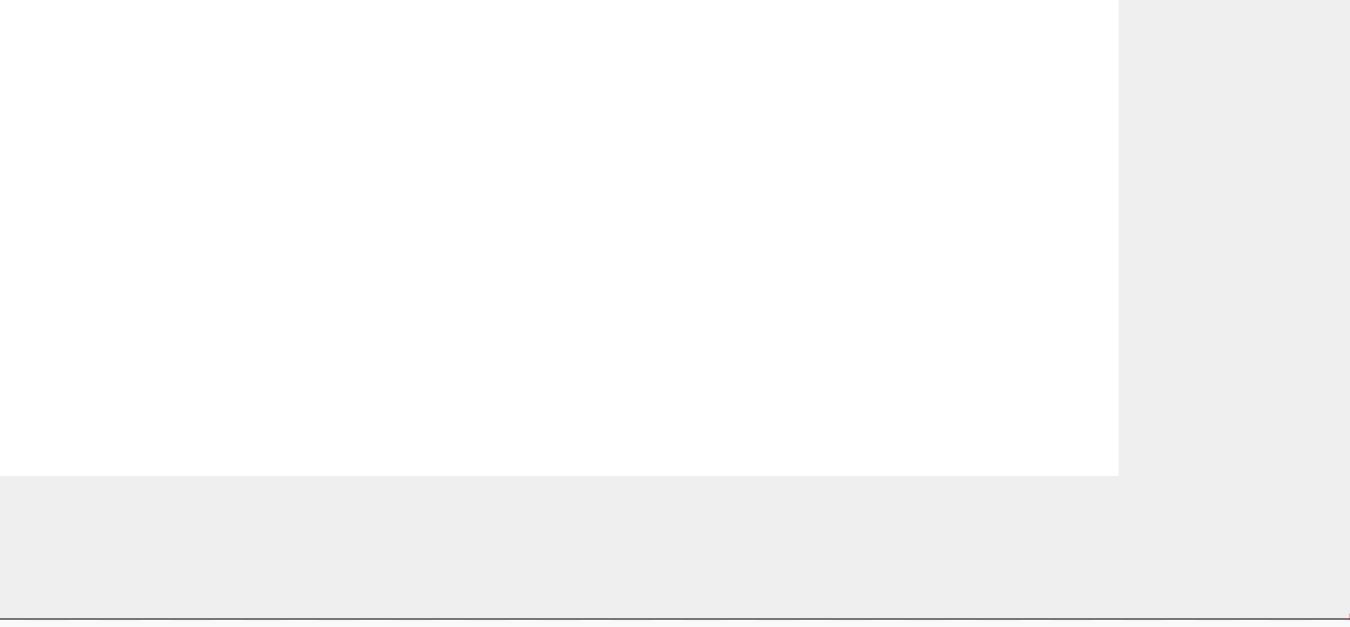 click 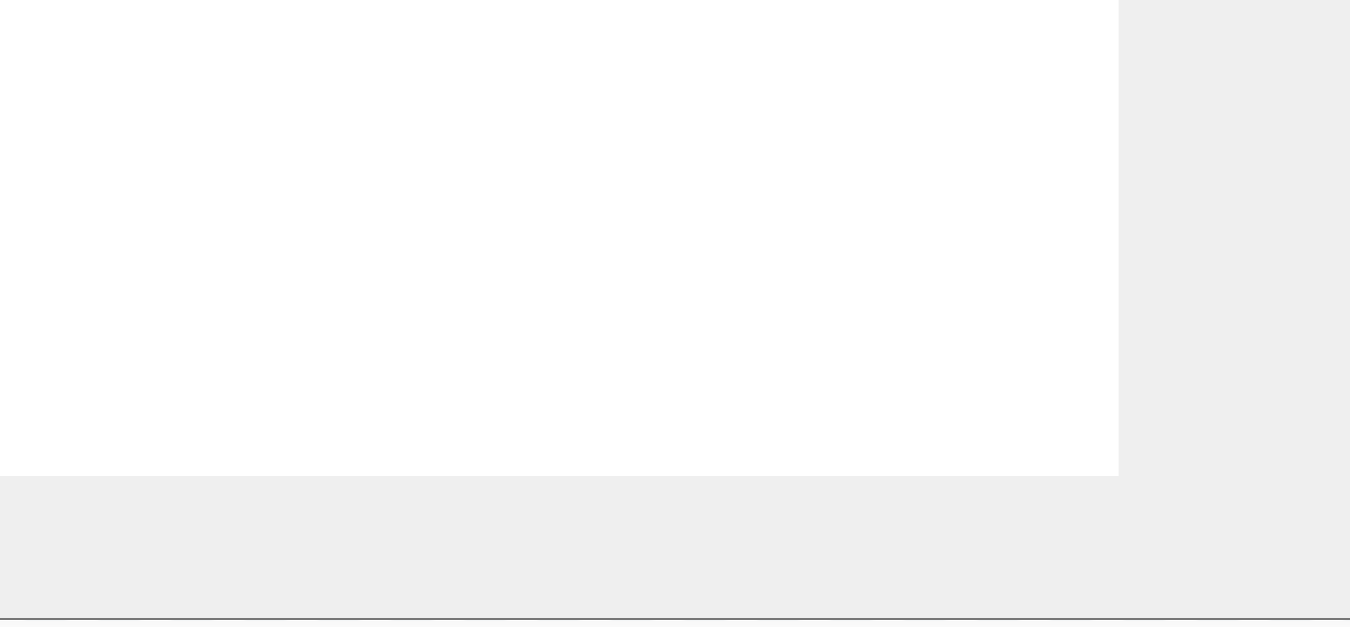 click 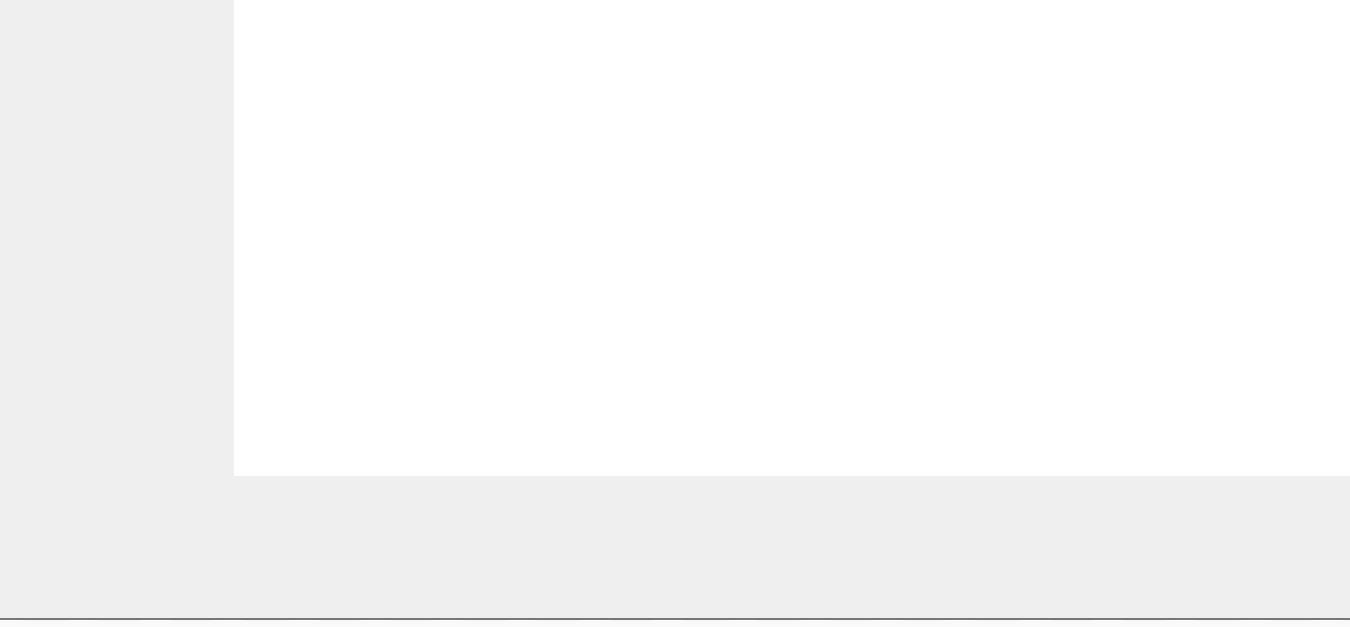 scroll, scrollTop: 599, scrollLeft: 0, axis: vertical 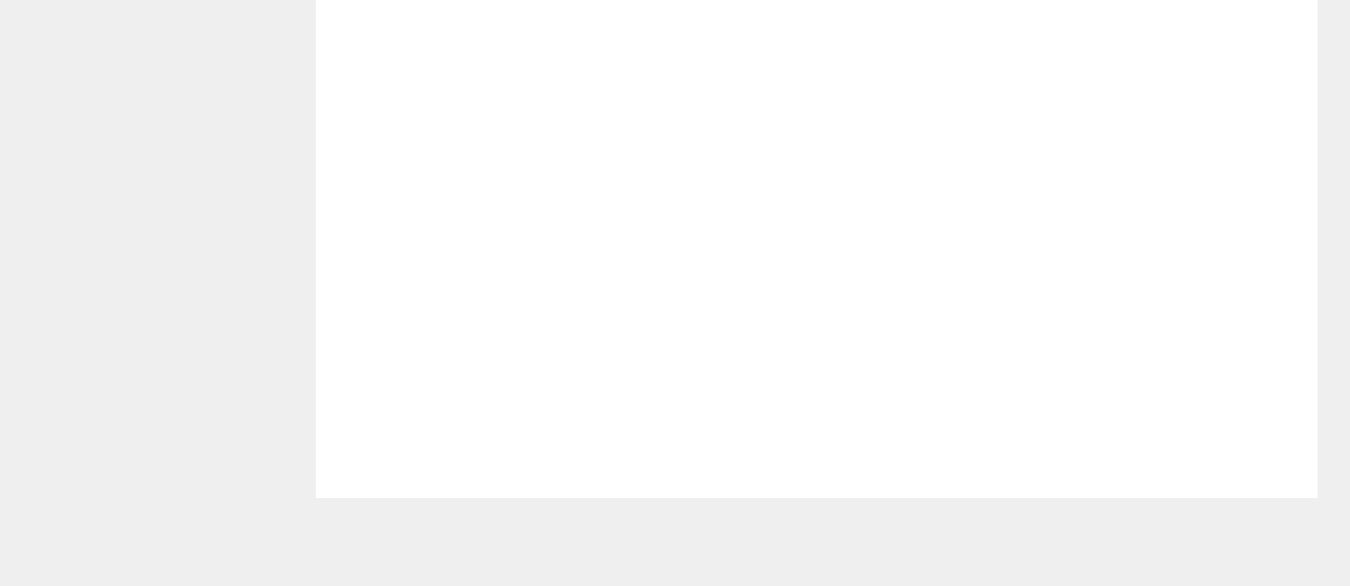 click 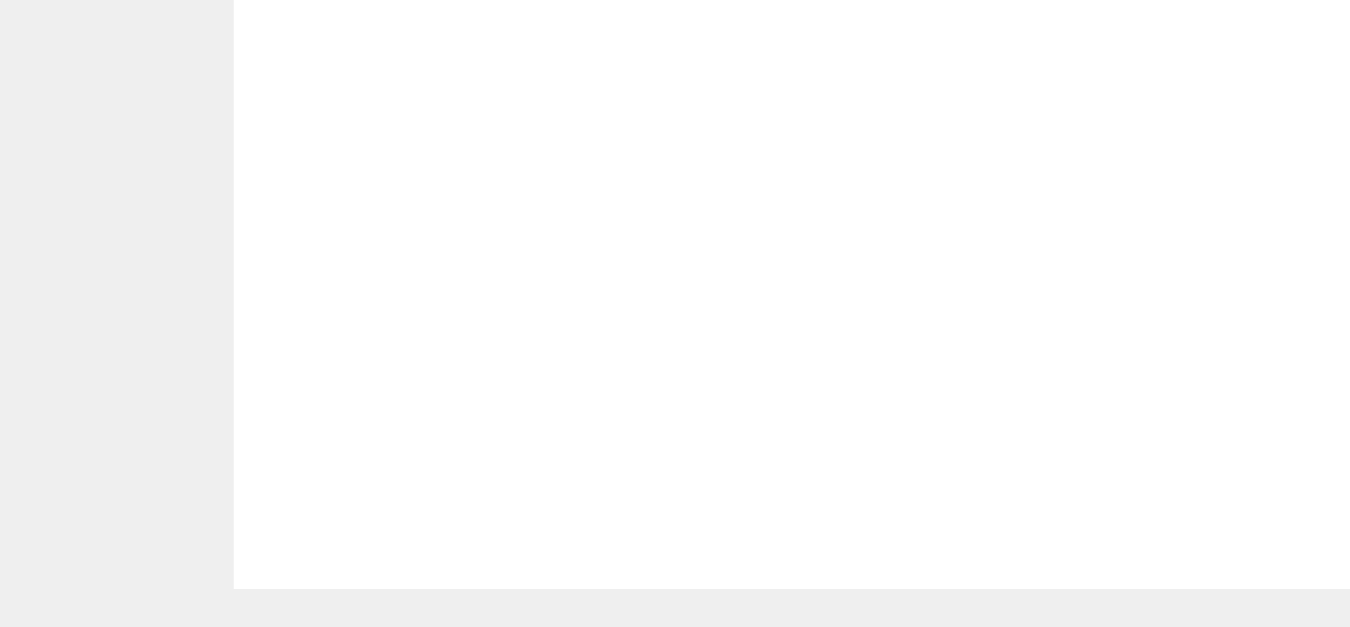 type 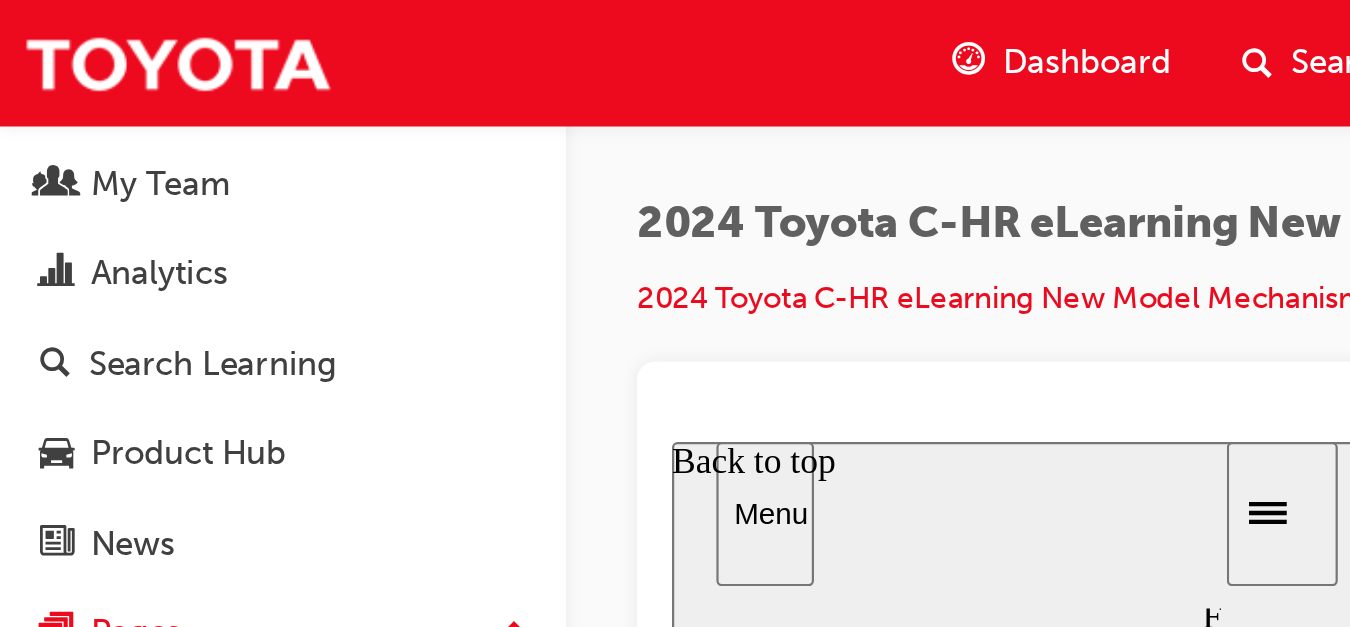 click on "Back to top" at bounding box center [580, 343] 